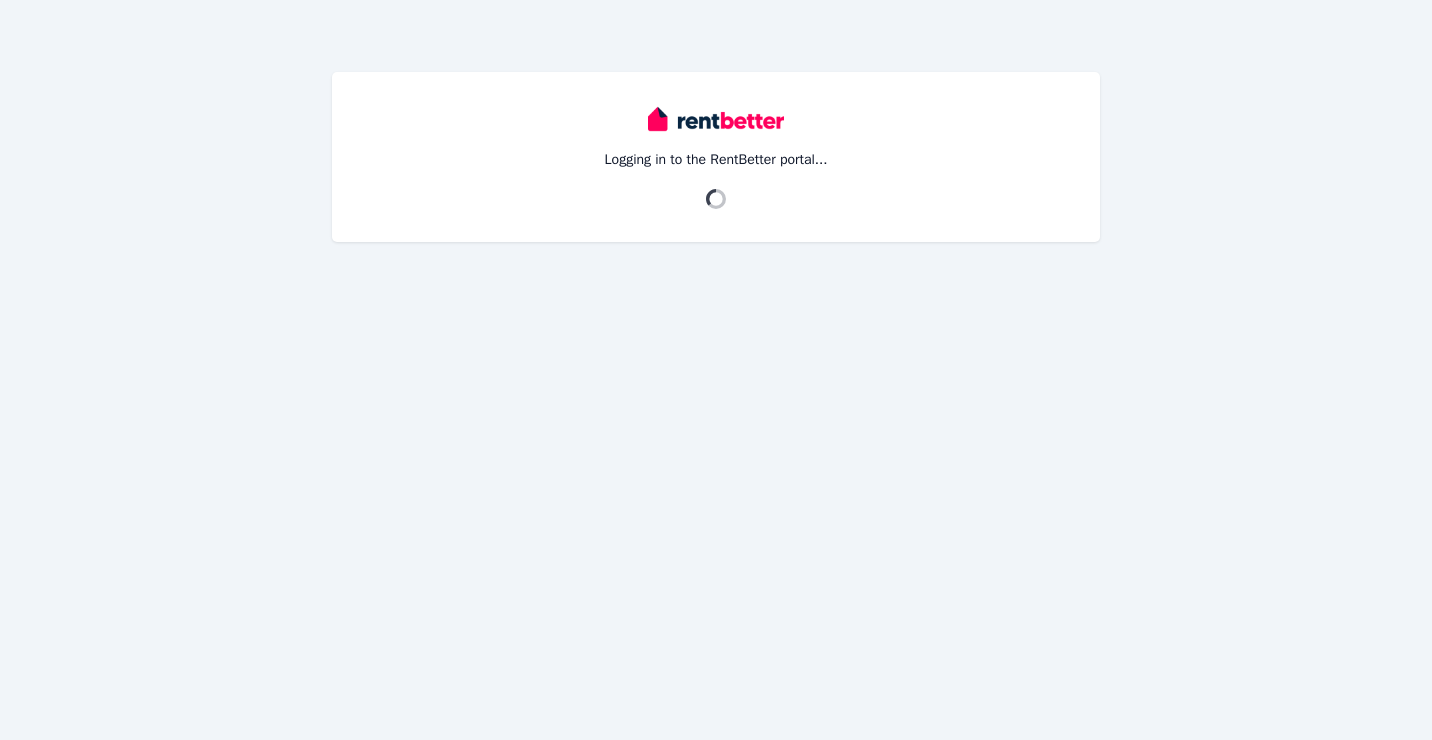scroll, scrollTop: 0, scrollLeft: 0, axis: both 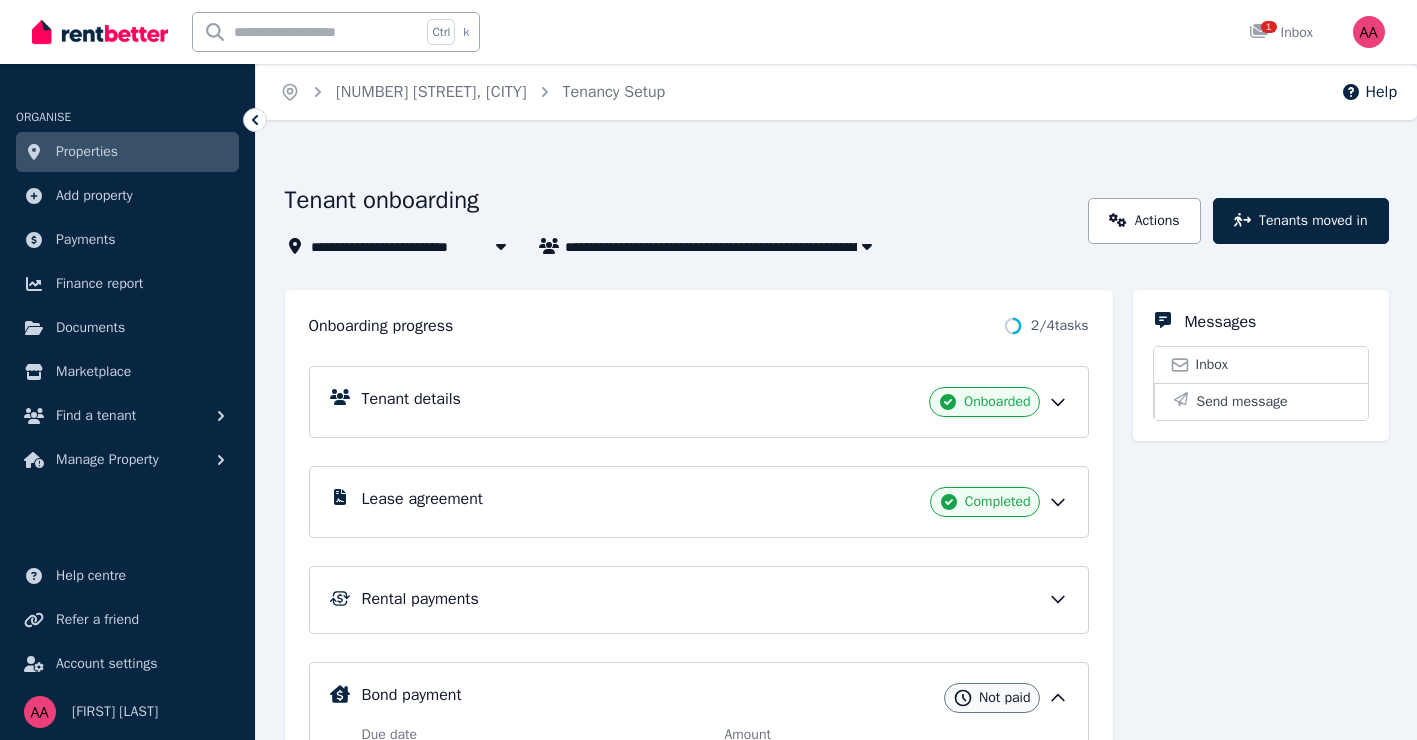 click 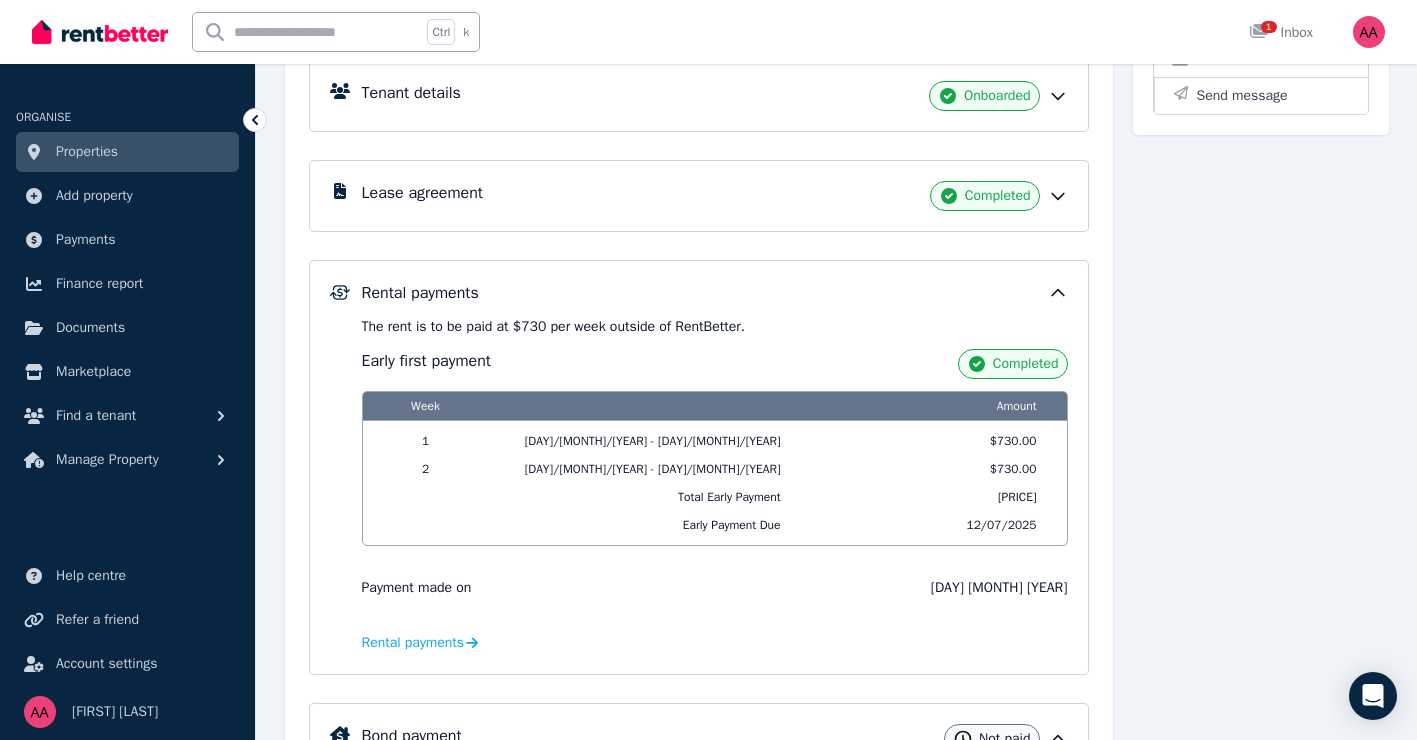 scroll, scrollTop: 320, scrollLeft: 0, axis: vertical 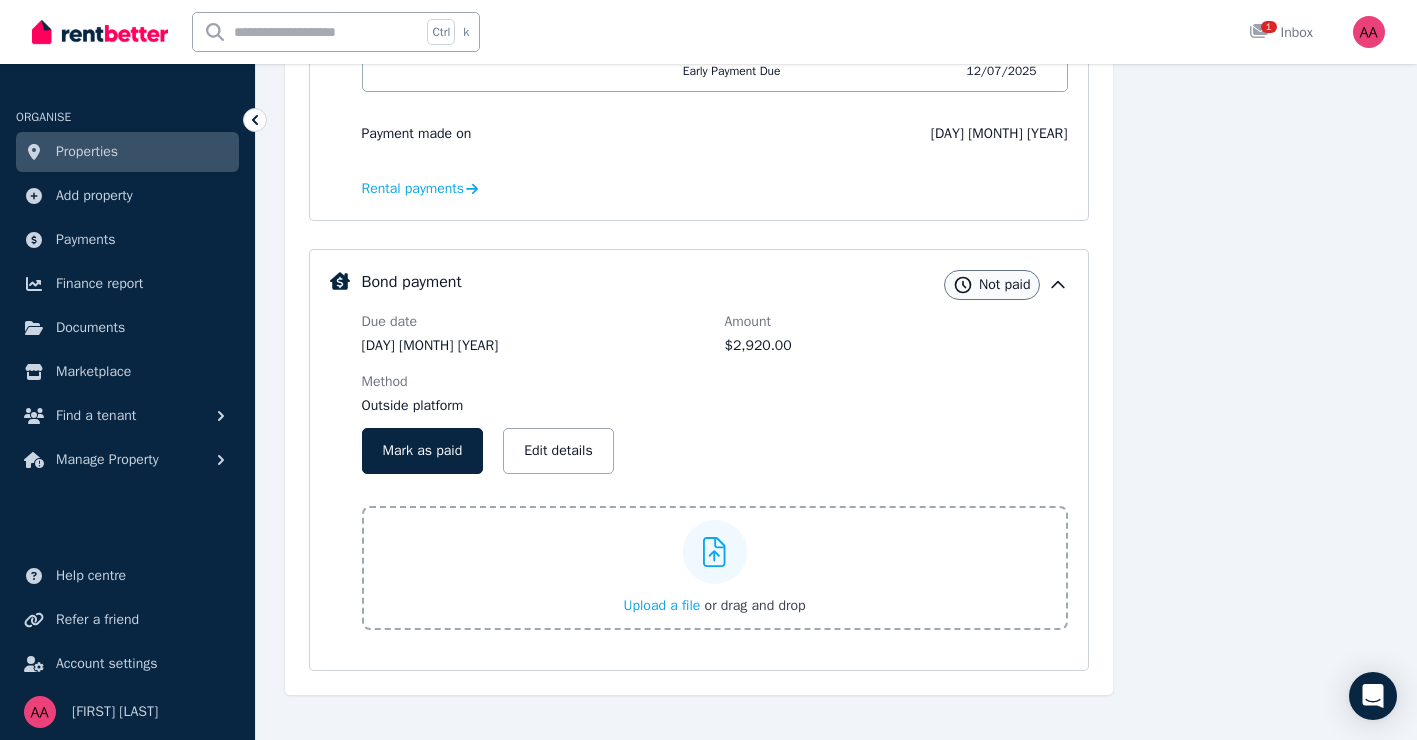 click on "Properties" at bounding box center [87, 152] 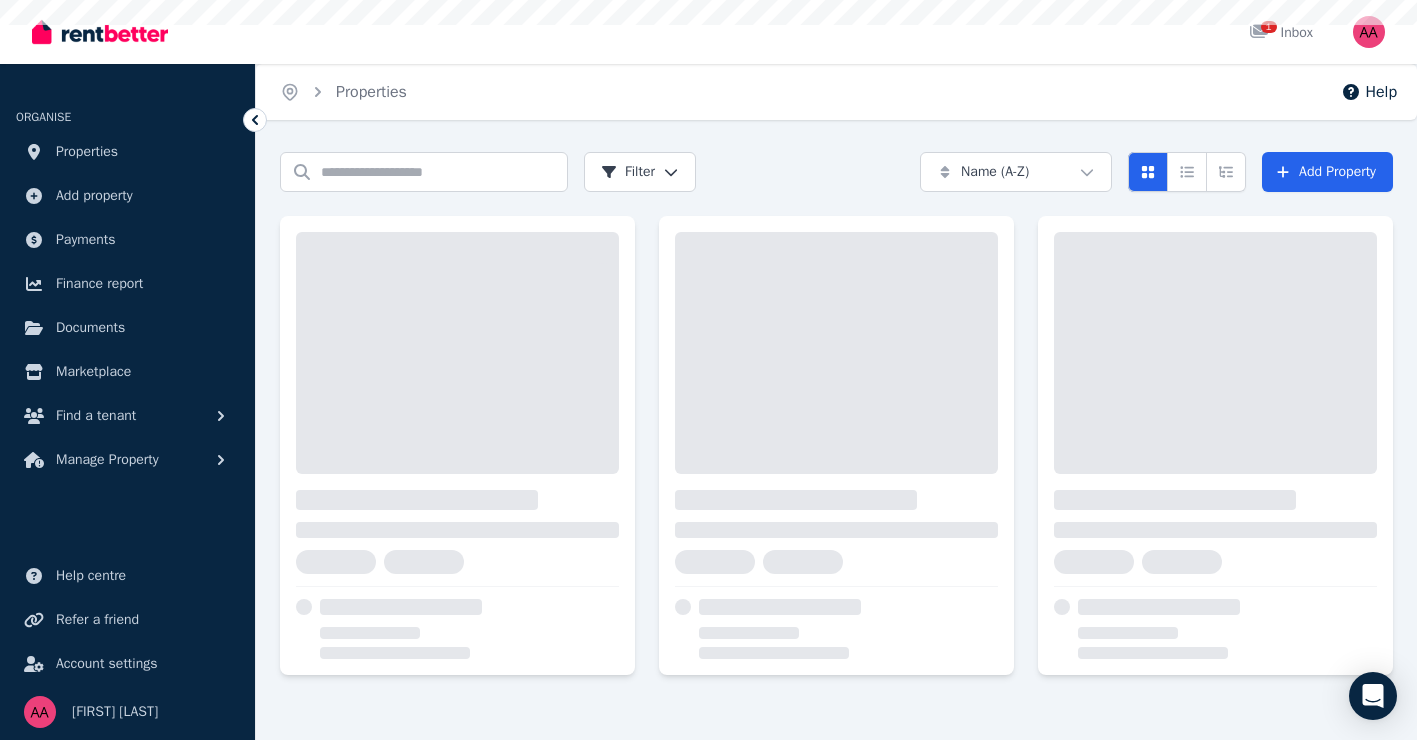 scroll, scrollTop: 0, scrollLeft: 0, axis: both 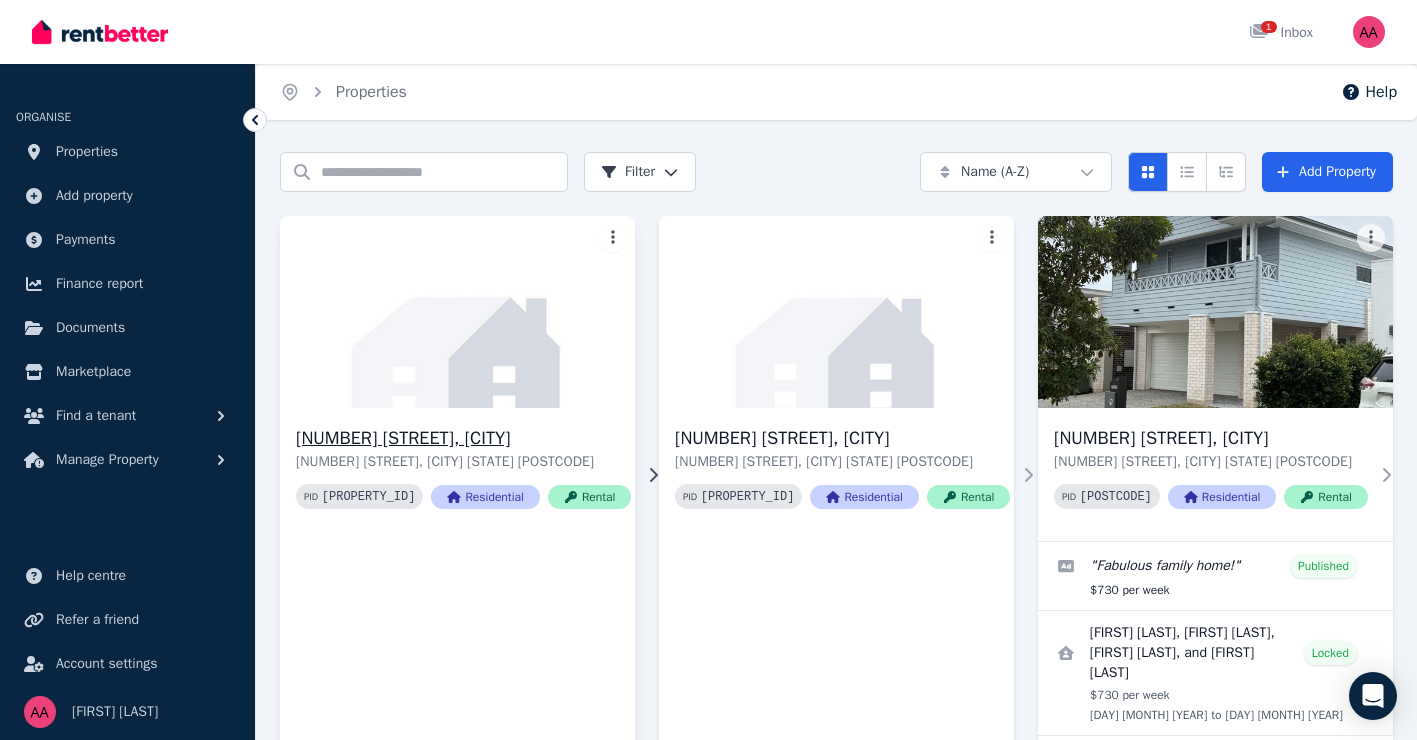 click at bounding box center (457, 312) 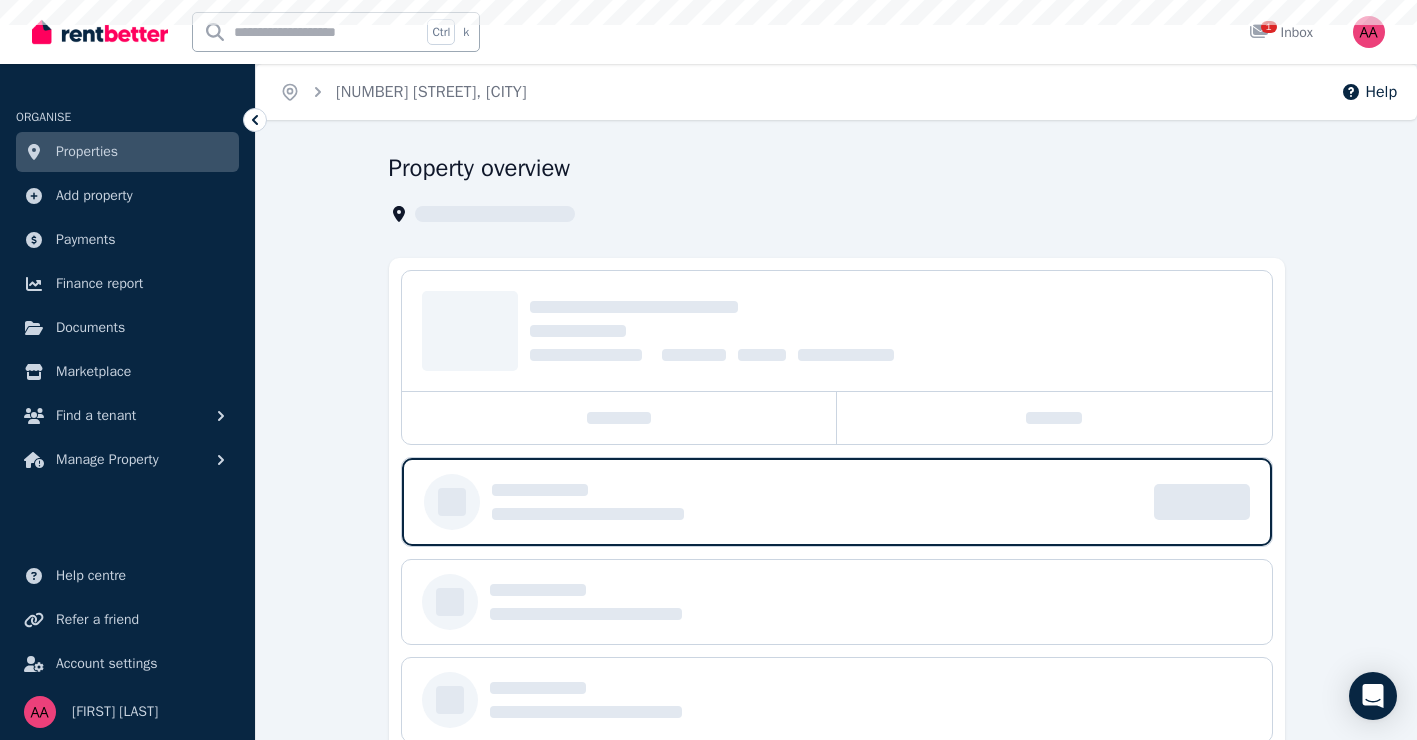 click at bounding box center [837, 331] 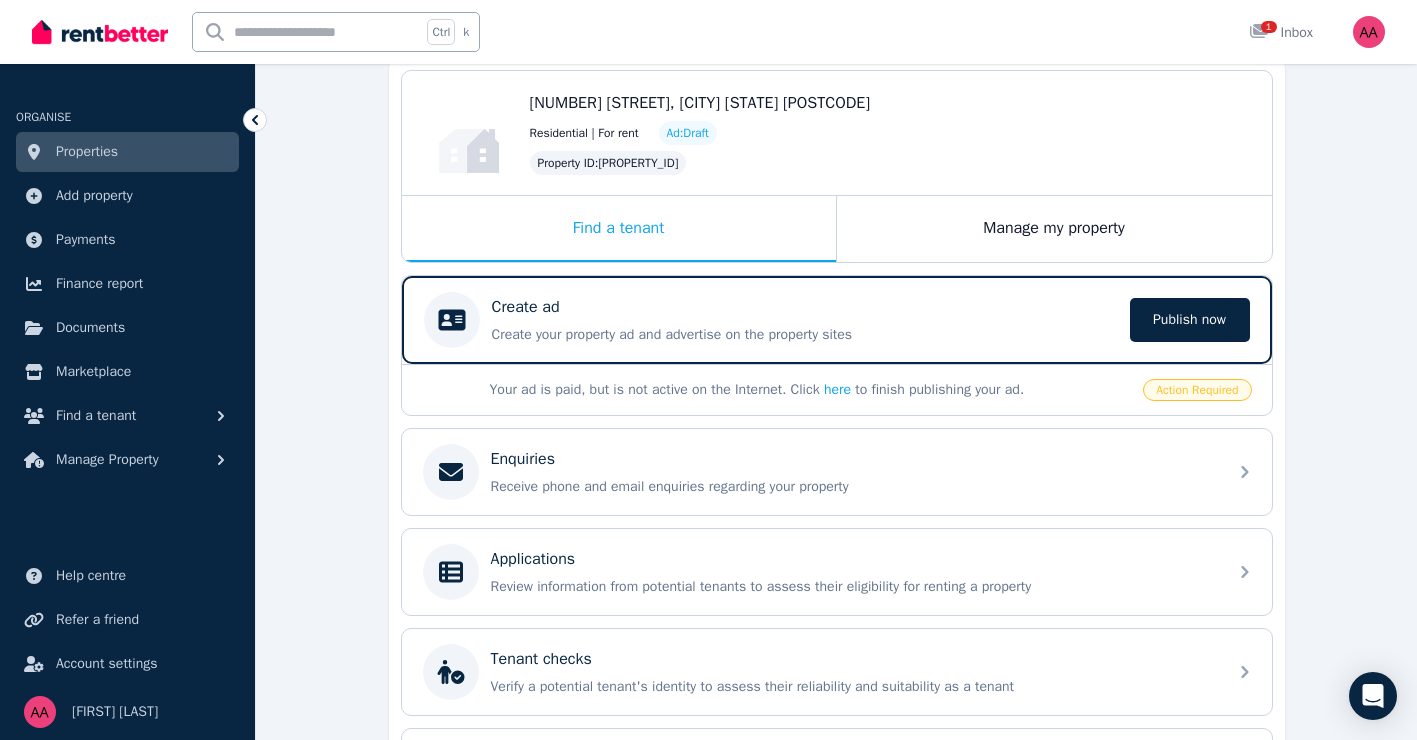 scroll, scrollTop: 253, scrollLeft: 0, axis: vertical 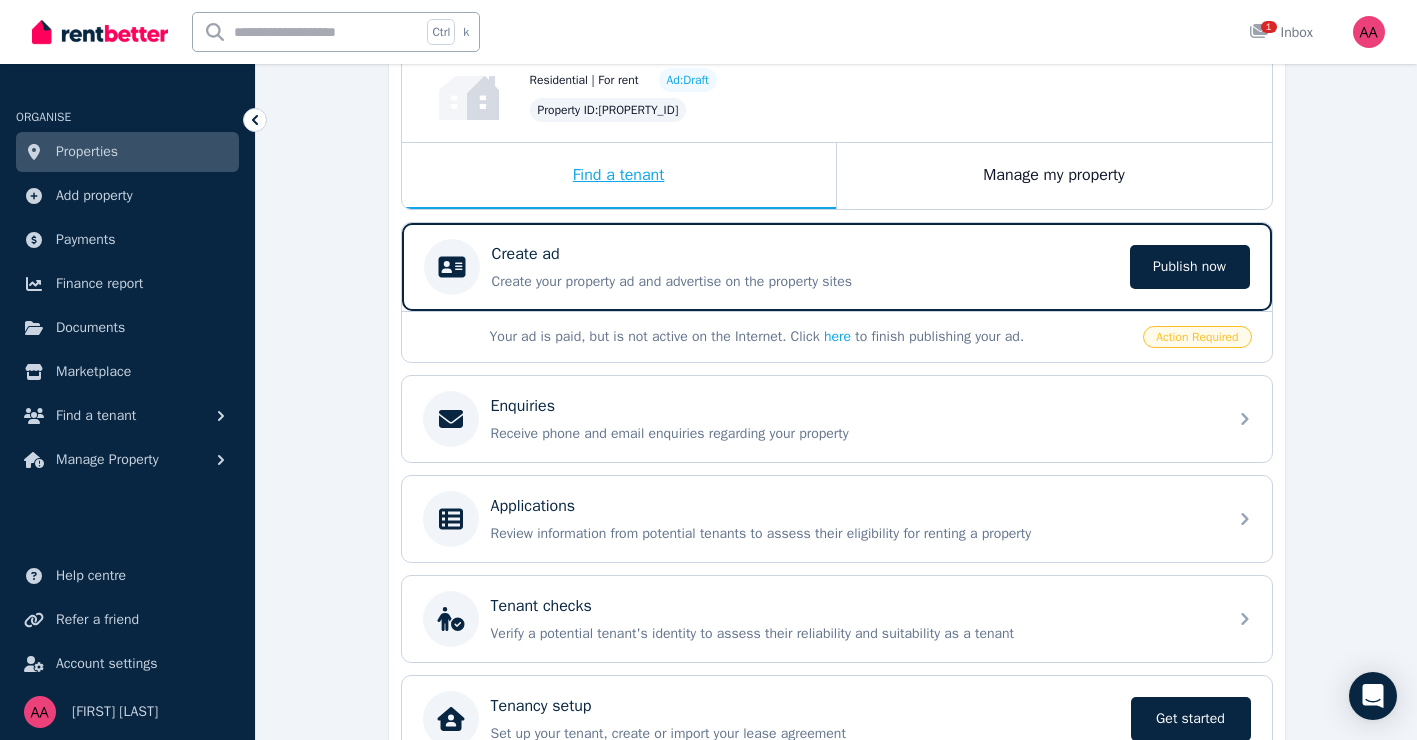 click on "Find a tenant" at bounding box center [619, 176] 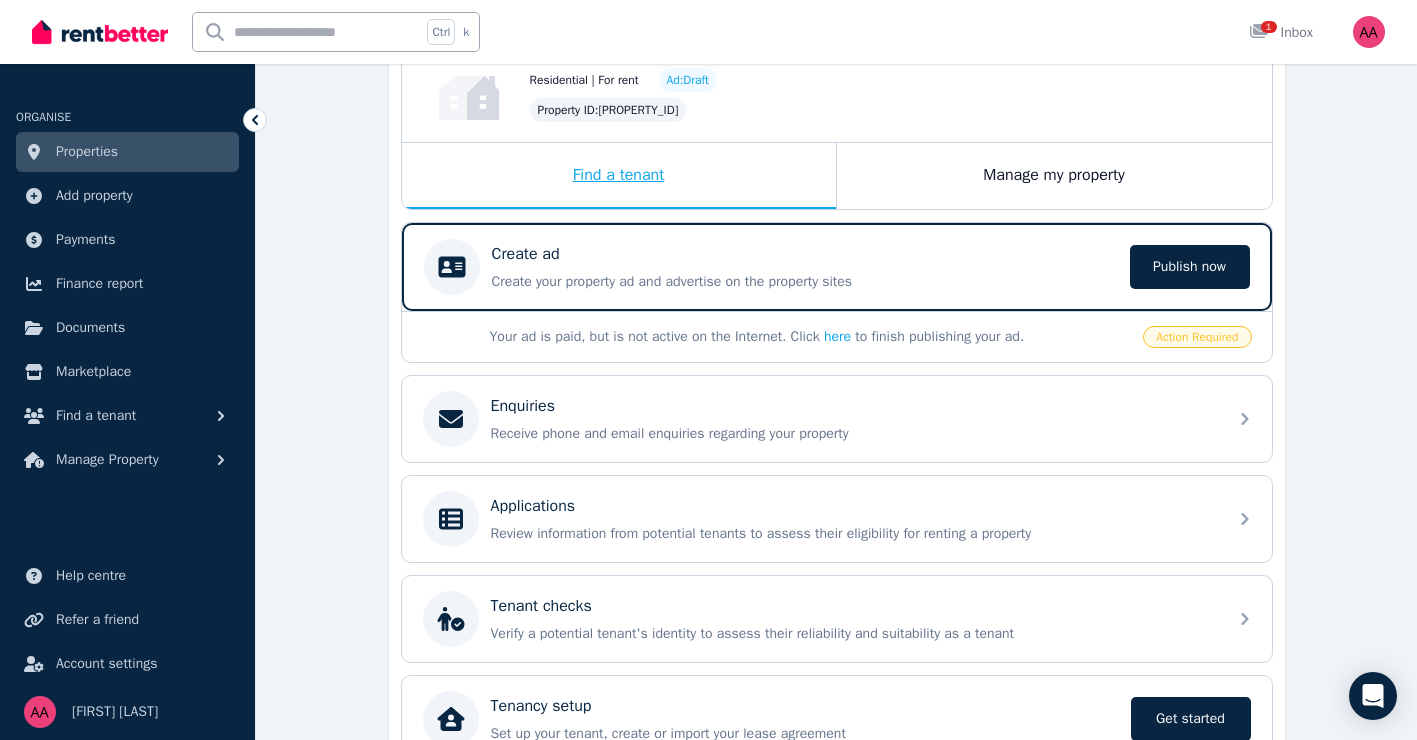 click on "Find a tenant" at bounding box center [619, 176] 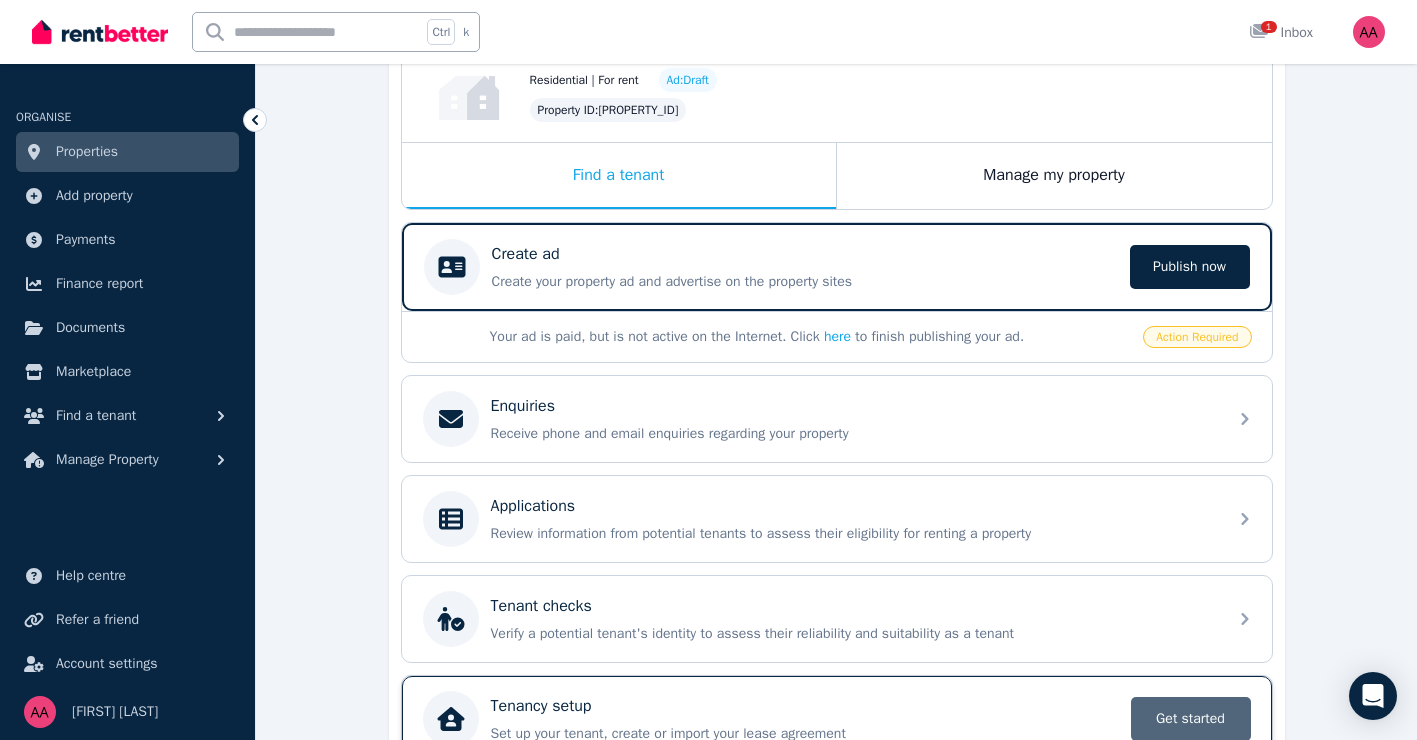 click on "Get started" at bounding box center (1191, 719) 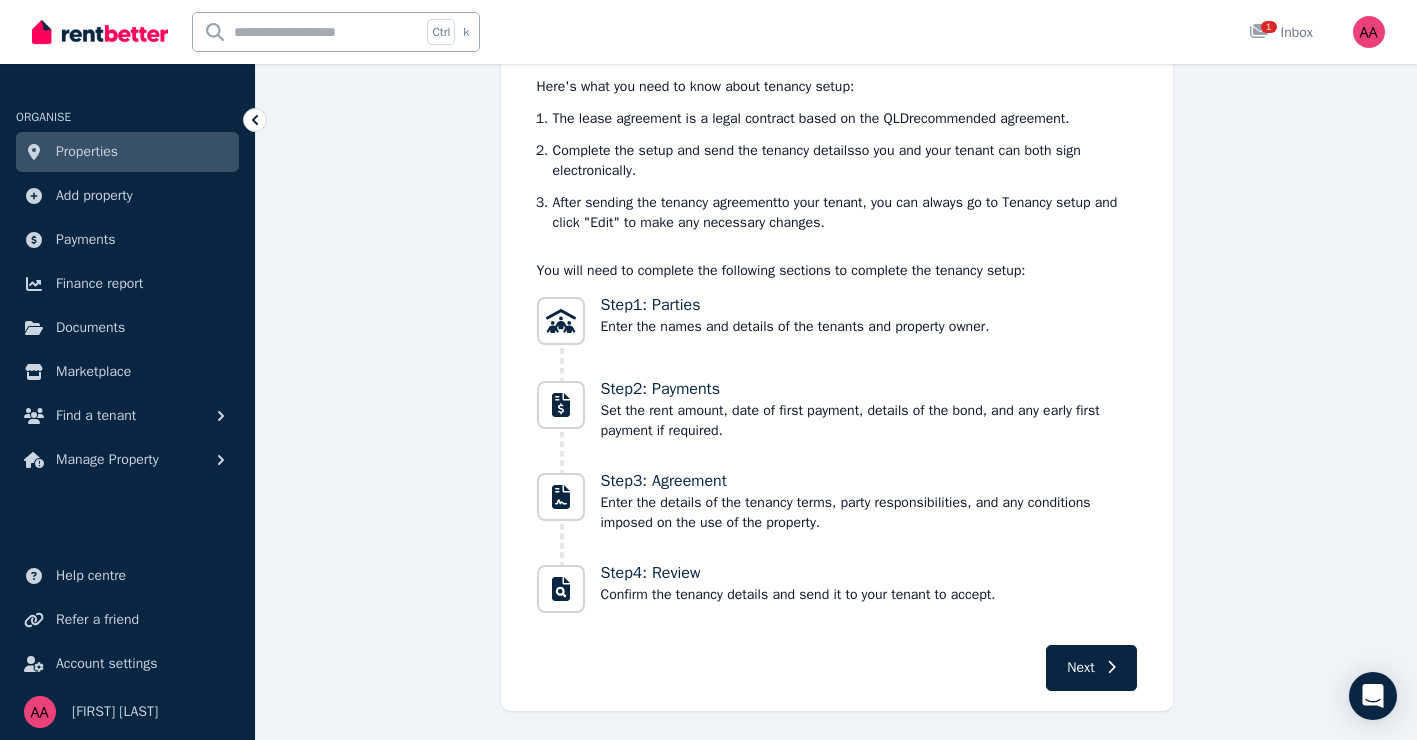 scroll, scrollTop: 230, scrollLeft: 0, axis: vertical 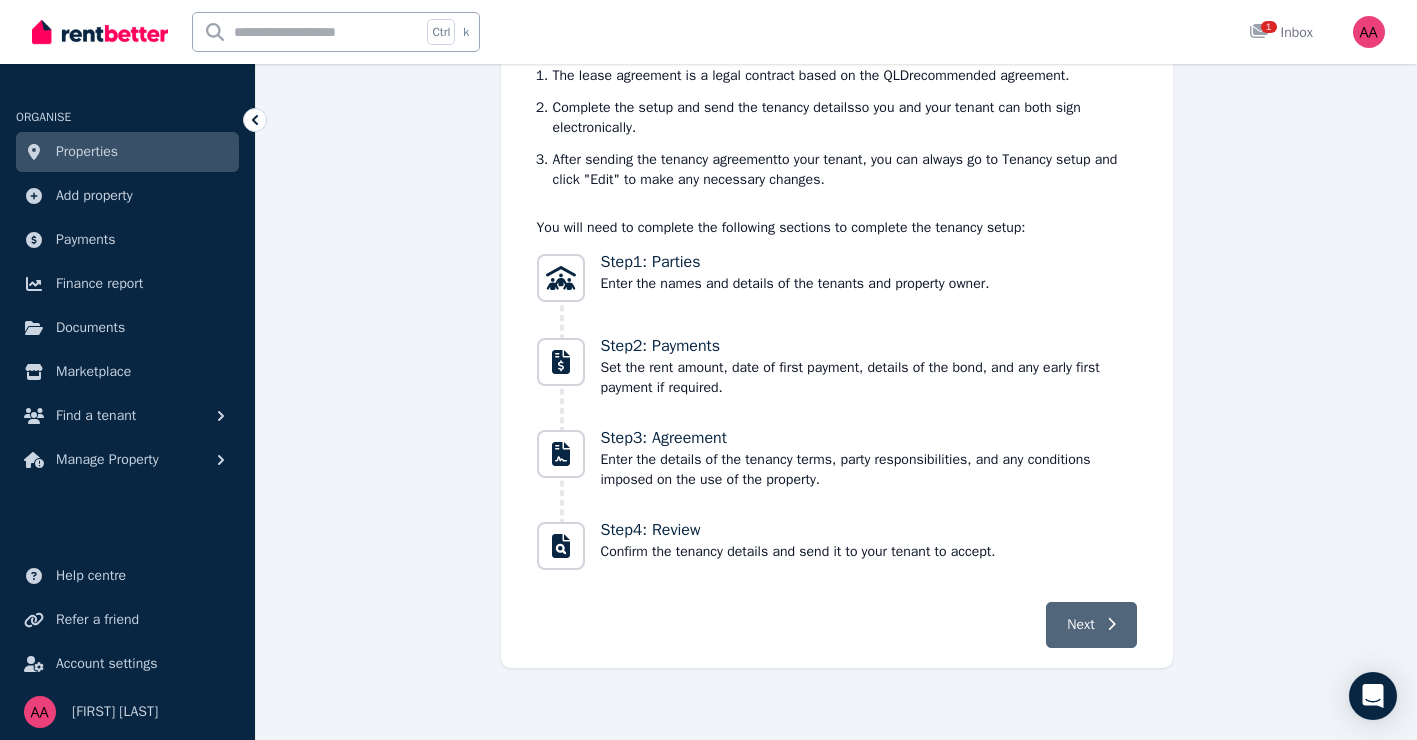 click on "Next" at bounding box center (1080, 625) 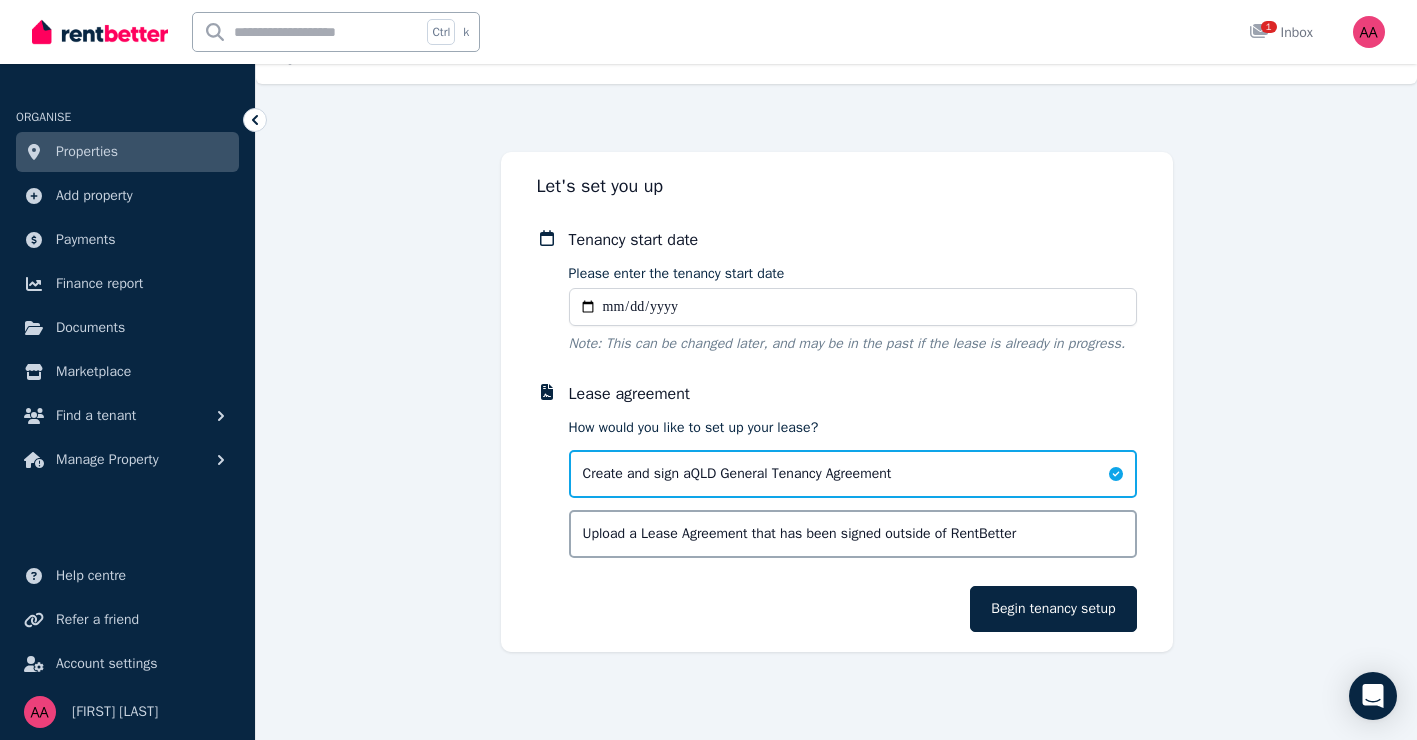 click on "Please enter the tenancy start date" at bounding box center (853, 307) 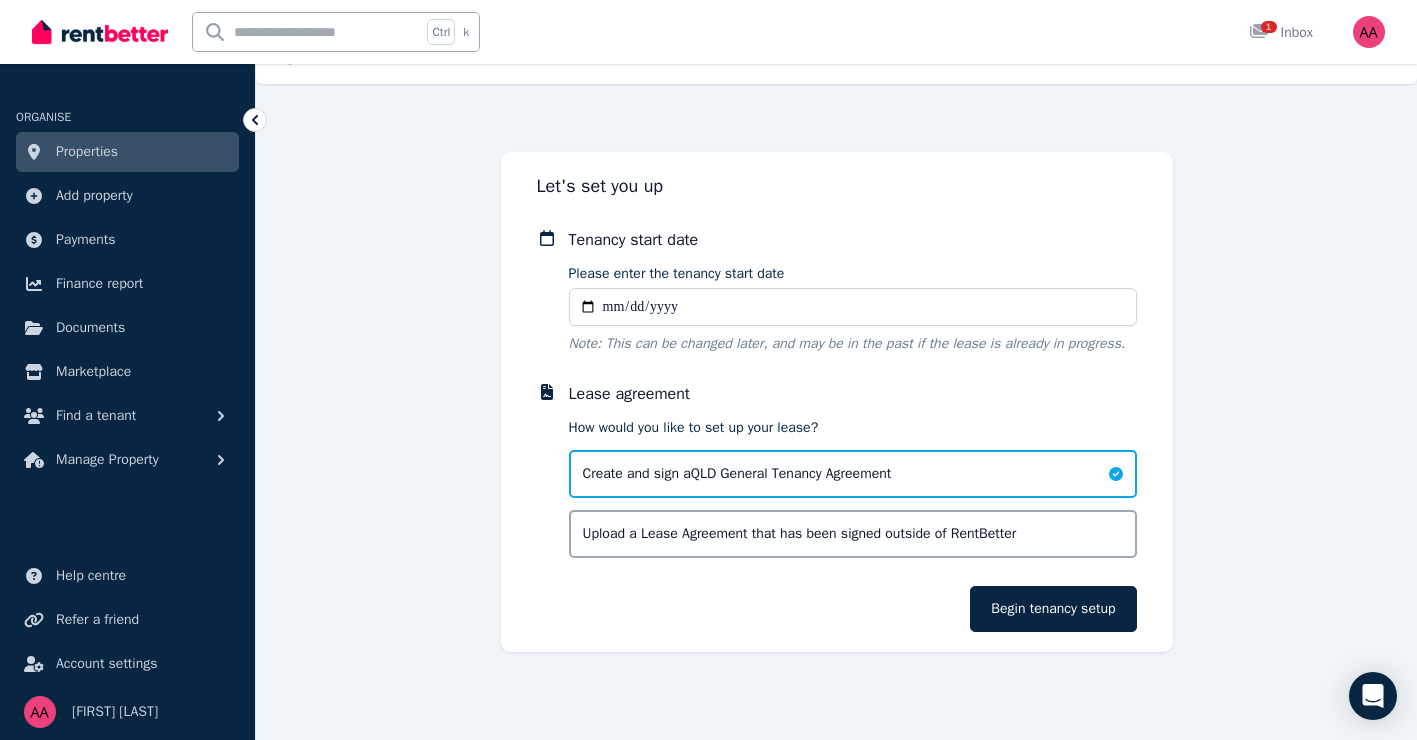 type on "**********" 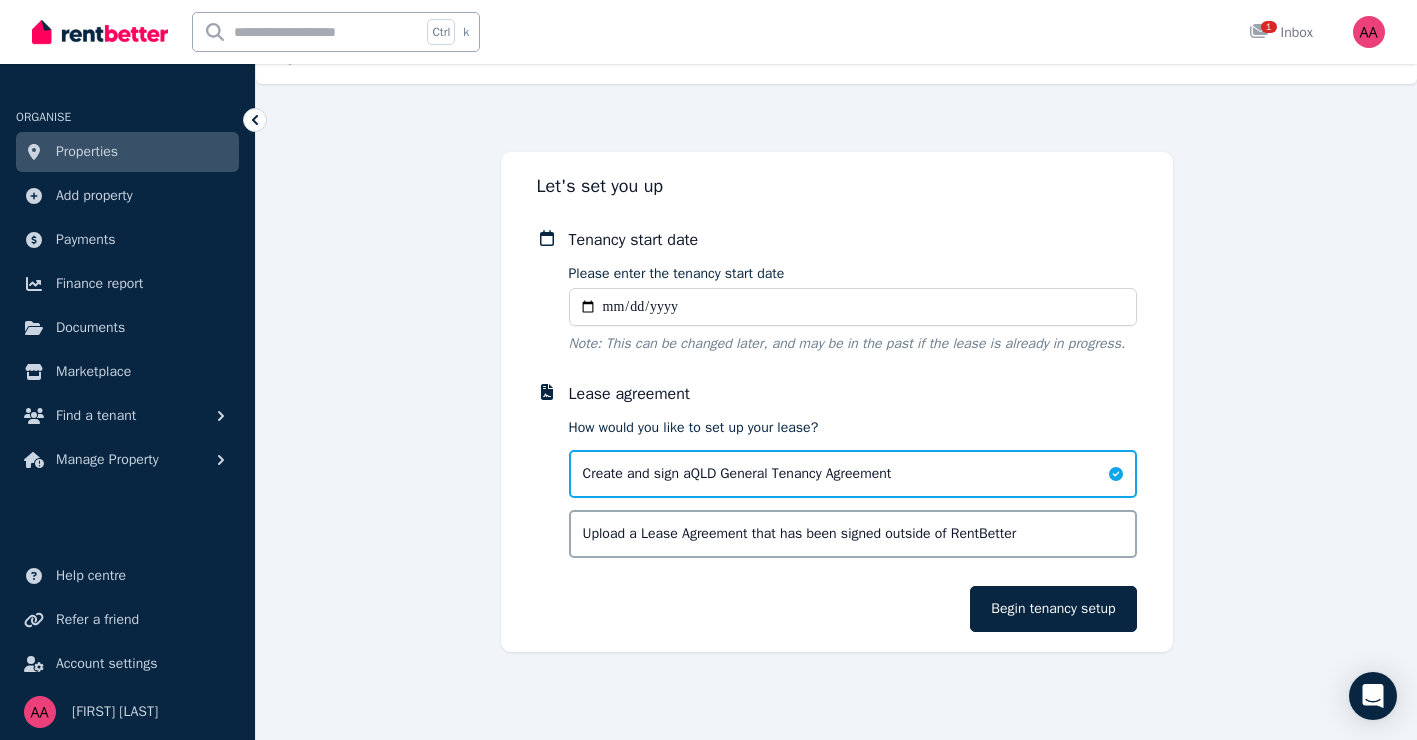 click on "Properties" at bounding box center [87, 152] 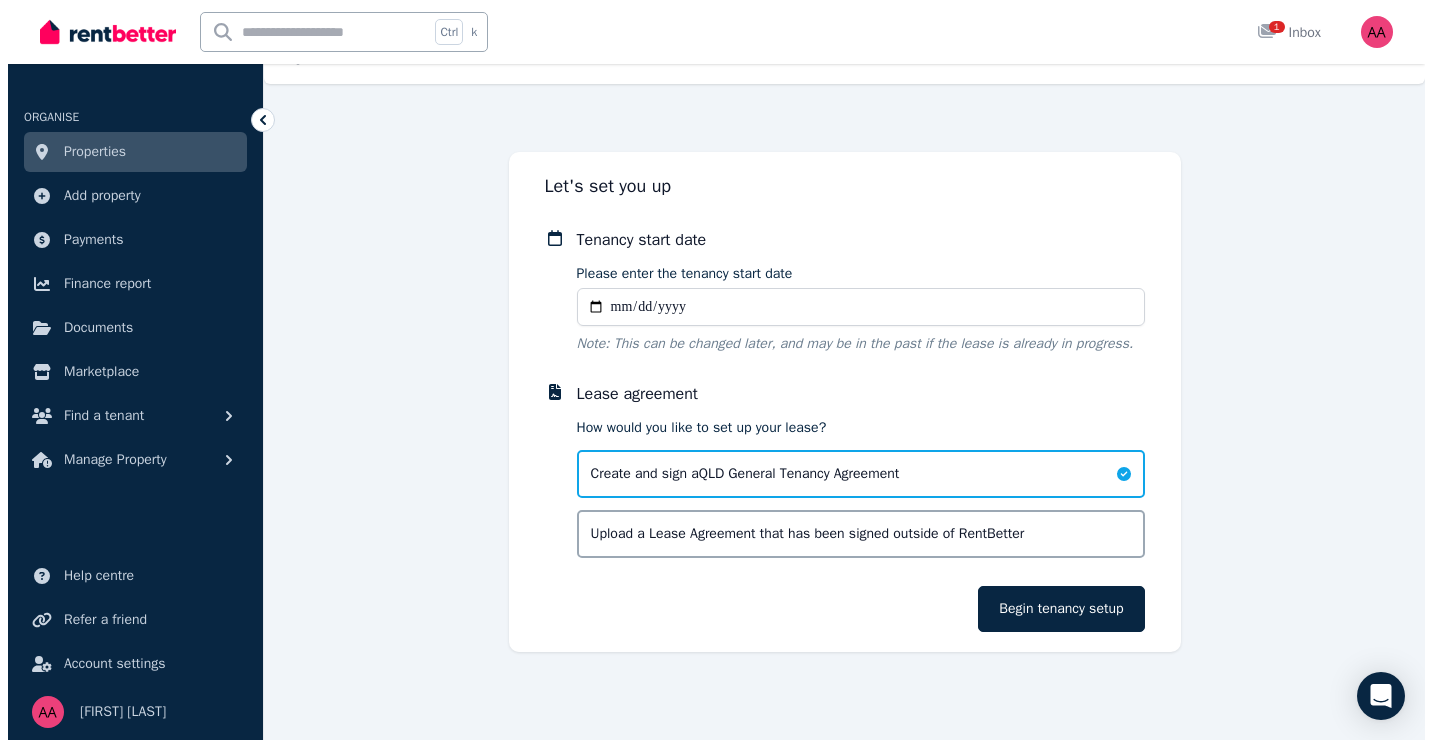 scroll, scrollTop: 0, scrollLeft: 0, axis: both 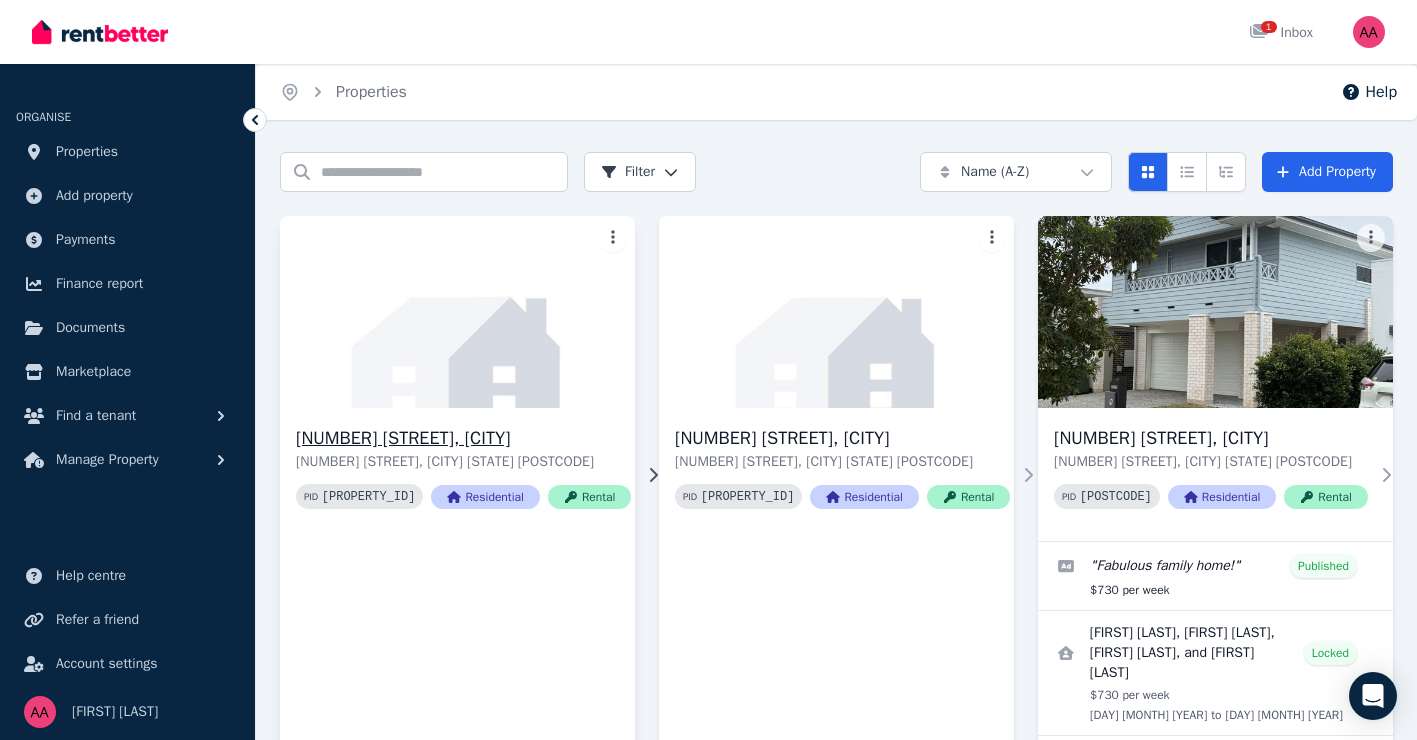 click at bounding box center [457, 312] 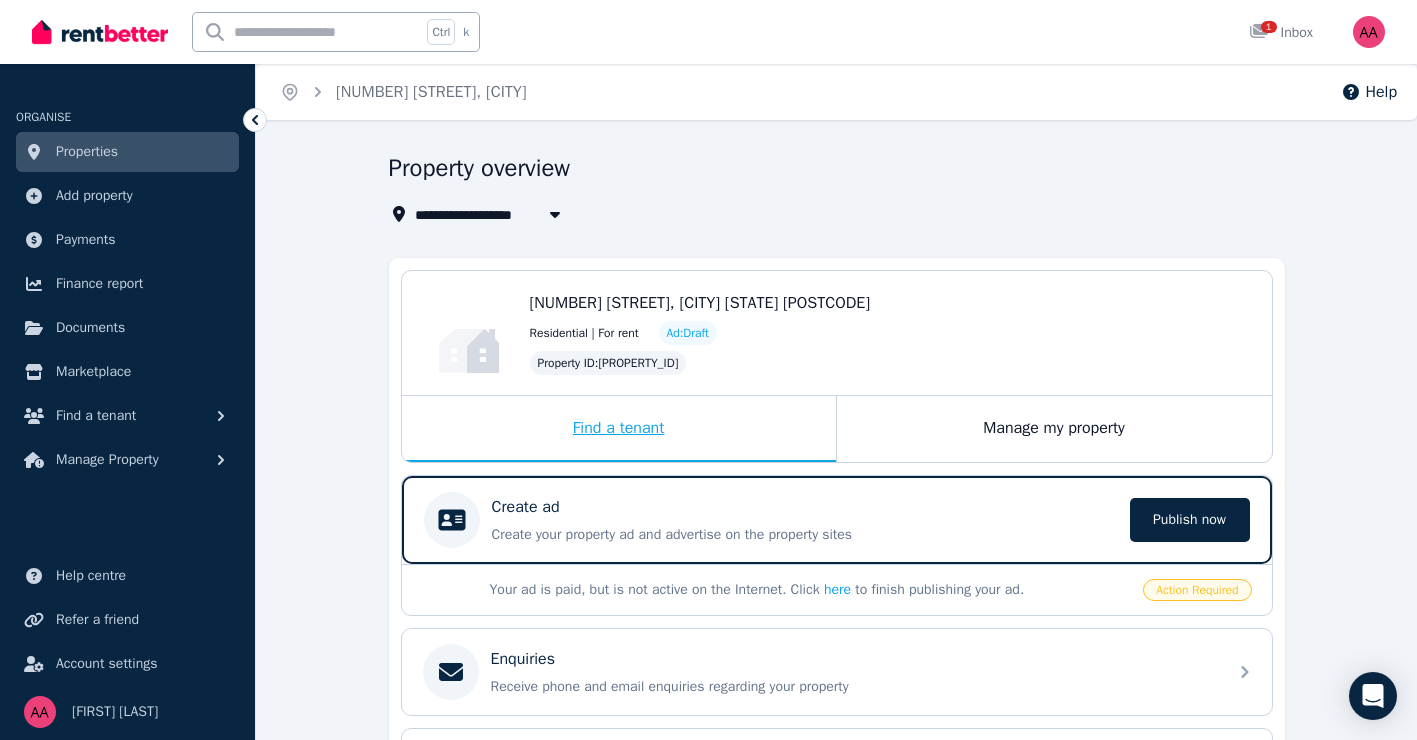 click on "Find a tenant" at bounding box center (619, 429) 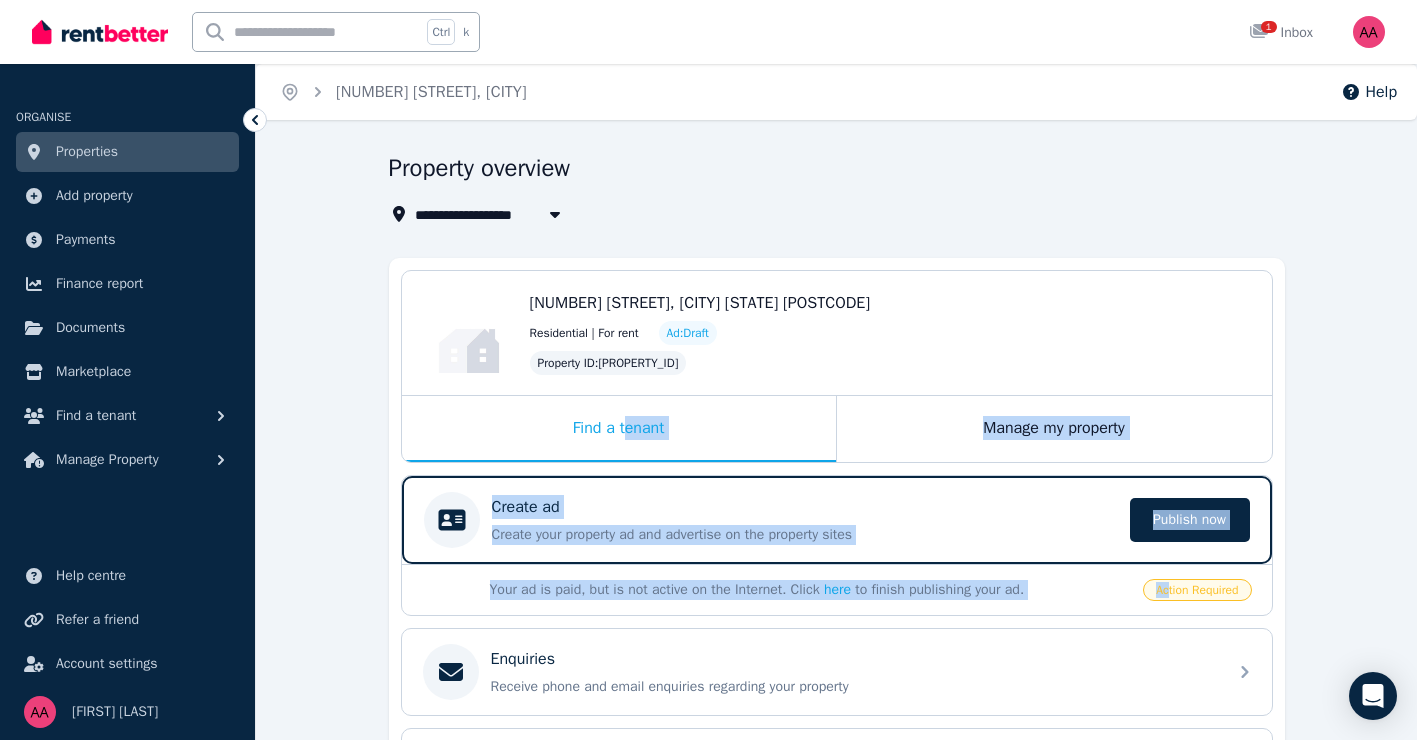 drag, startPoint x: 625, startPoint y: 426, endPoint x: 1165, endPoint y: 567, distance: 558.10486 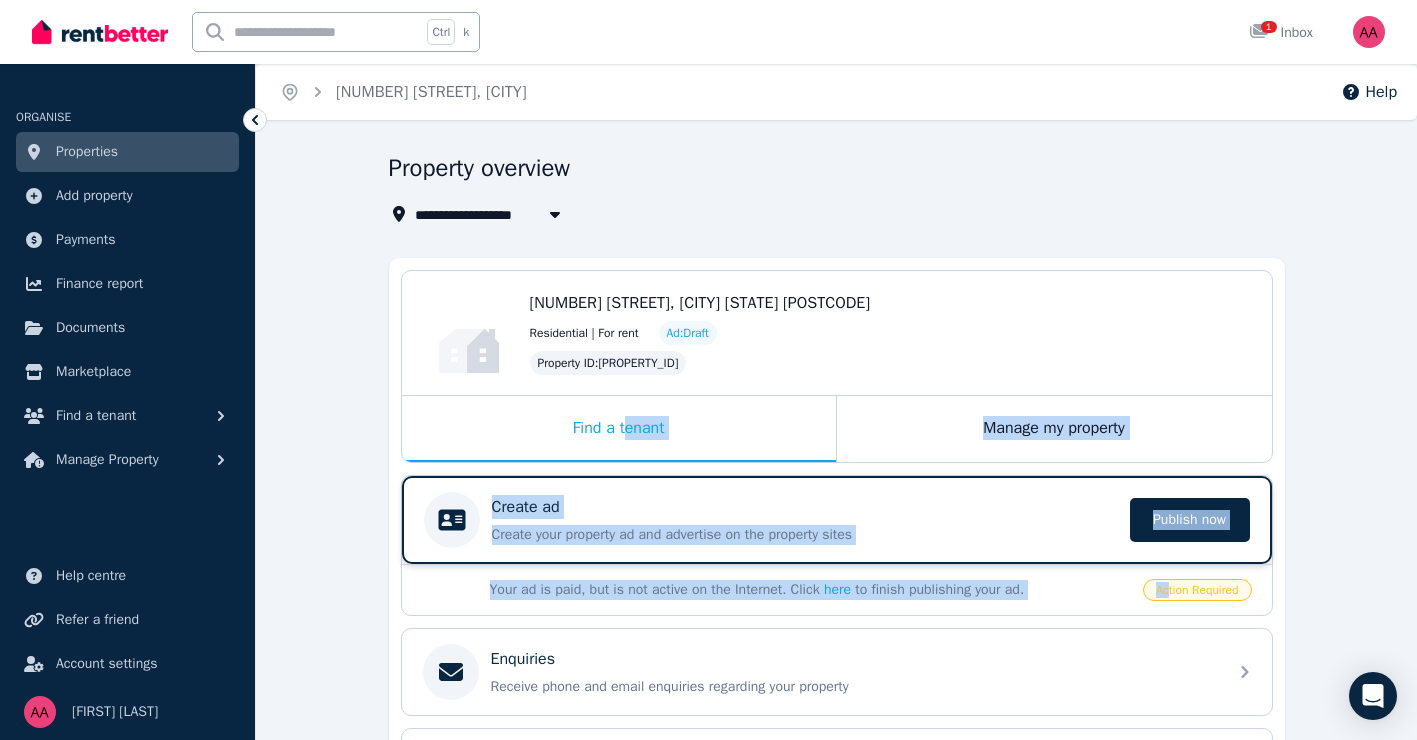 click on "Create ad" at bounding box center [805, 507] 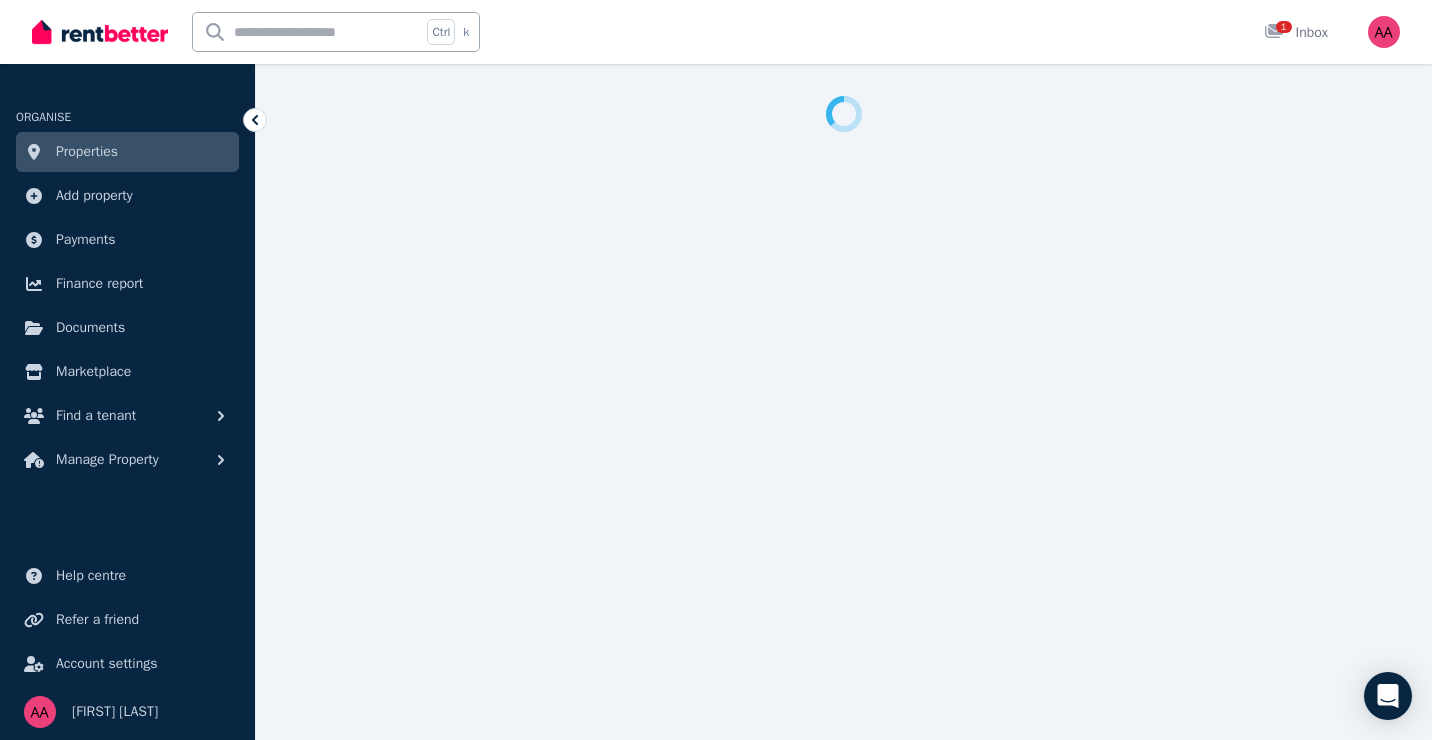 select on "***" 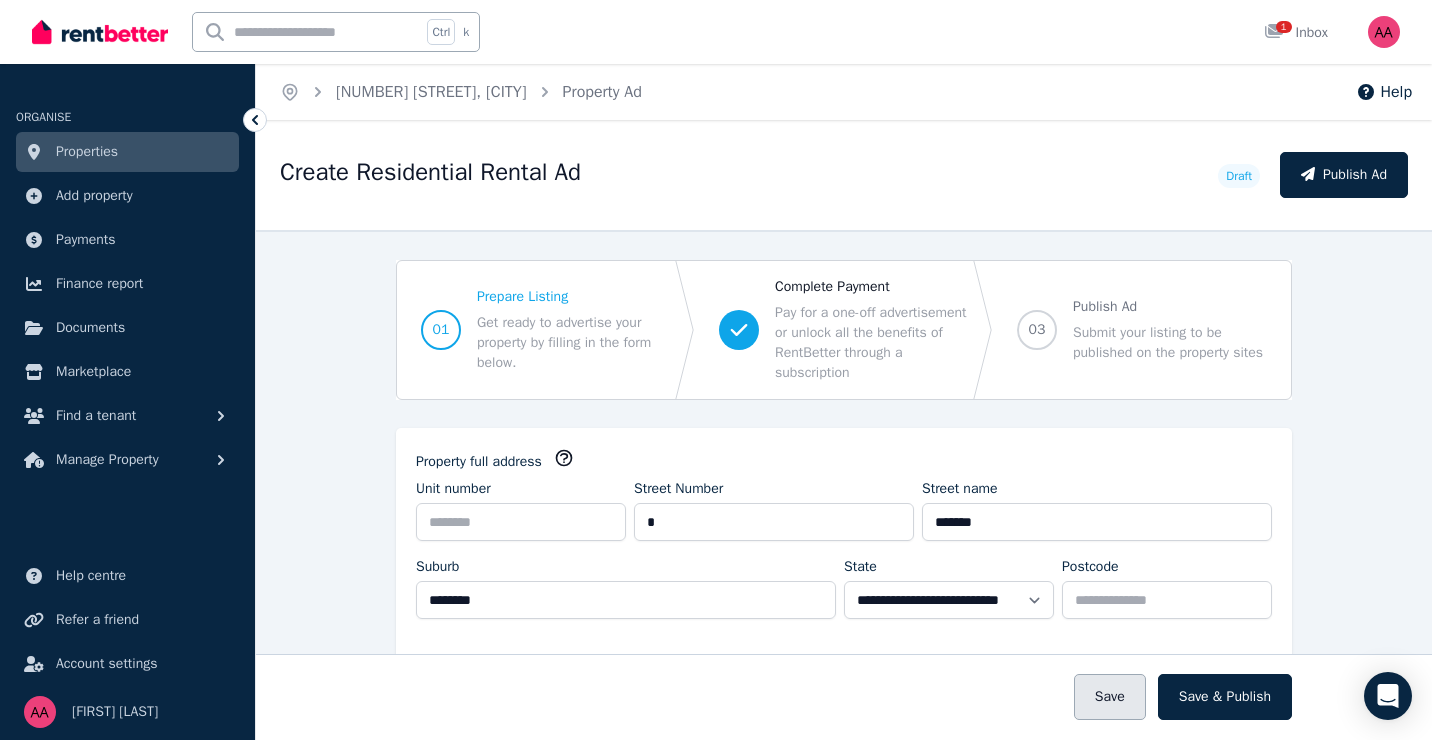 click on "Save" at bounding box center [1110, 697] 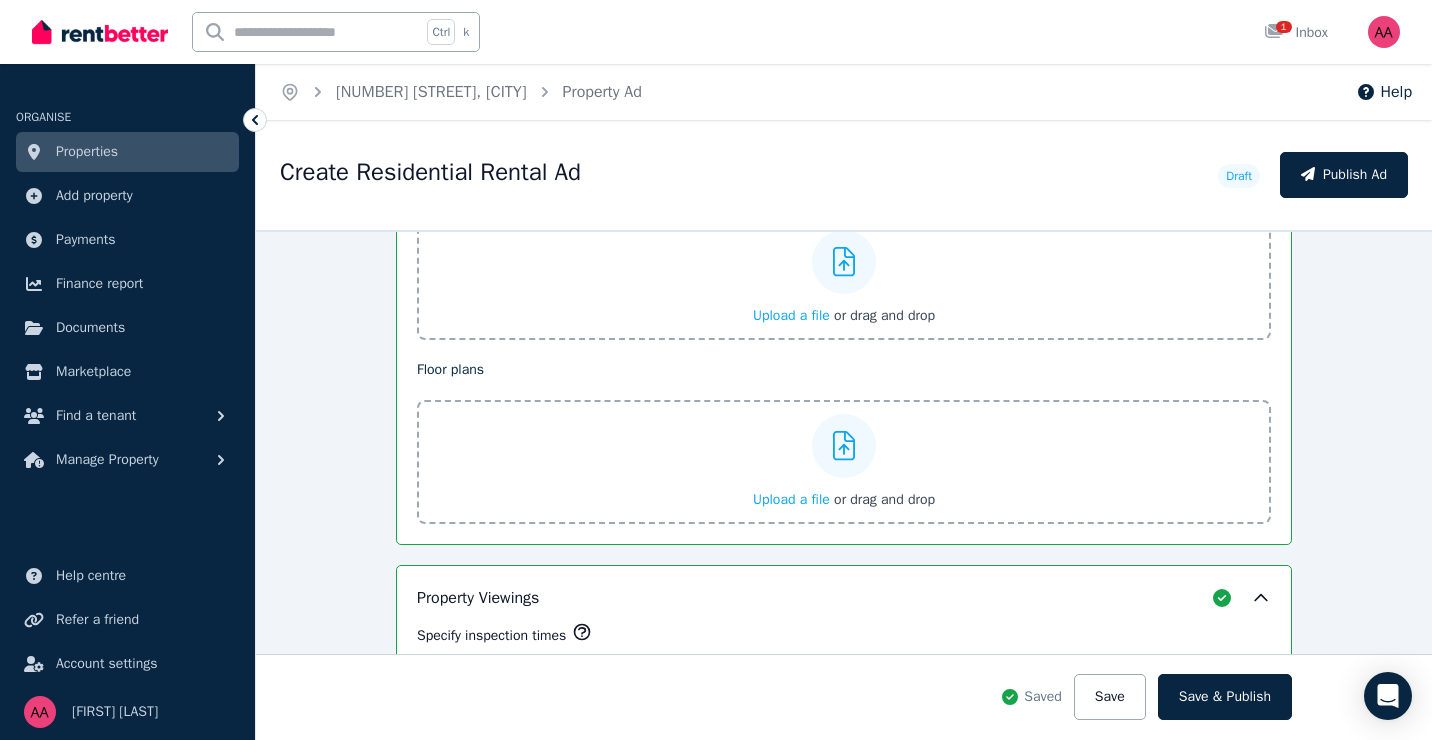 scroll, scrollTop: 2720, scrollLeft: 0, axis: vertical 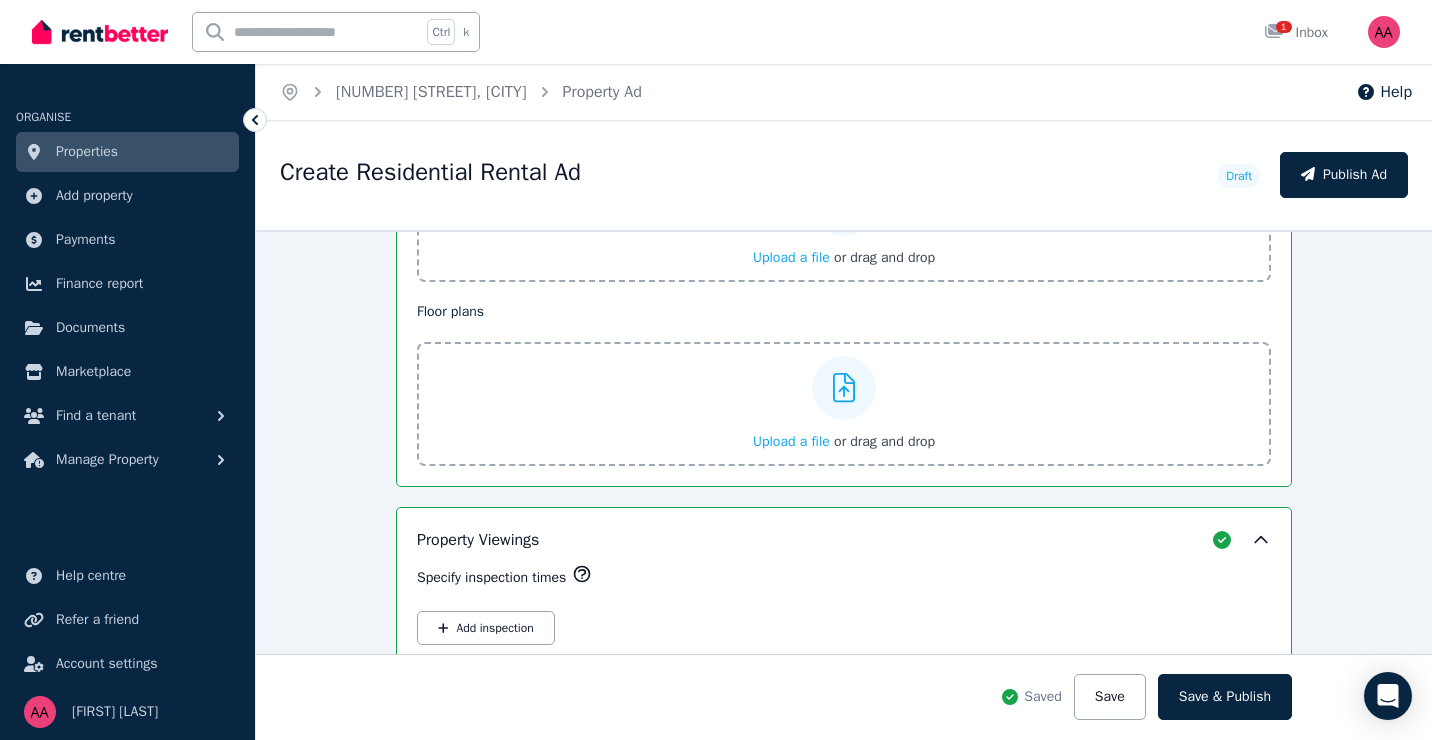 drag, startPoint x: 1420, startPoint y: 719, endPoint x: 1191, endPoint y: 109, distance: 651.5681 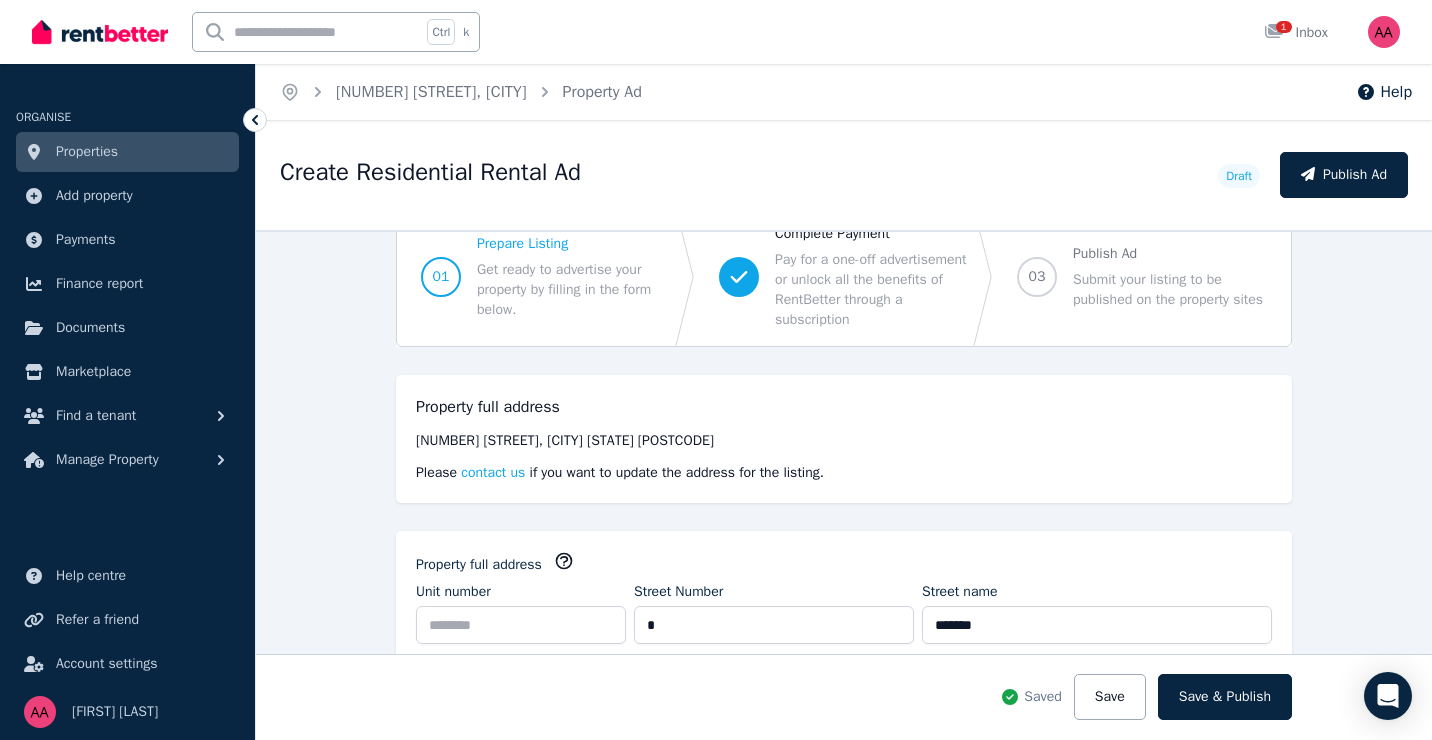 scroll, scrollTop: 0, scrollLeft: 0, axis: both 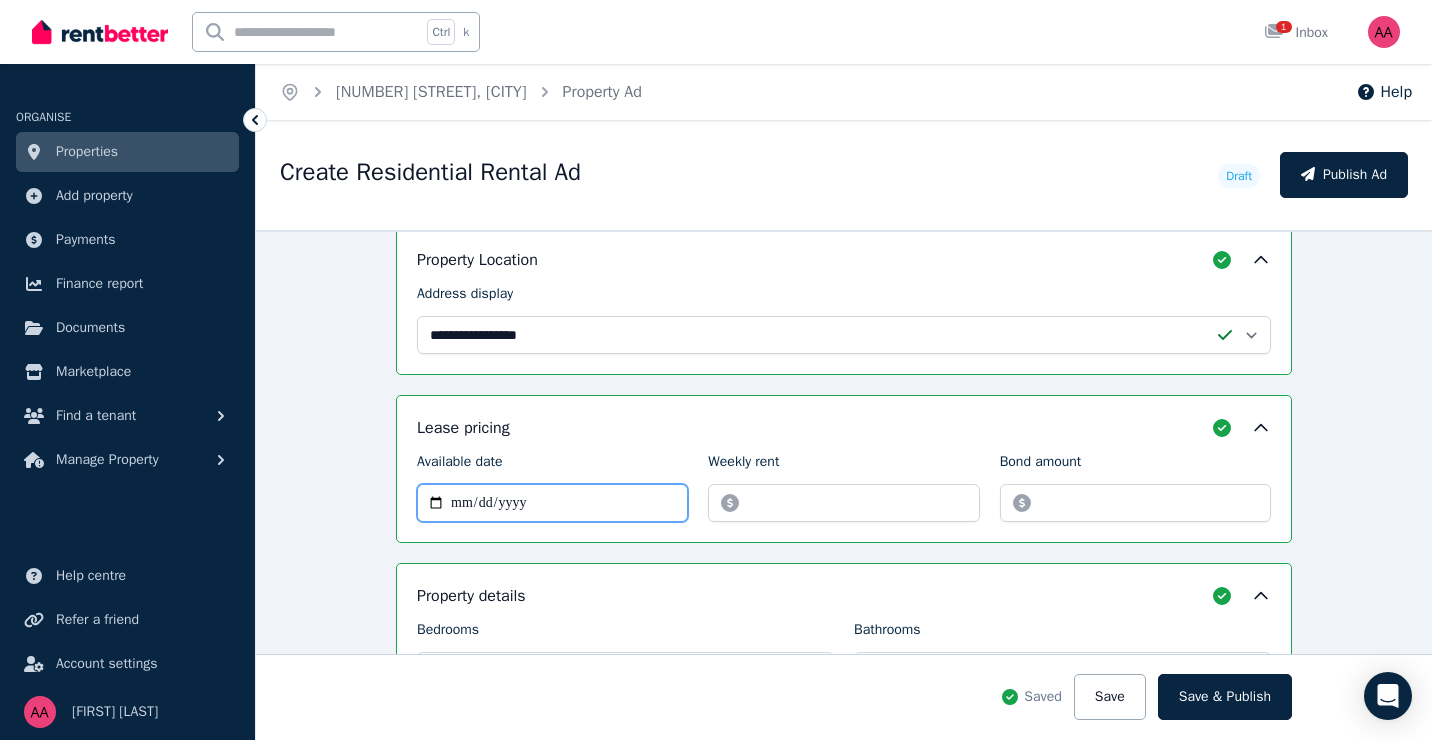 click on "Available date" at bounding box center (552, 503) 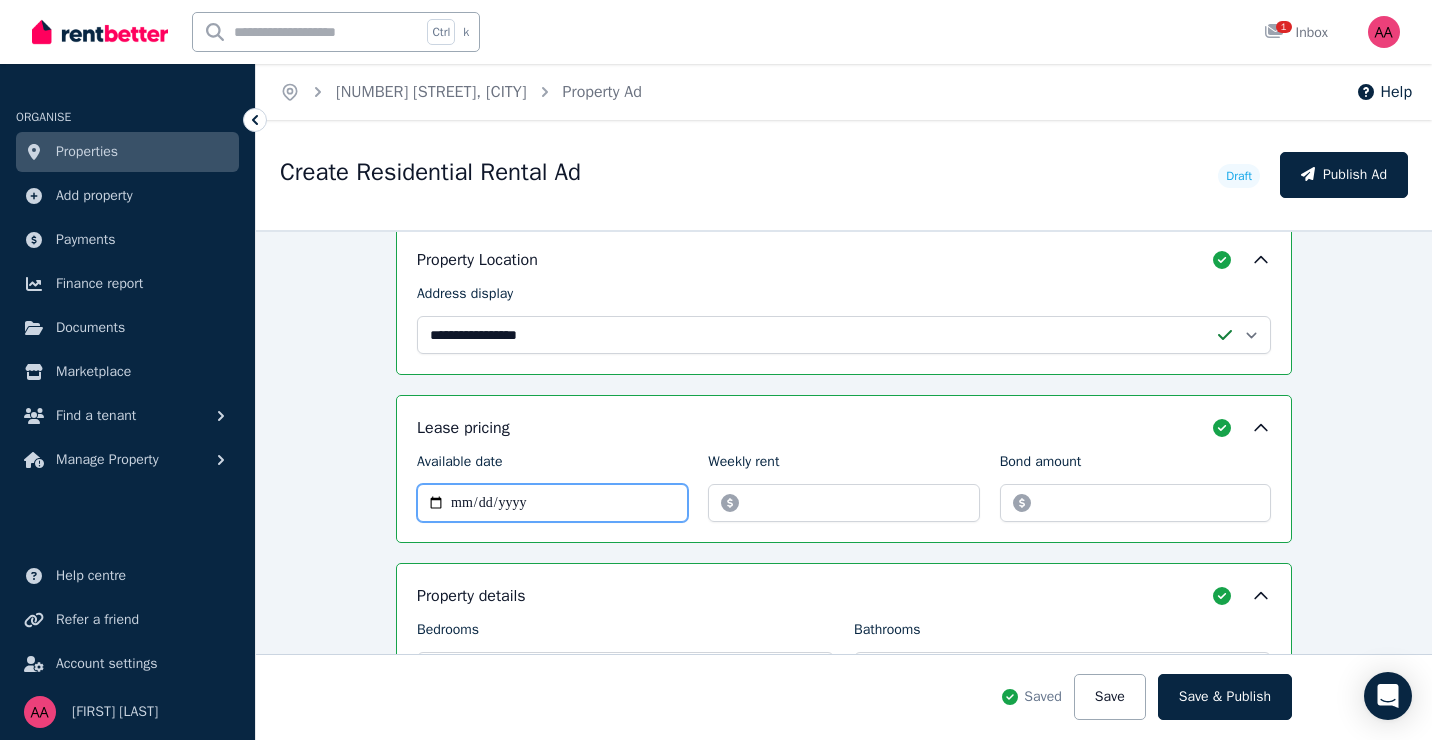 type on "**********" 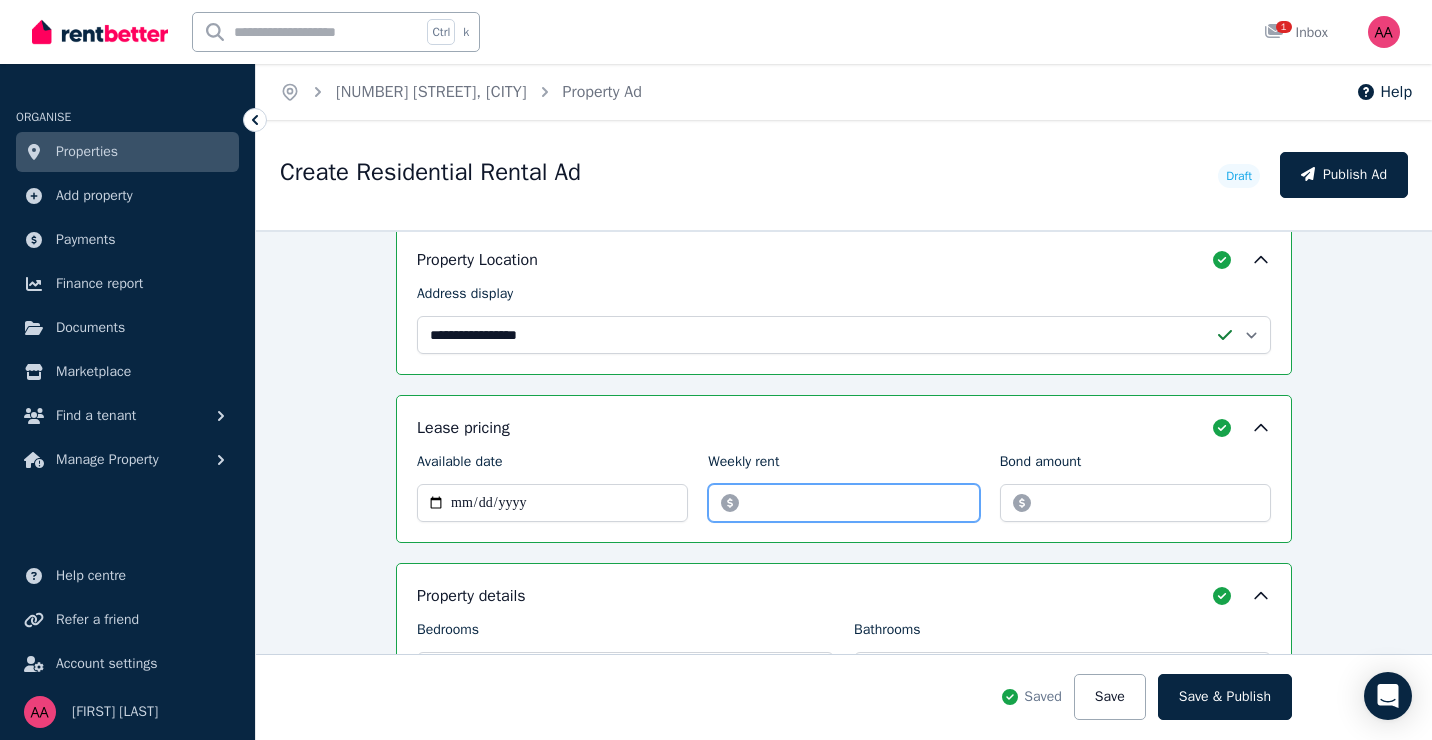 type on "***" 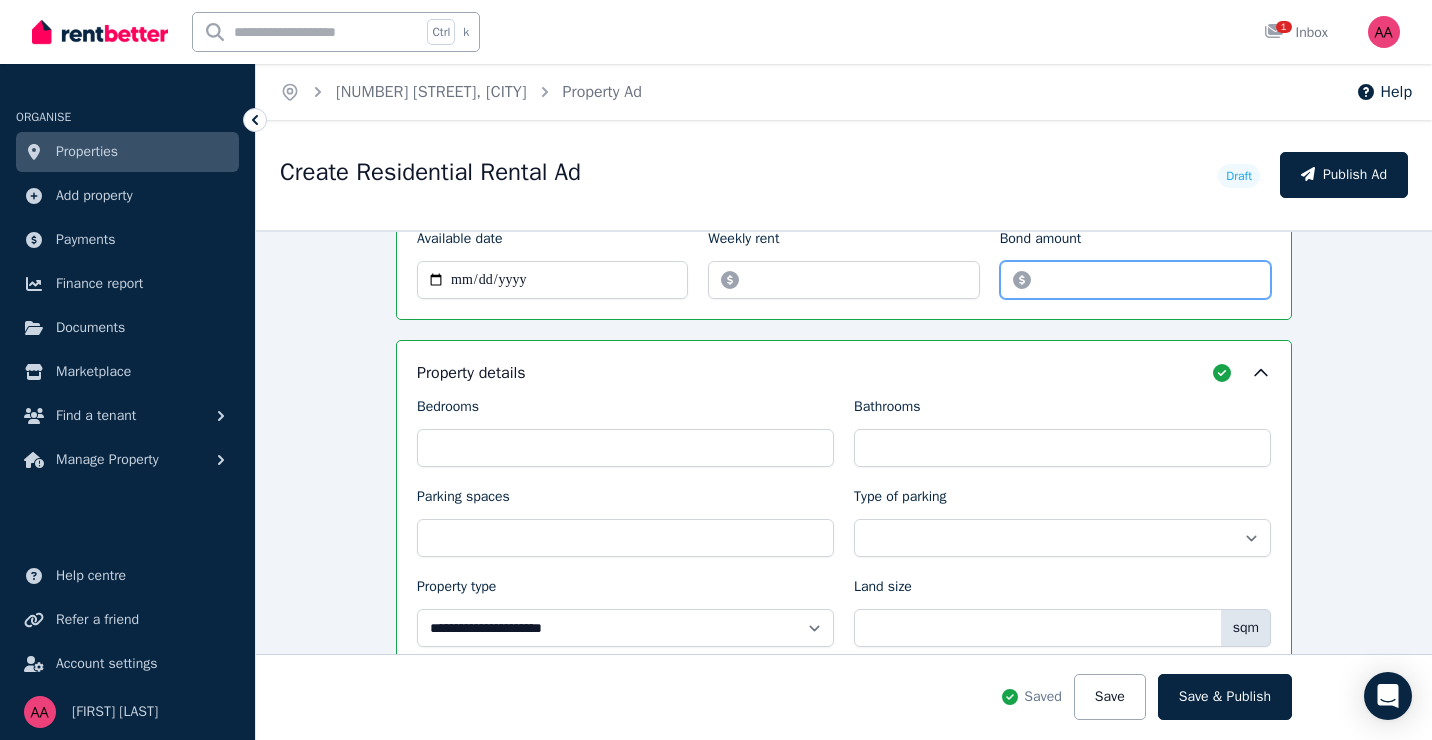 scroll, scrollTop: 880, scrollLeft: 0, axis: vertical 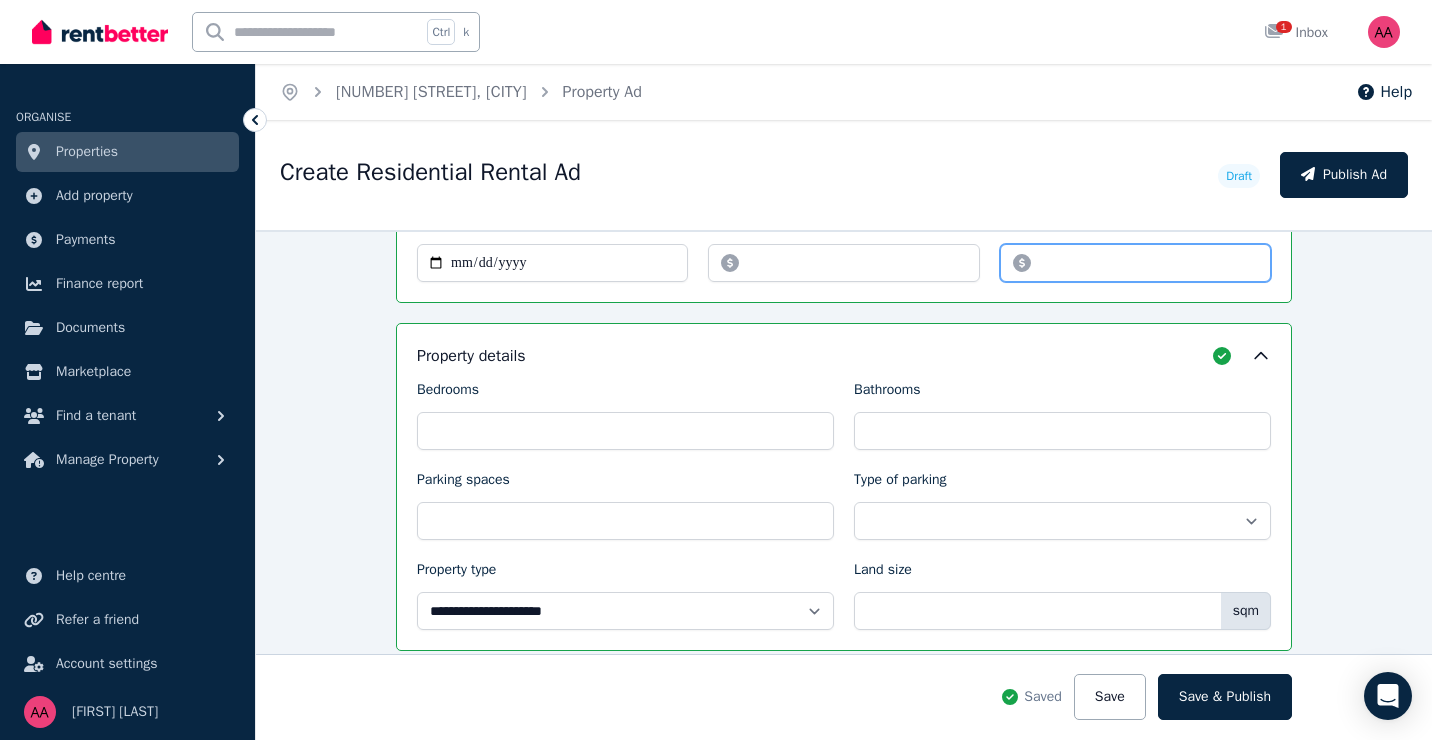 type on "****" 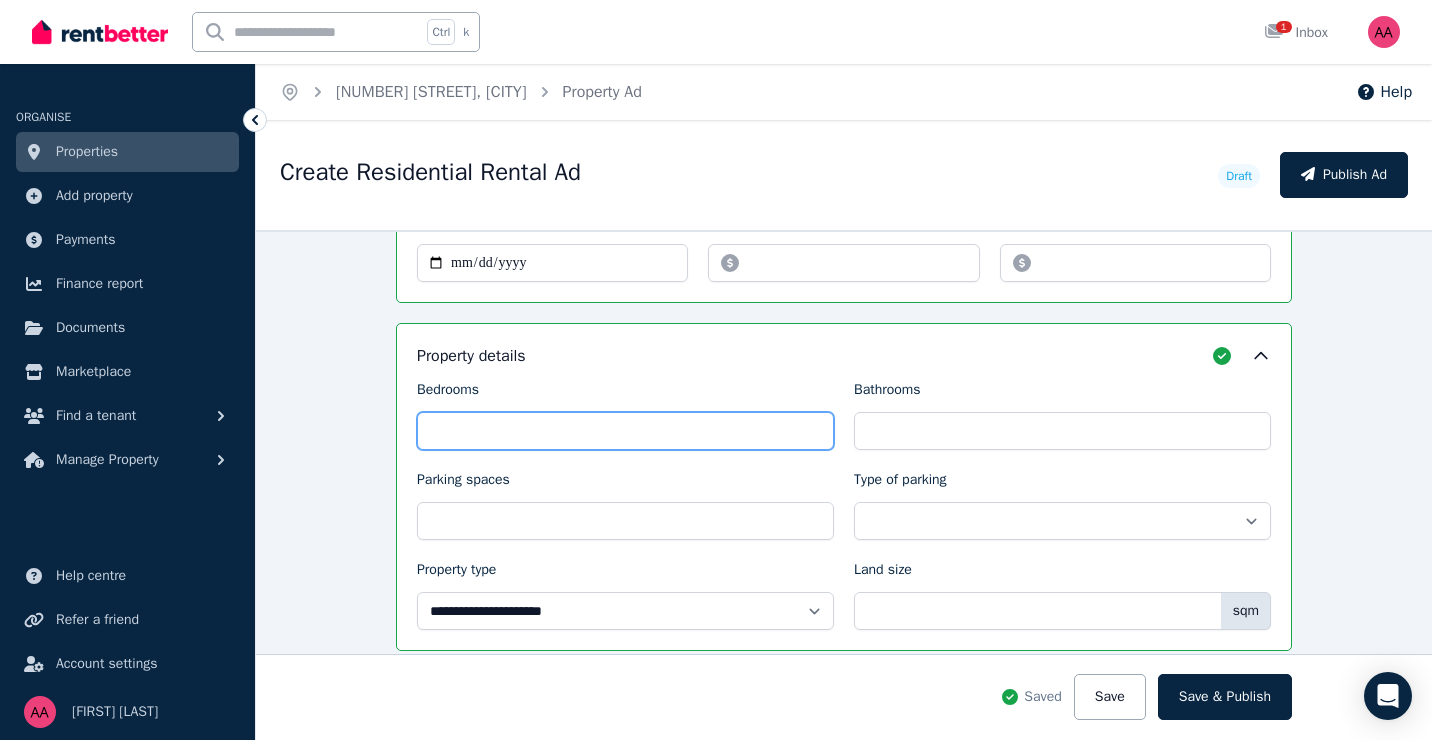click on "Bedrooms" at bounding box center (625, 431) 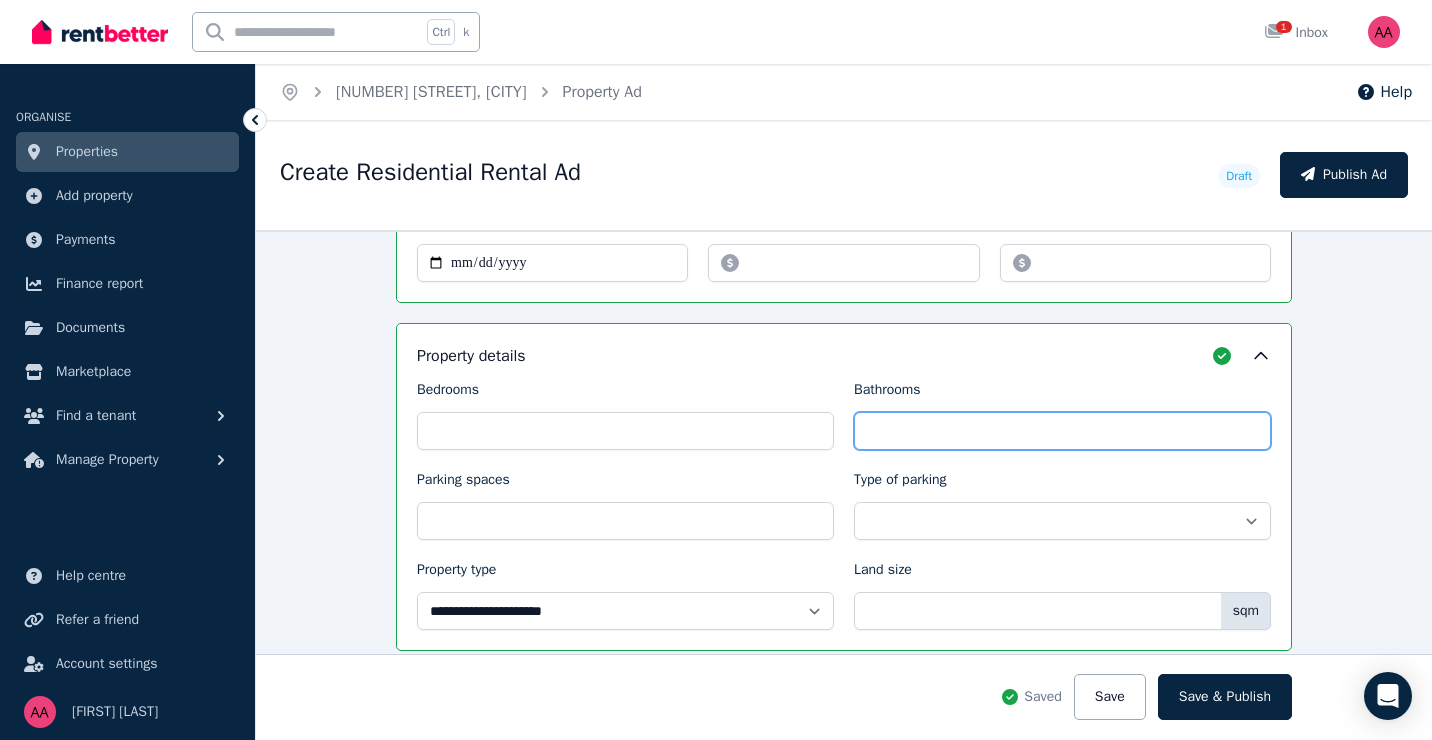 click on "Bathrooms" at bounding box center (1062, 431) 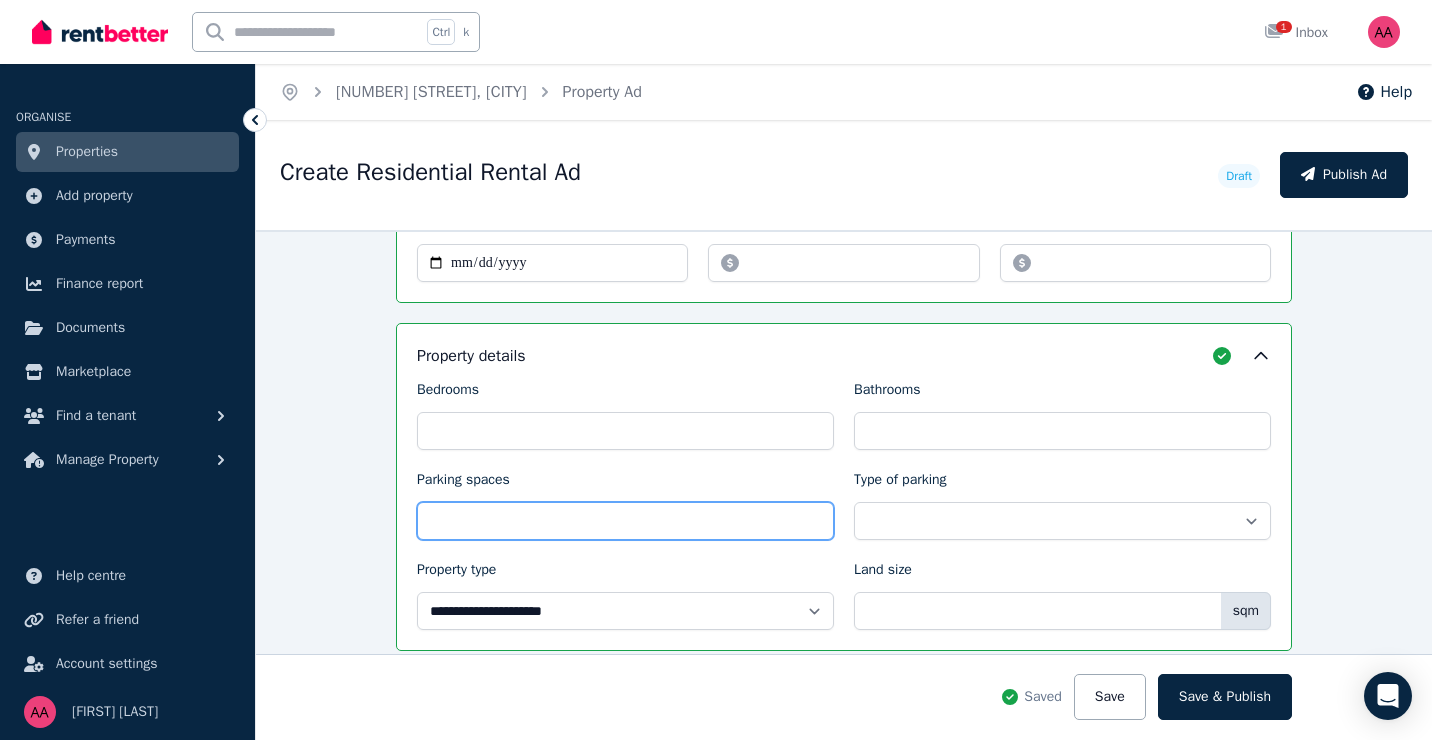 click on "Parking spaces" at bounding box center (625, 521) 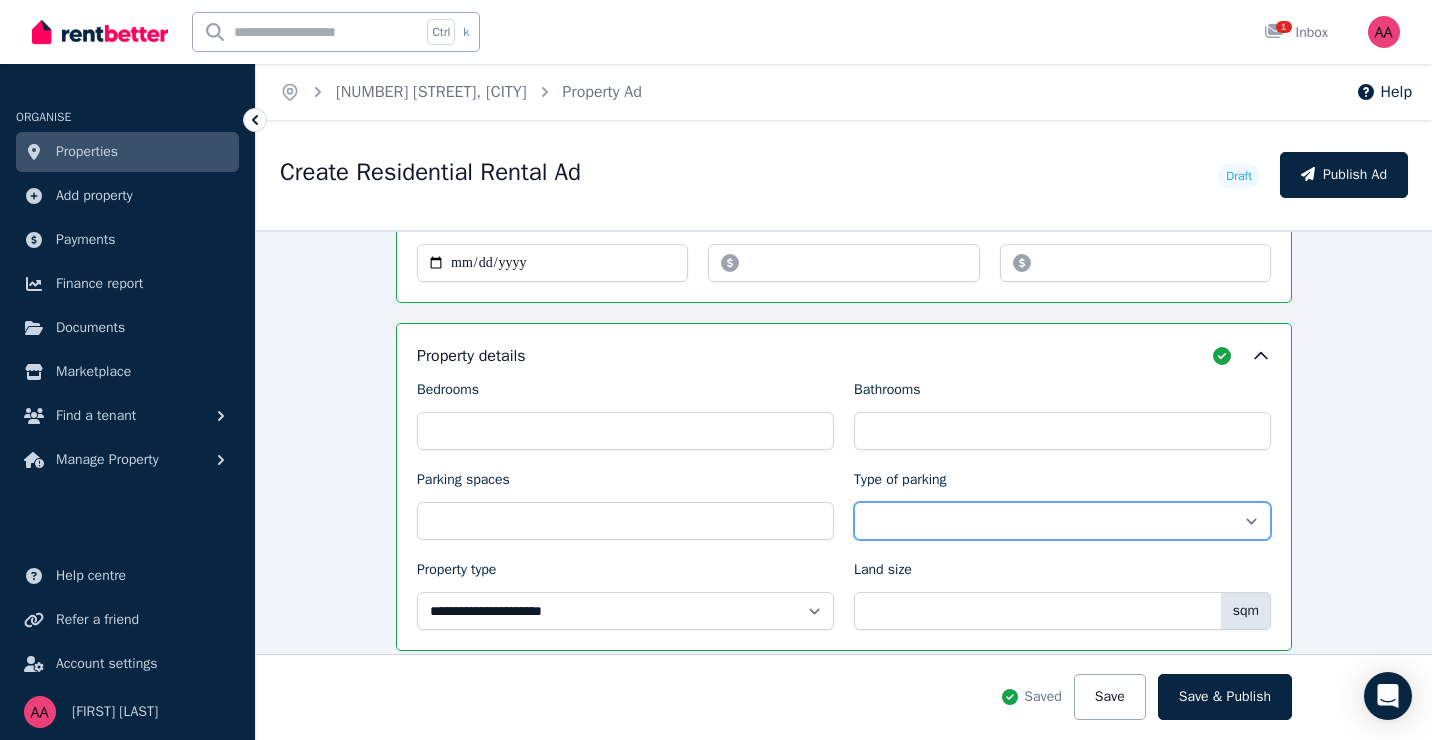 click on "**********" at bounding box center [1062, 521] 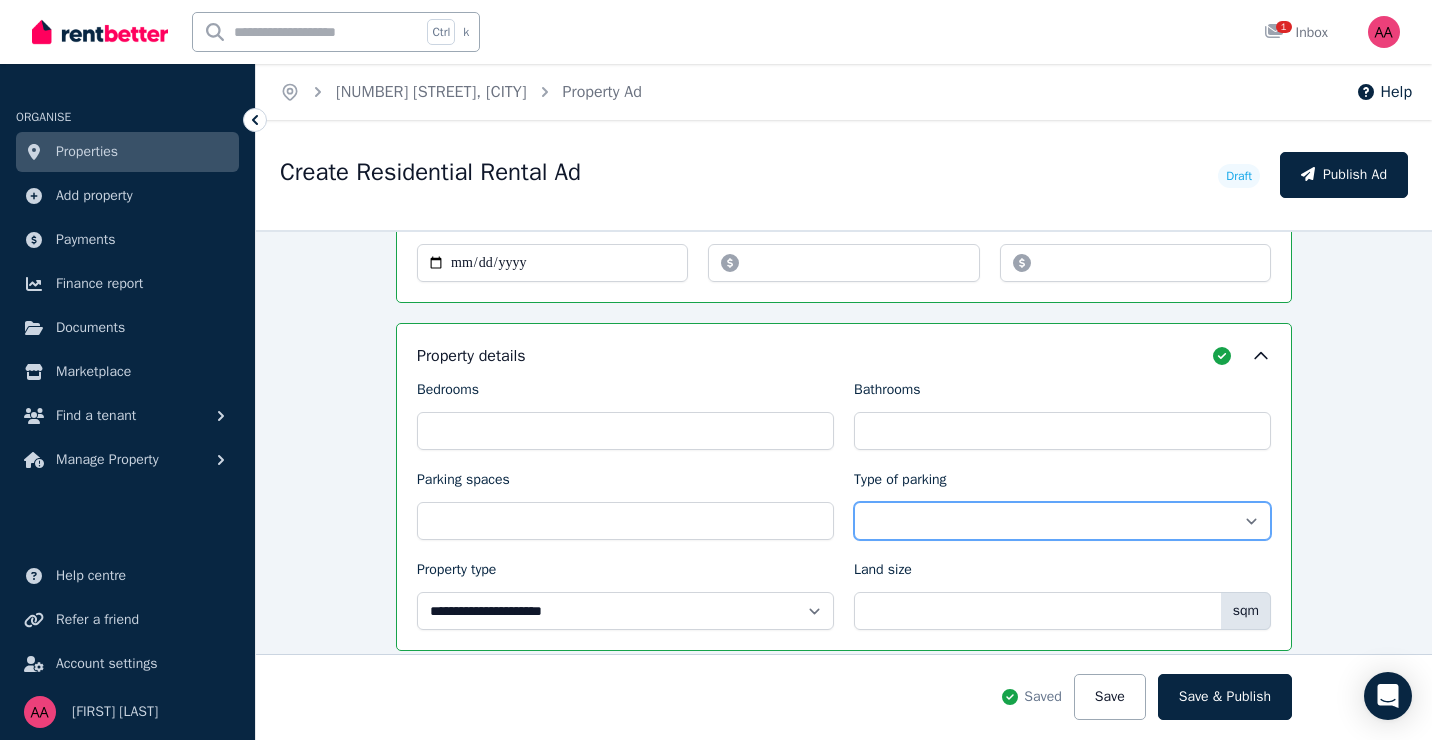 select on "**********" 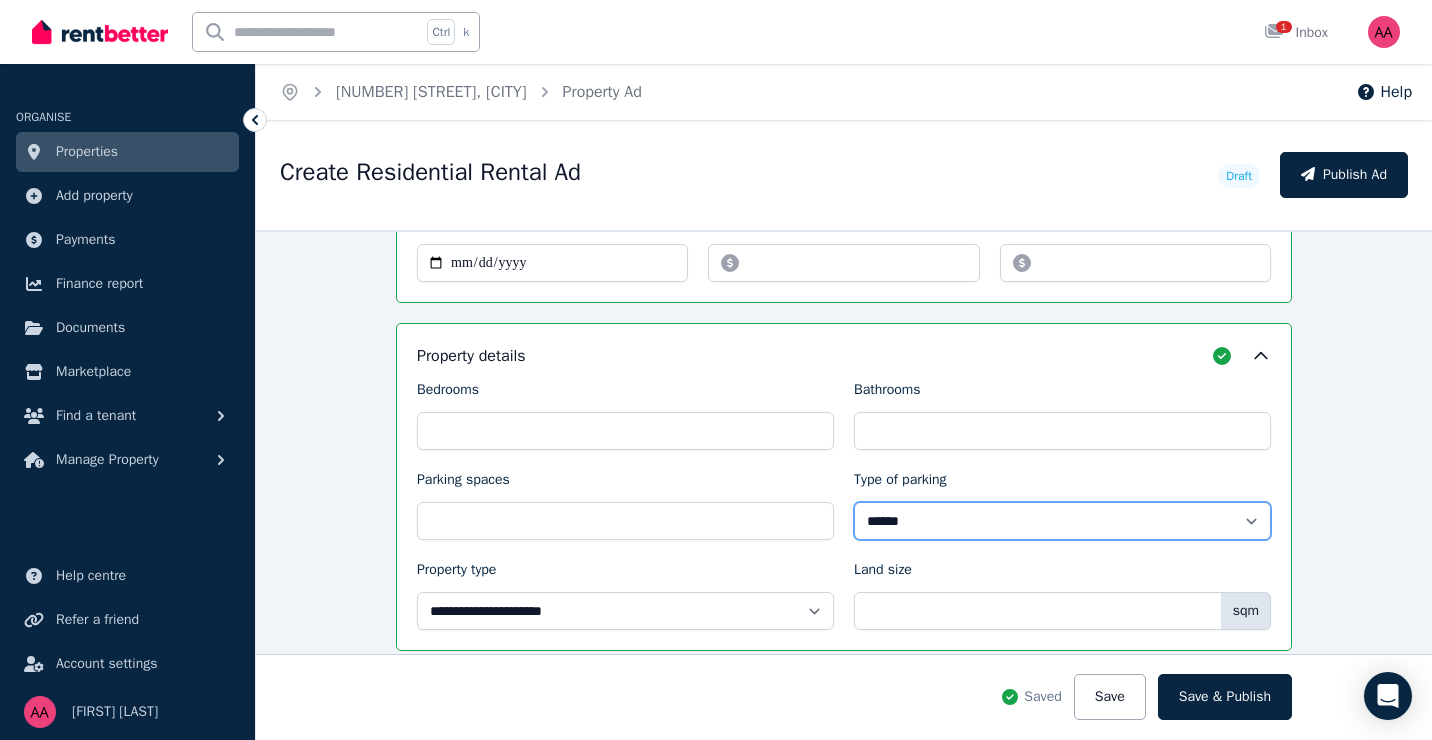 click on "**********" at bounding box center (1062, 521) 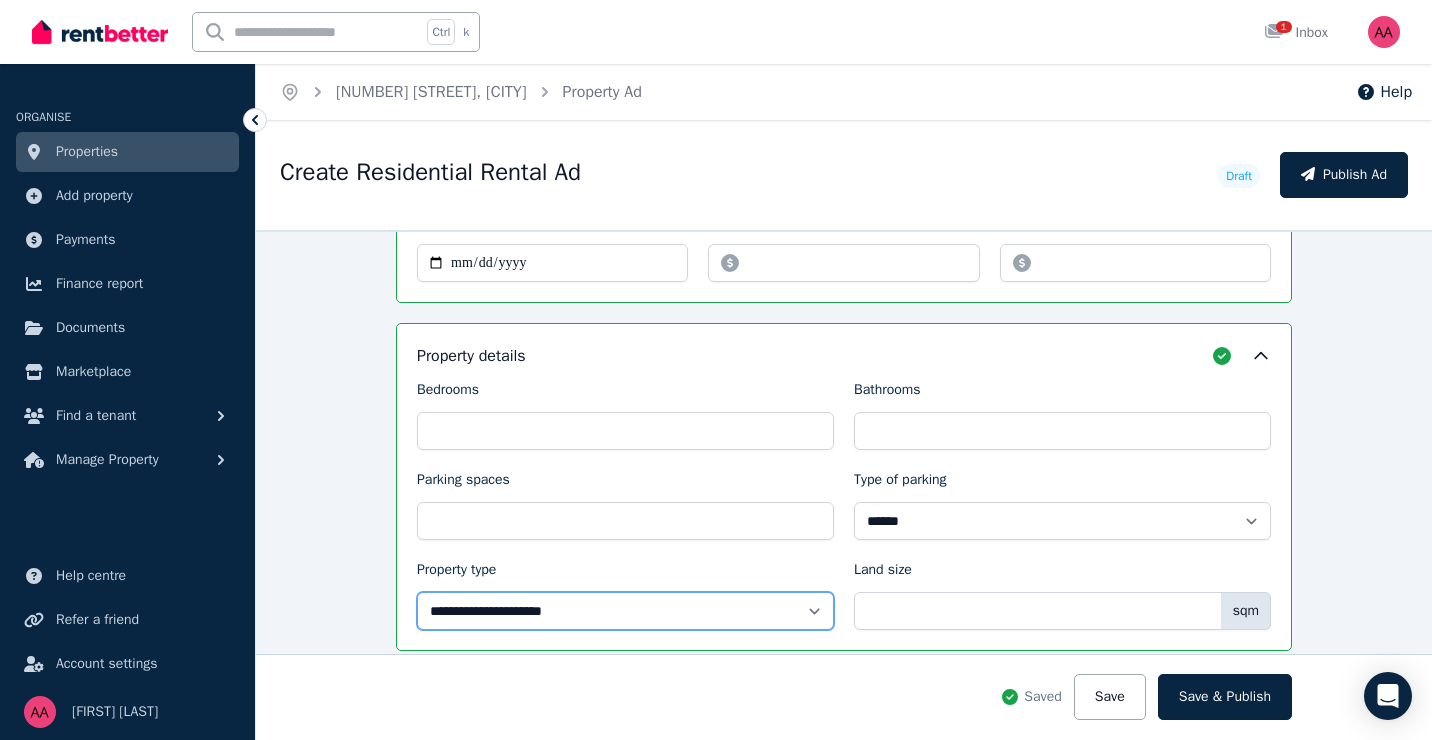 click on "**********" at bounding box center (625, 611) 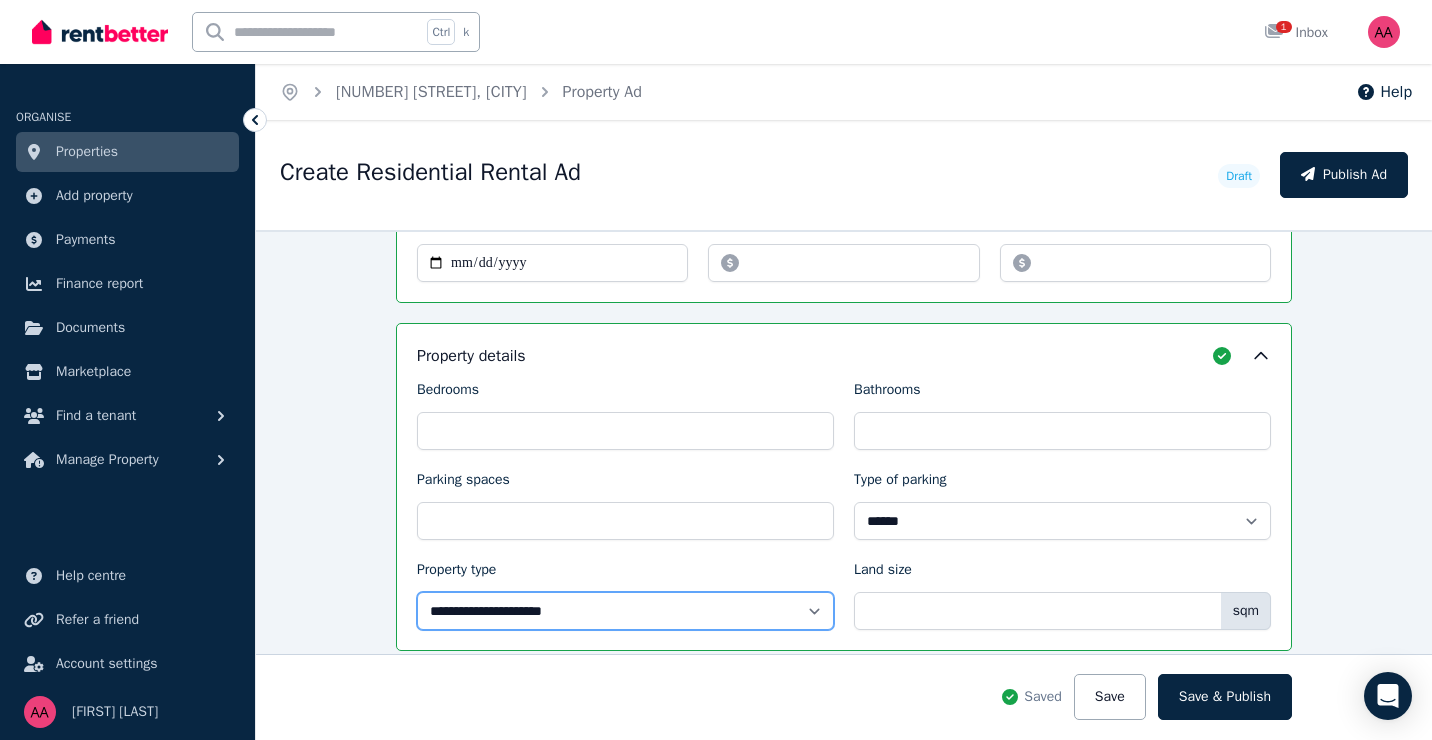select on "**********" 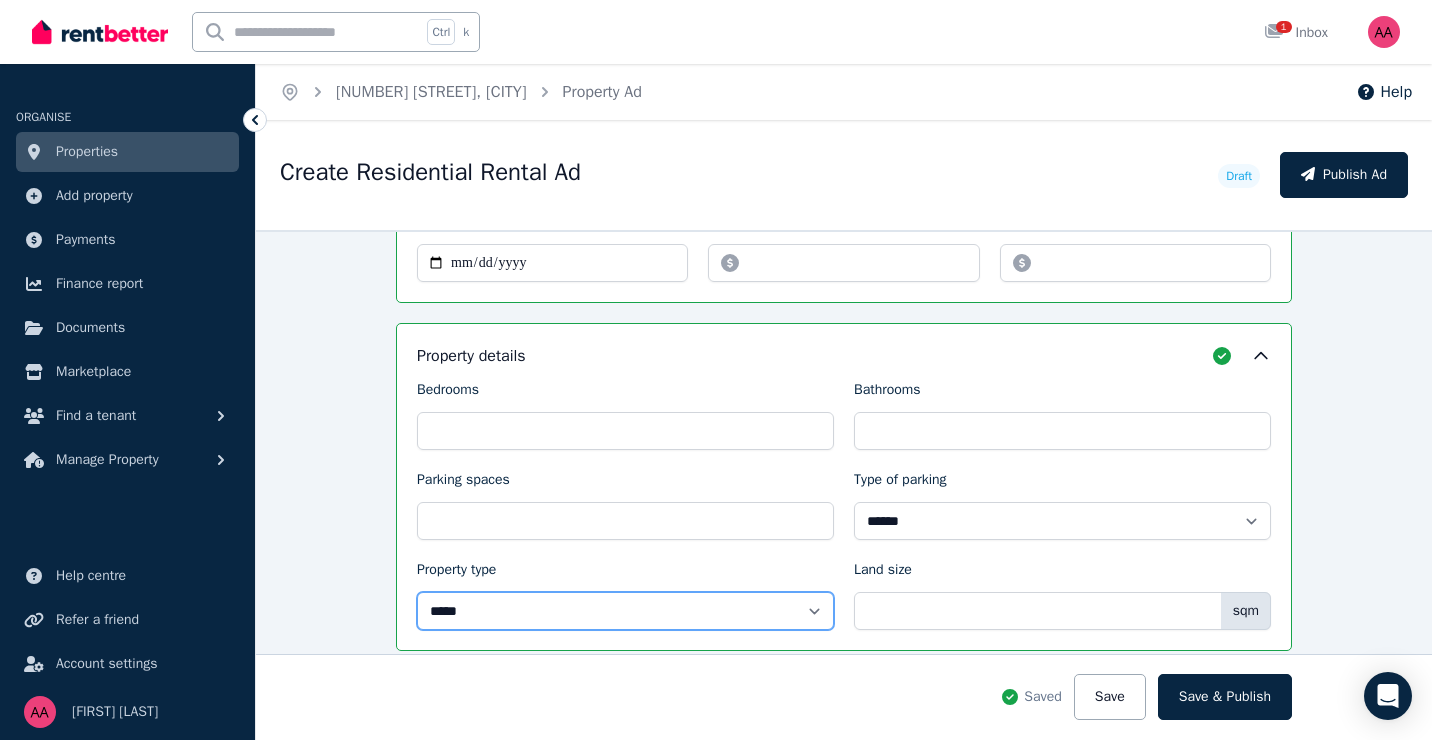 click on "**********" at bounding box center [625, 611] 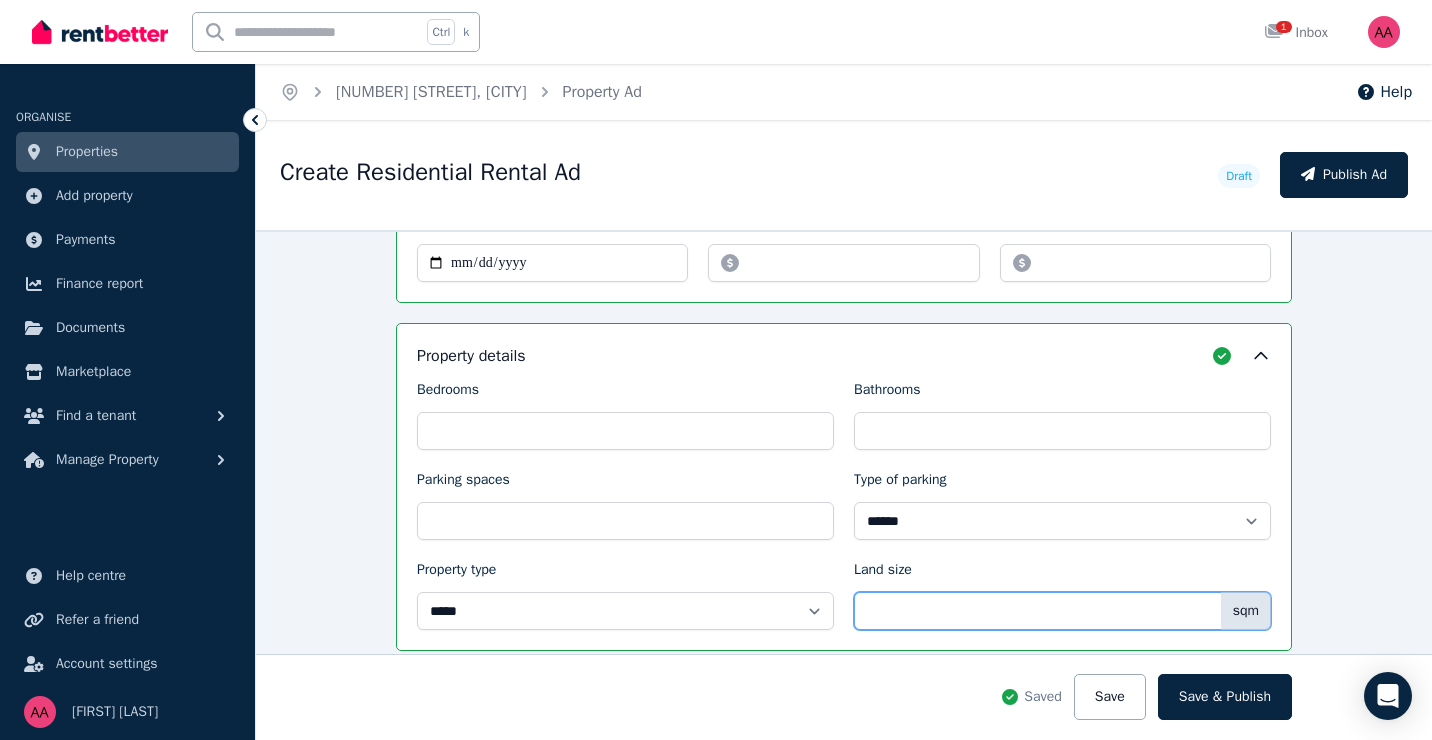 click on "Land size" at bounding box center (1062, 611) 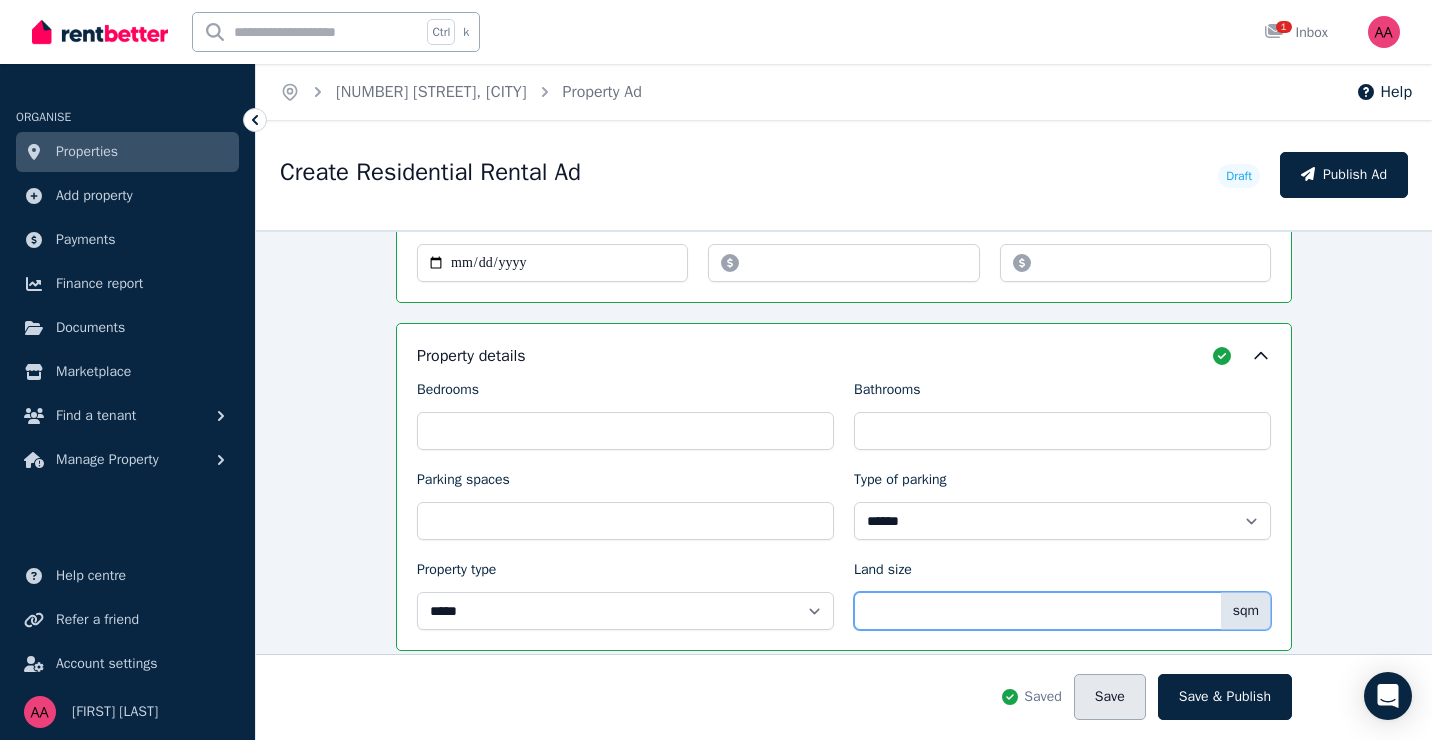 type on "***" 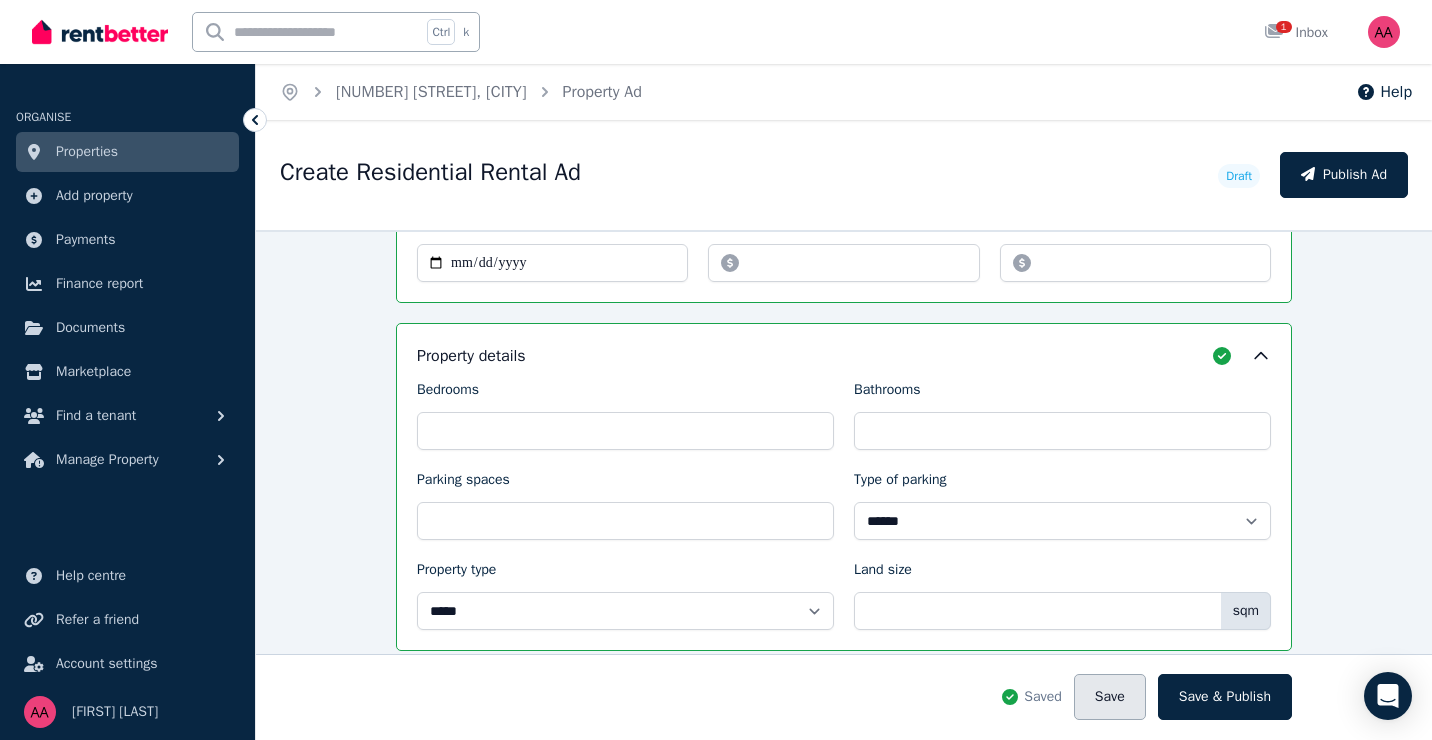 click on "Save" at bounding box center (1110, 697) 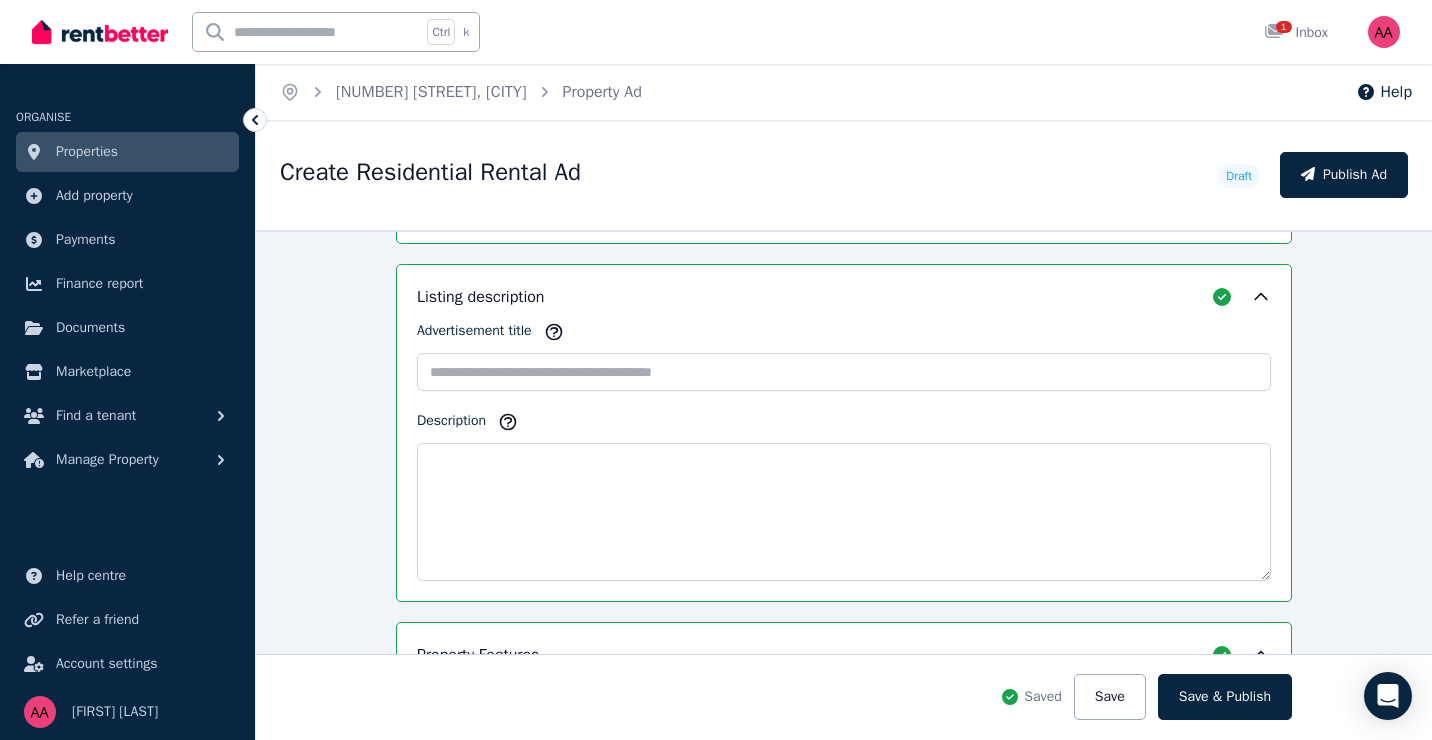 scroll, scrollTop: 1320, scrollLeft: 0, axis: vertical 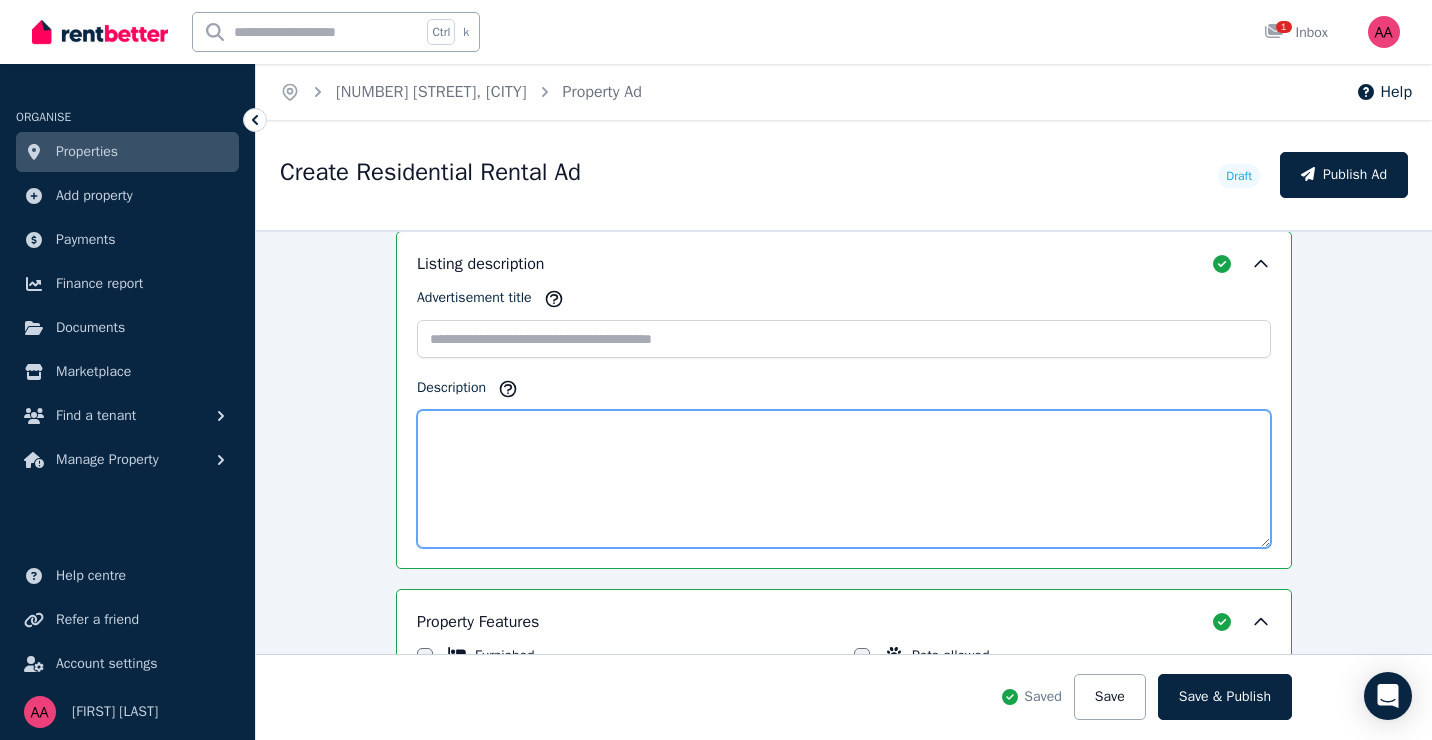 click on "Description" at bounding box center (844, 479) 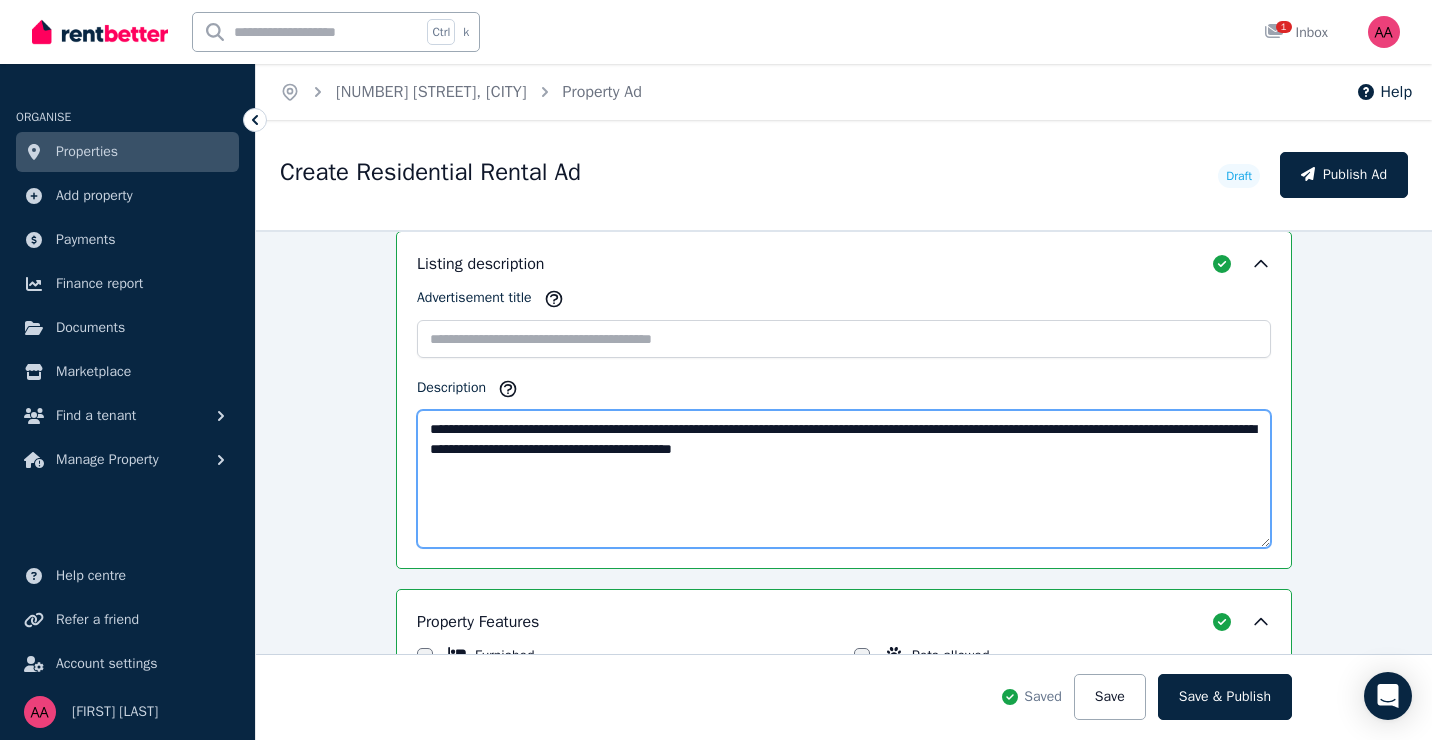 click on "**********" at bounding box center (844, 479) 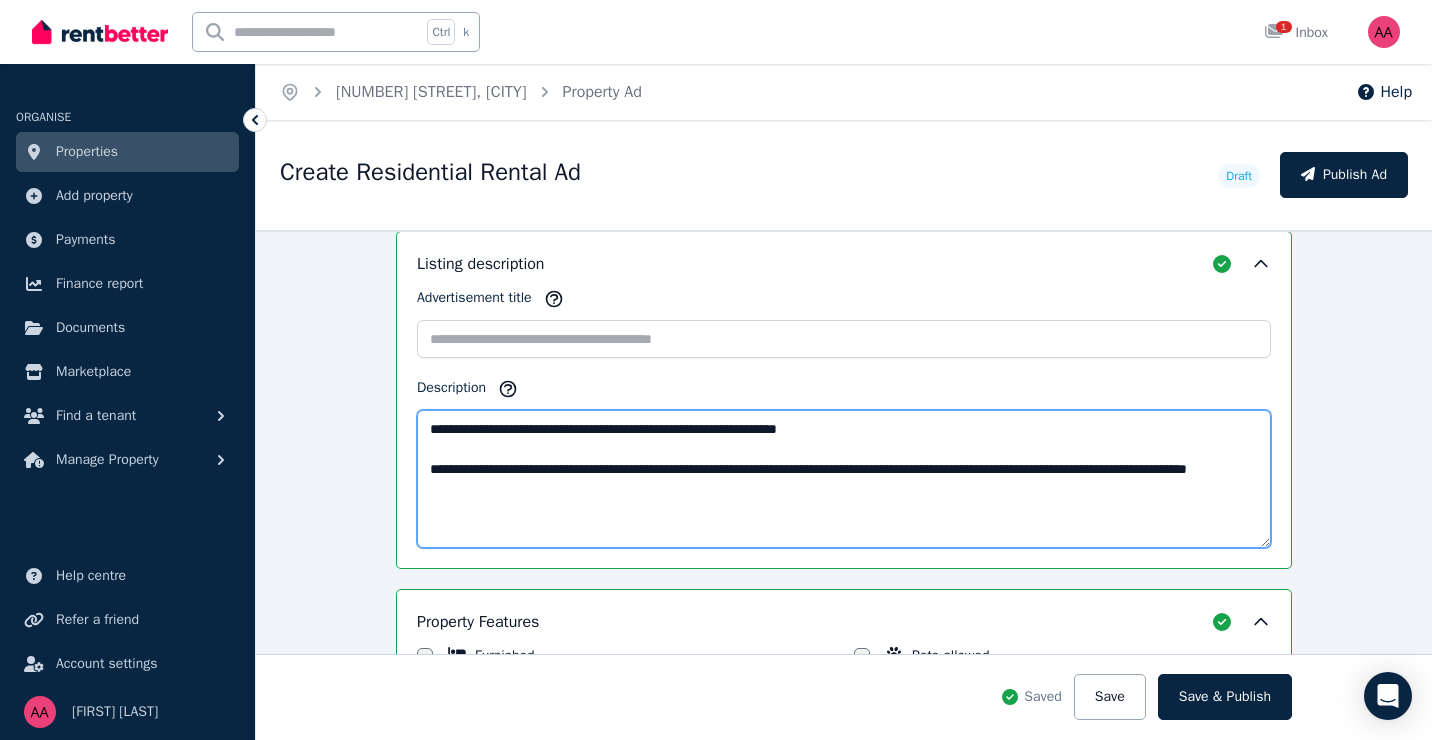 click on "**********" at bounding box center [844, 479] 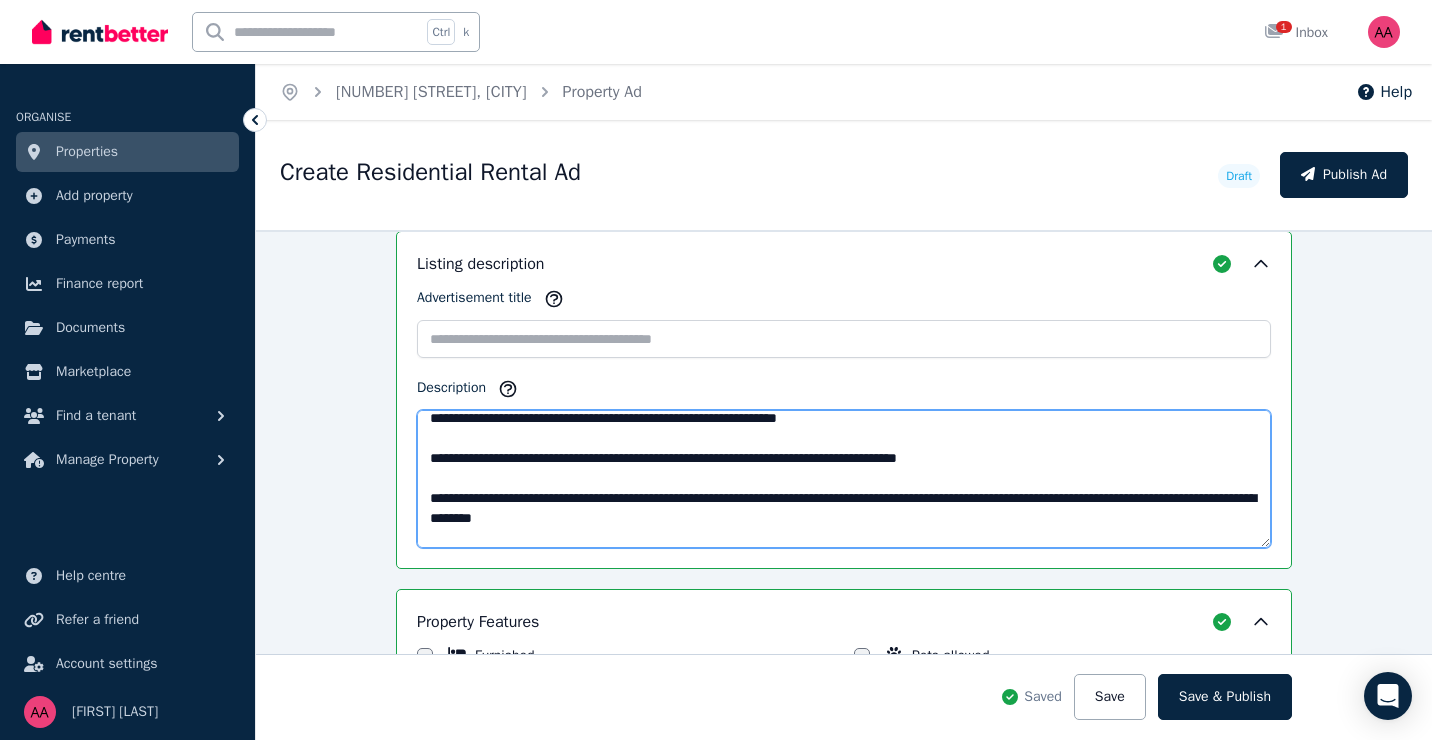 scroll, scrollTop: 31, scrollLeft: 0, axis: vertical 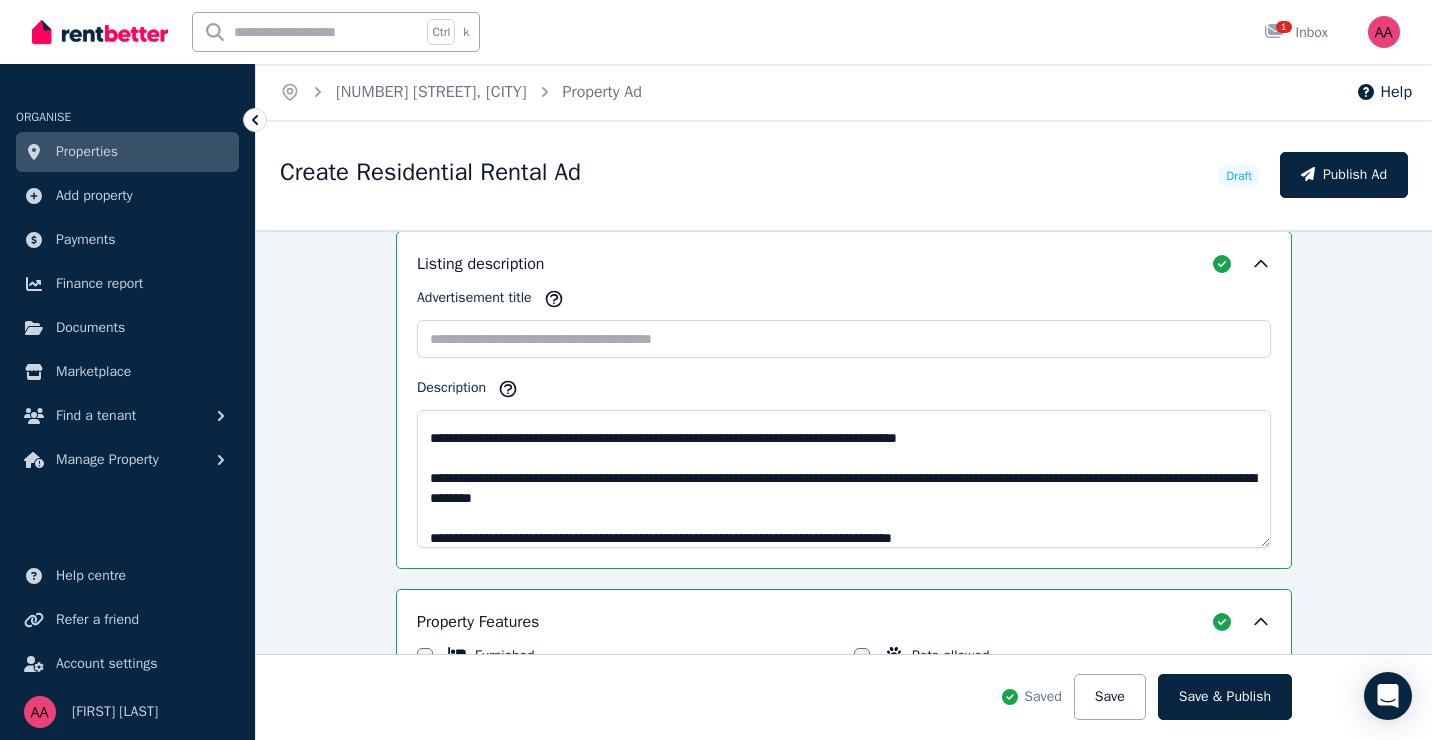 click on "Description" at bounding box center (844, 392) 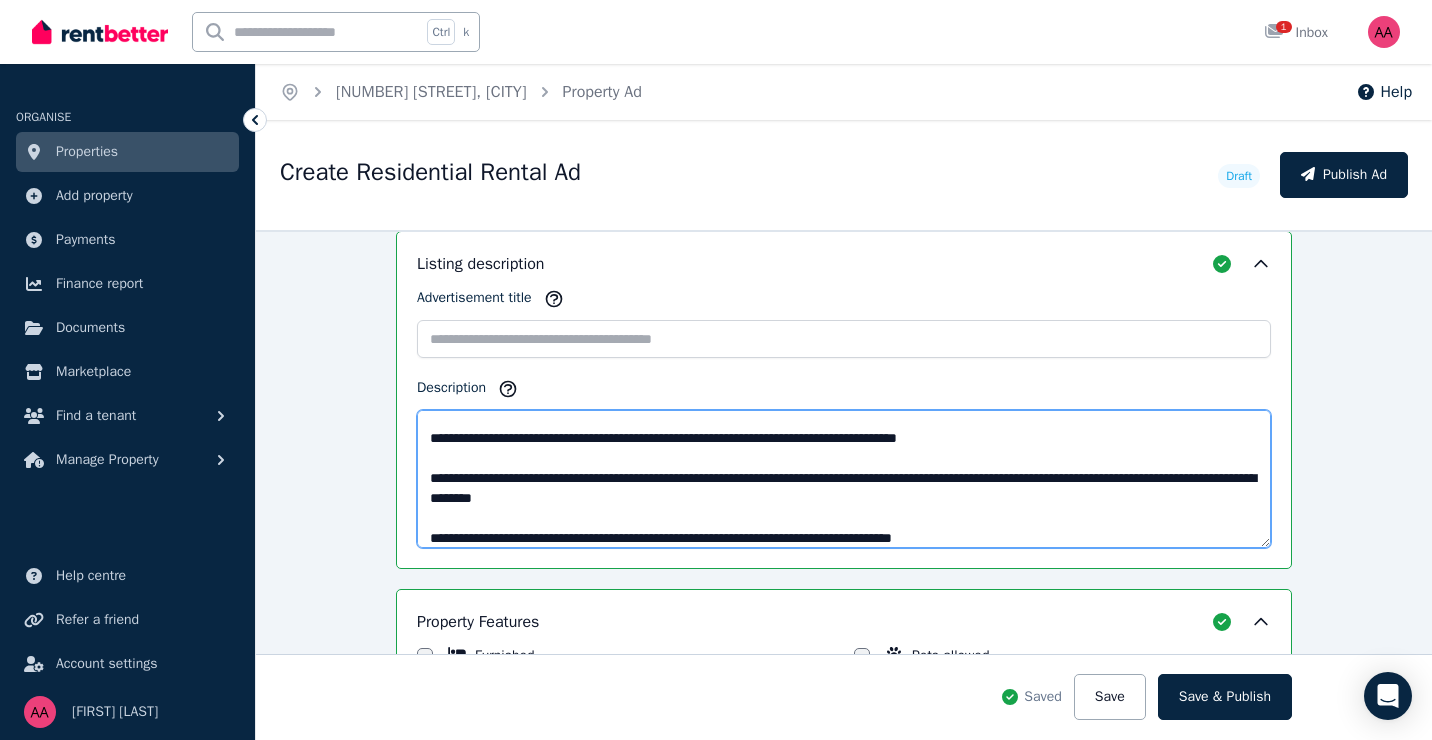 click on "**********" at bounding box center (844, 479) 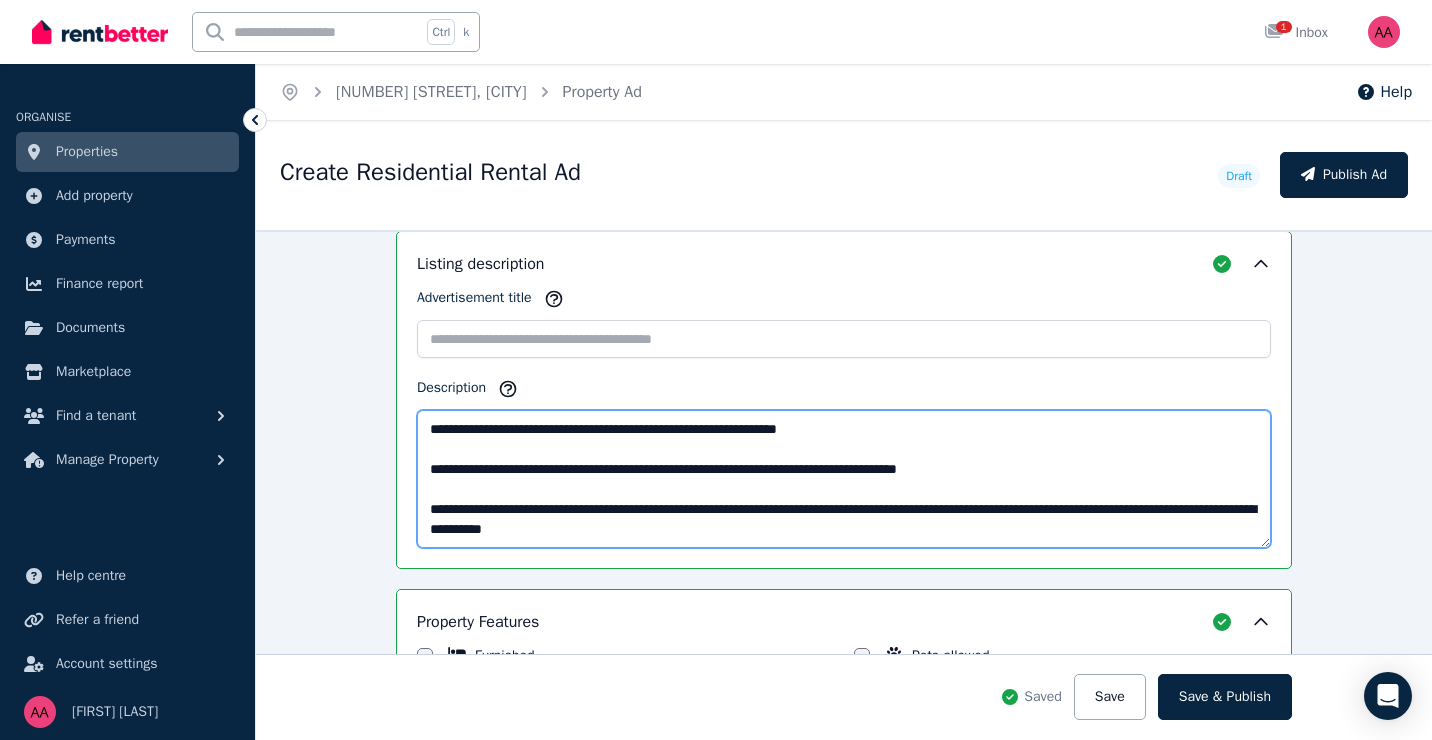 scroll, scrollTop: 40, scrollLeft: 0, axis: vertical 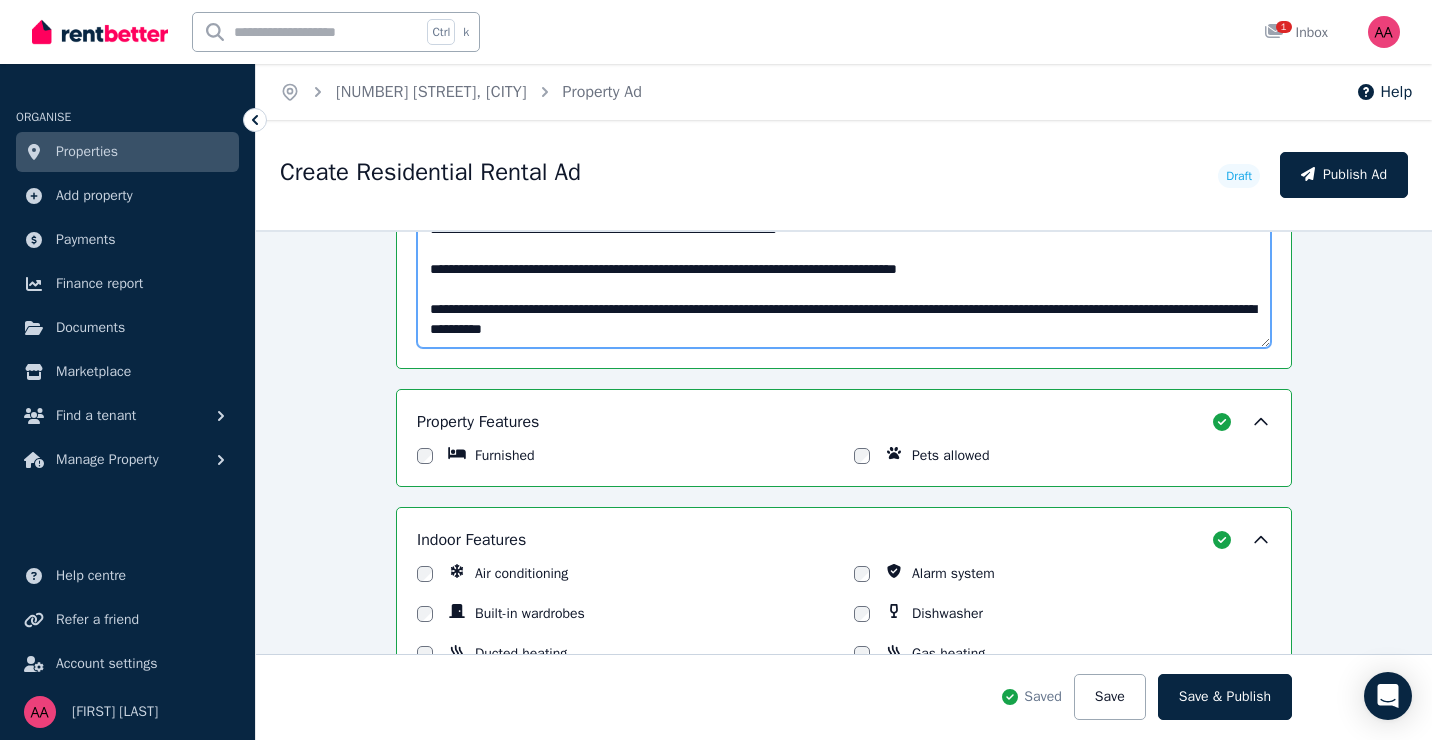 type on "**********" 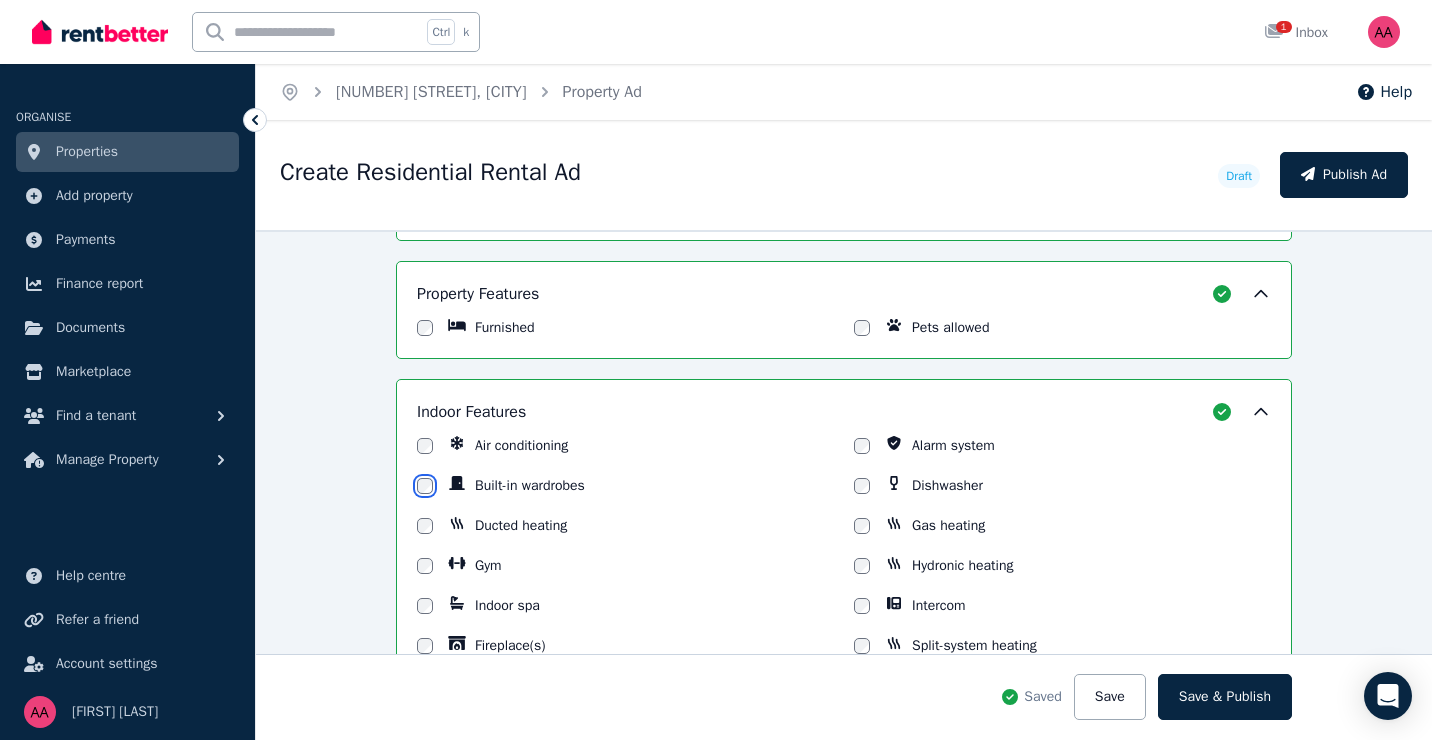 scroll, scrollTop: 1680, scrollLeft: 0, axis: vertical 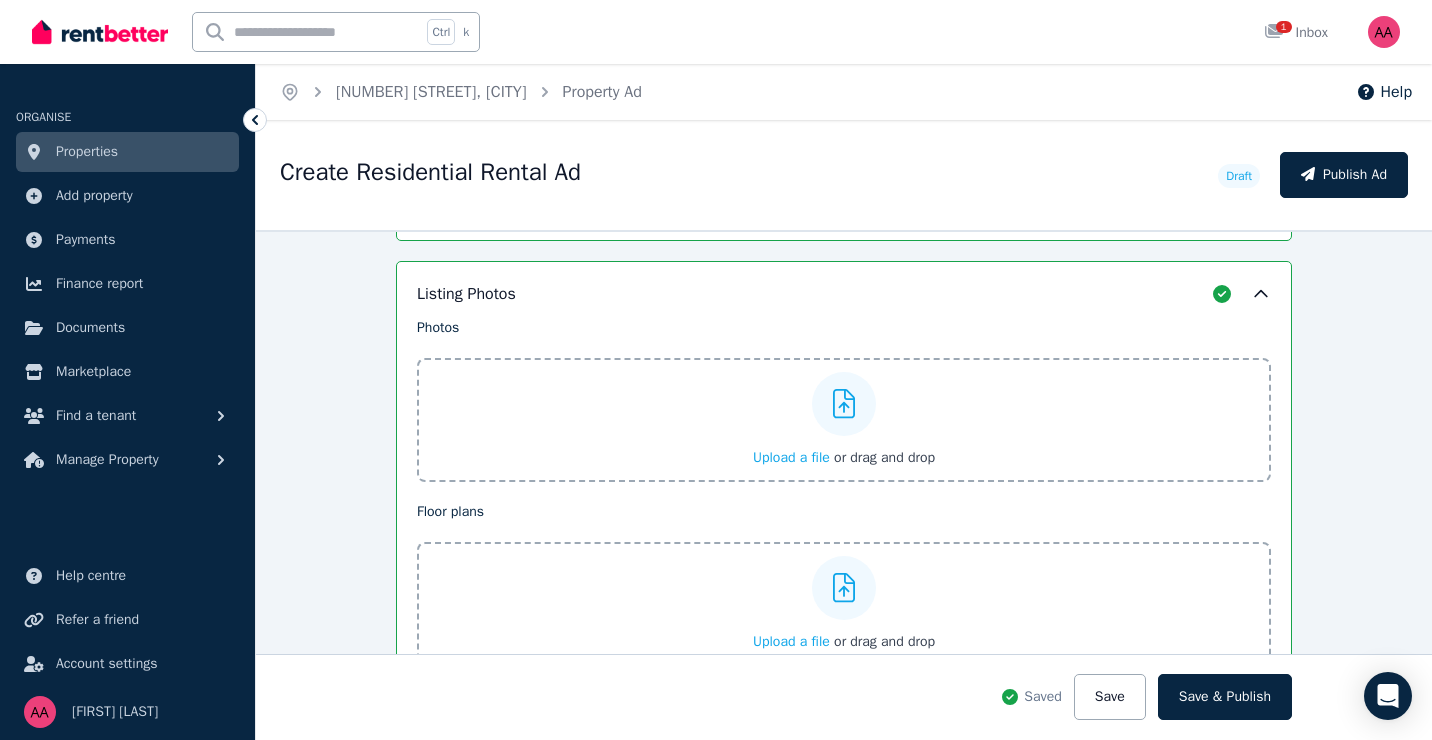 click 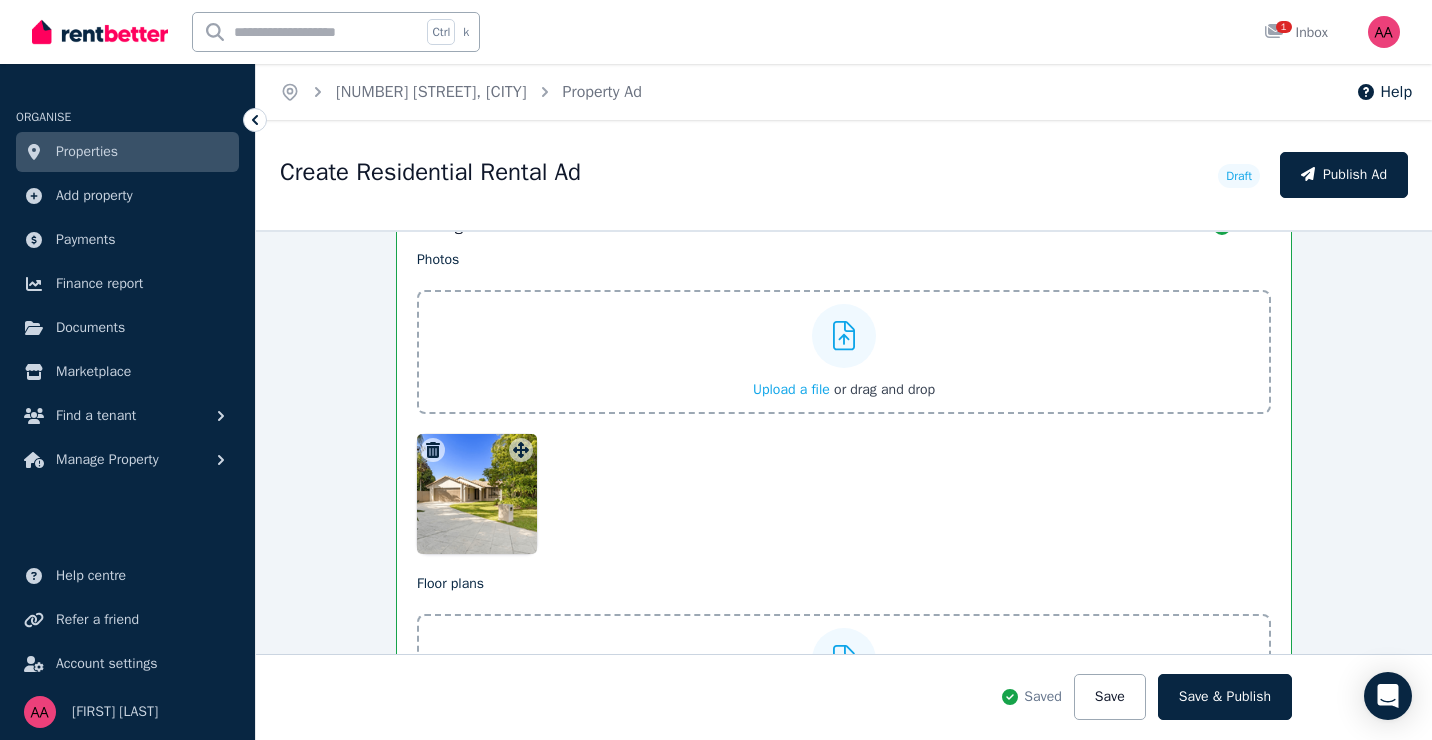 scroll, scrollTop: 2600, scrollLeft: 0, axis: vertical 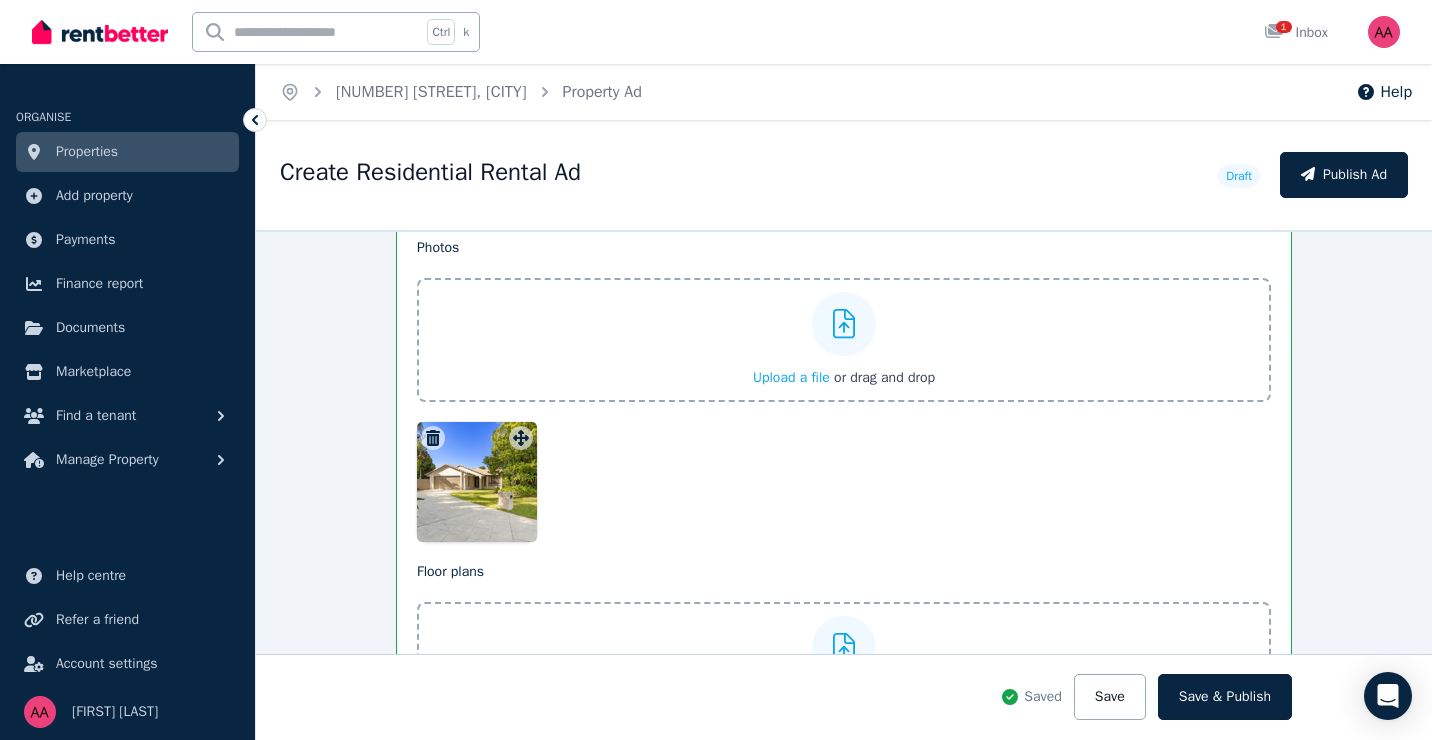 click 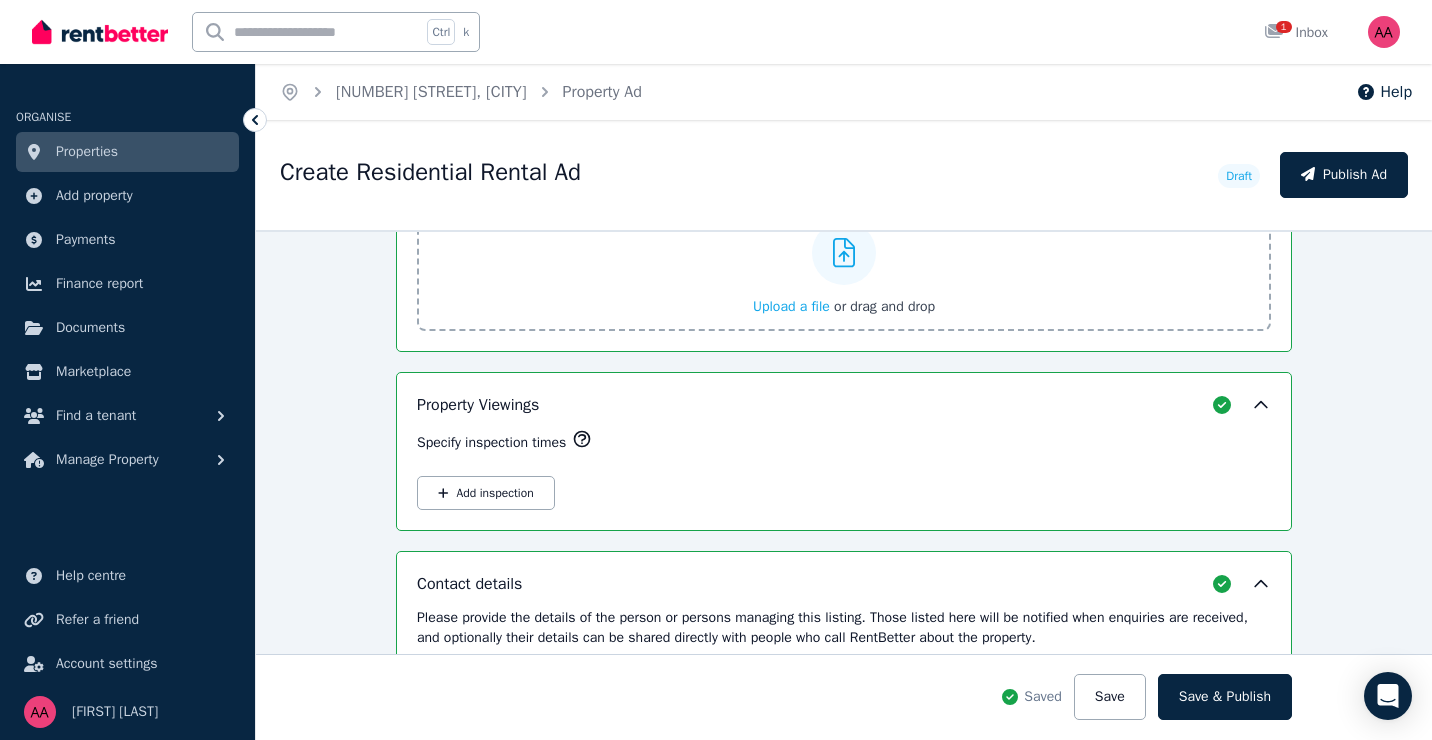scroll, scrollTop: 3000, scrollLeft: 0, axis: vertical 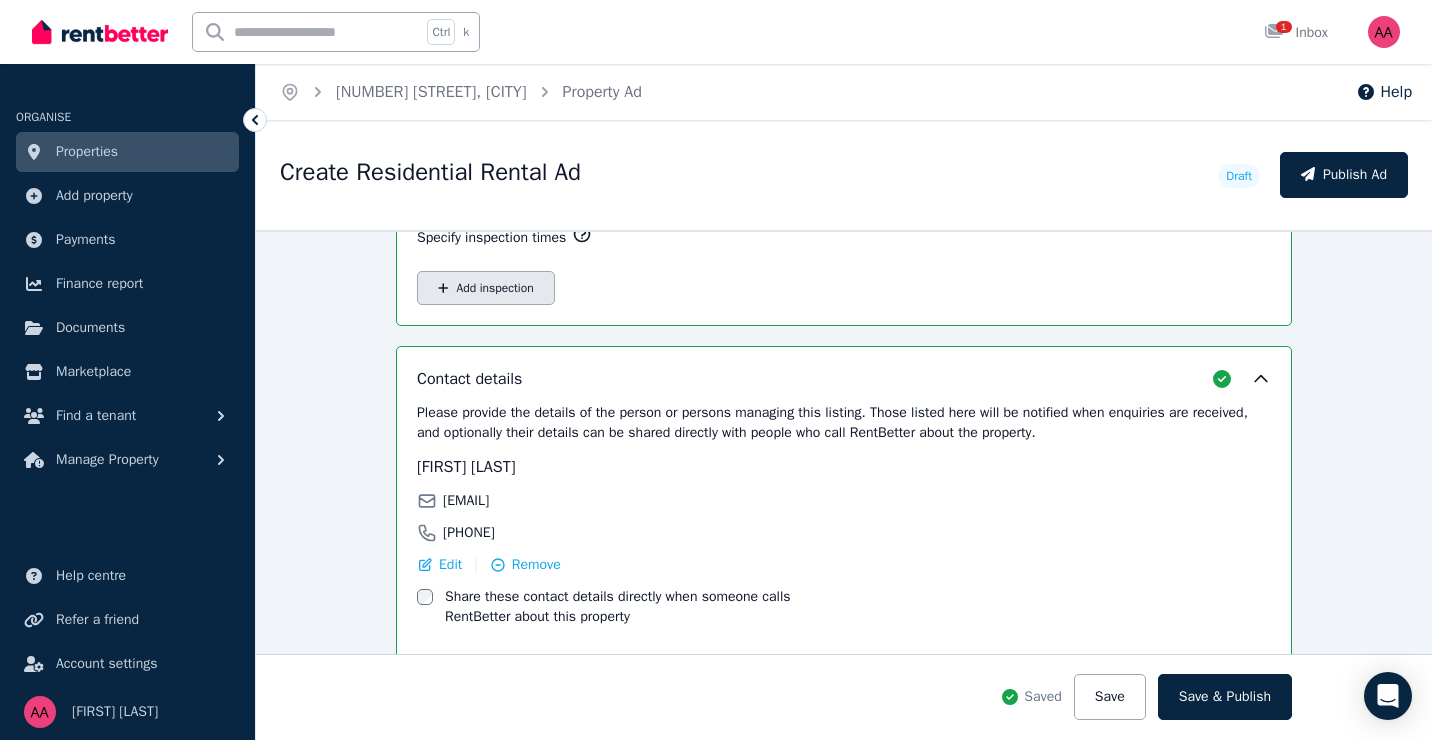 click 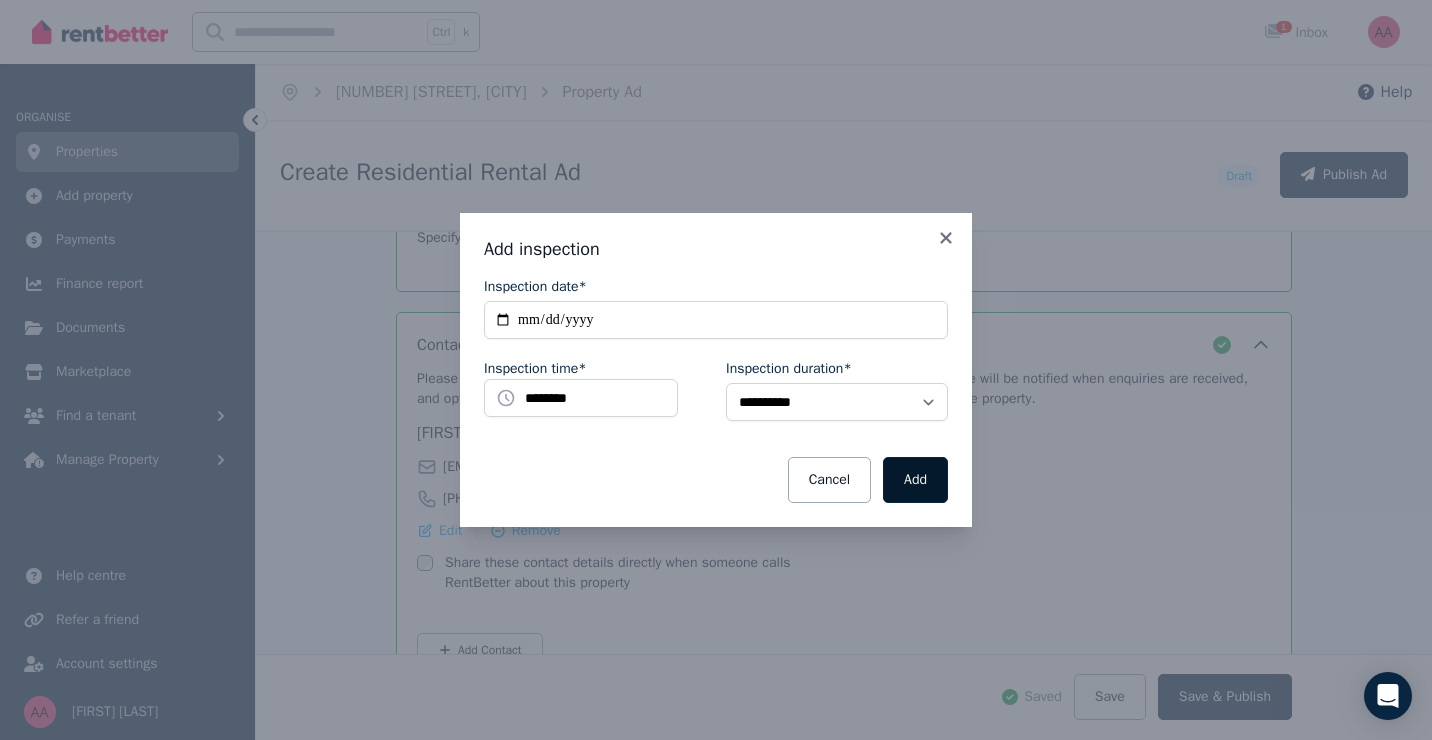 click on "Add" at bounding box center (915, 480) 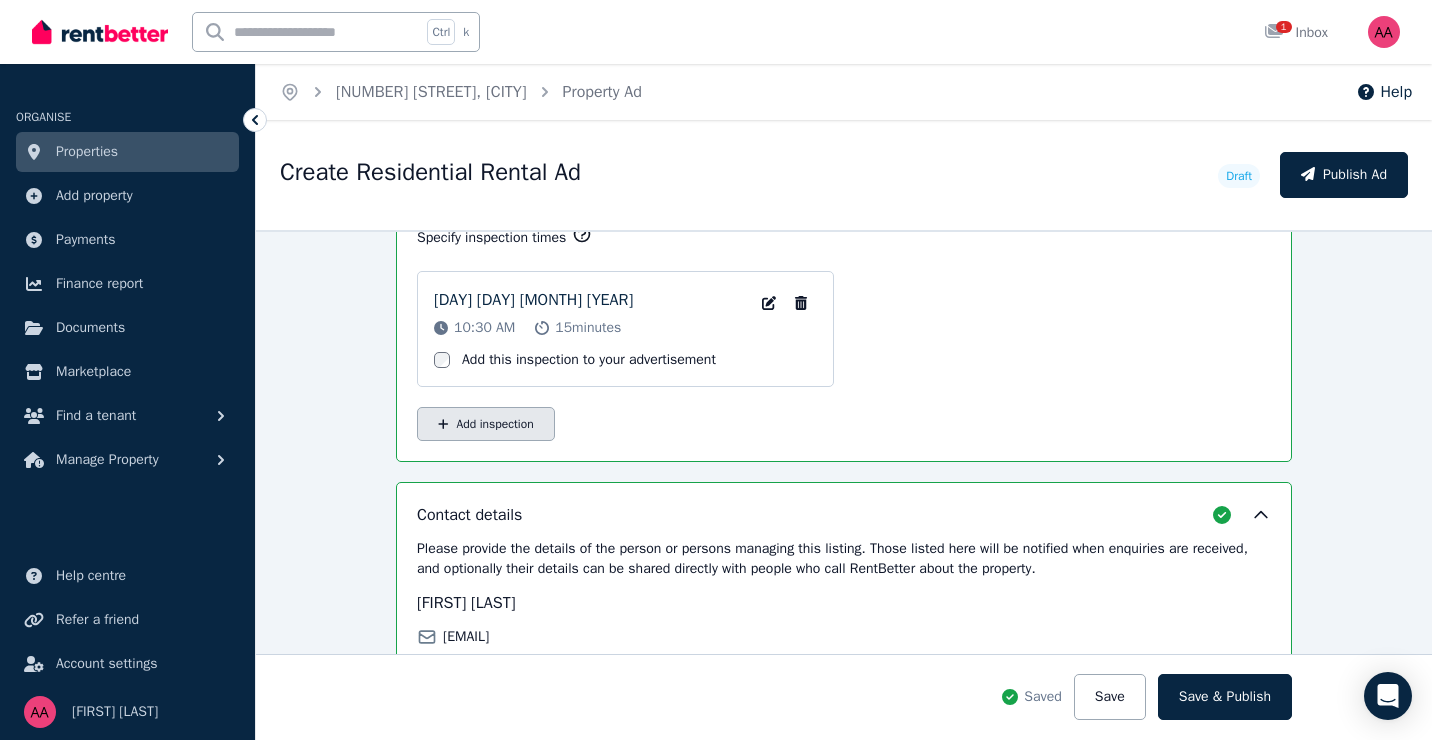 click on "Add inspection" at bounding box center [486, 424] 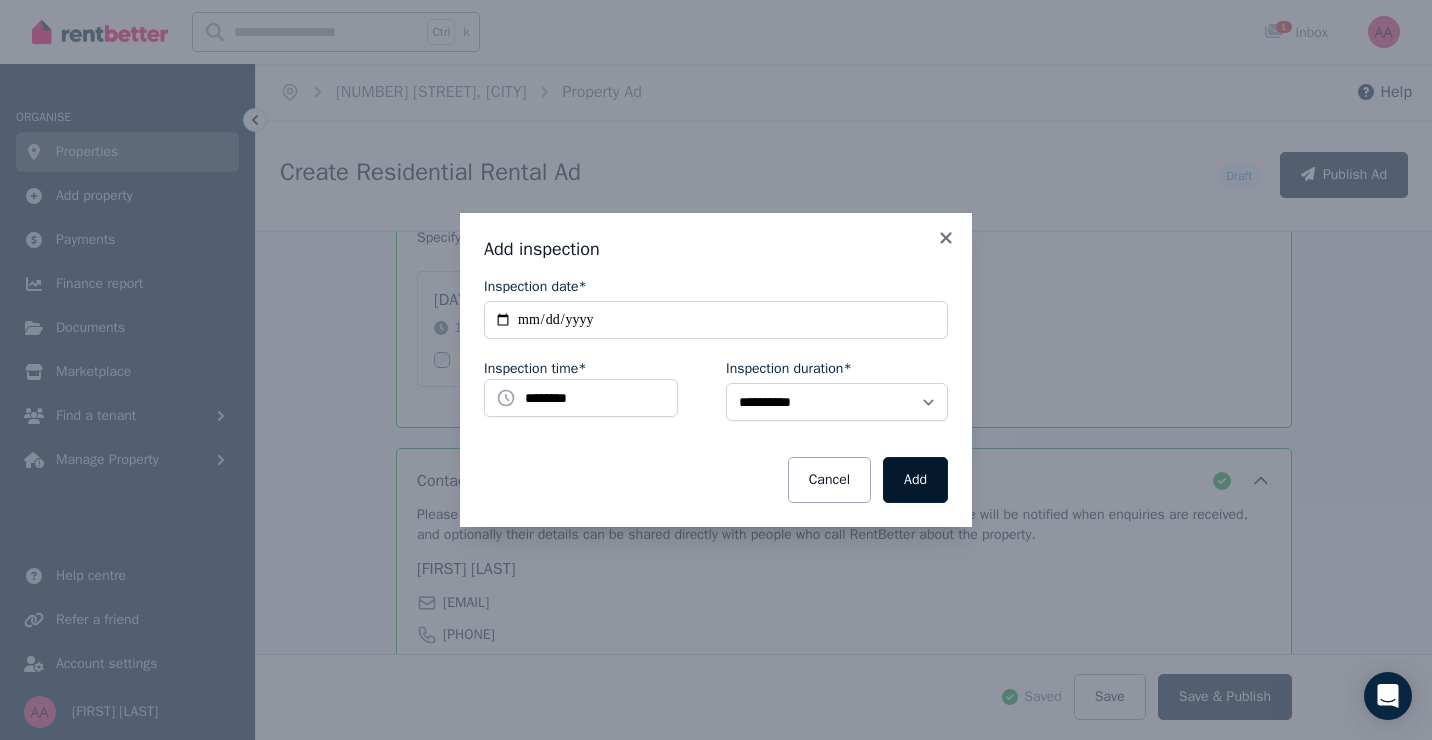 click on "Add" at bounding box center [915, 480] 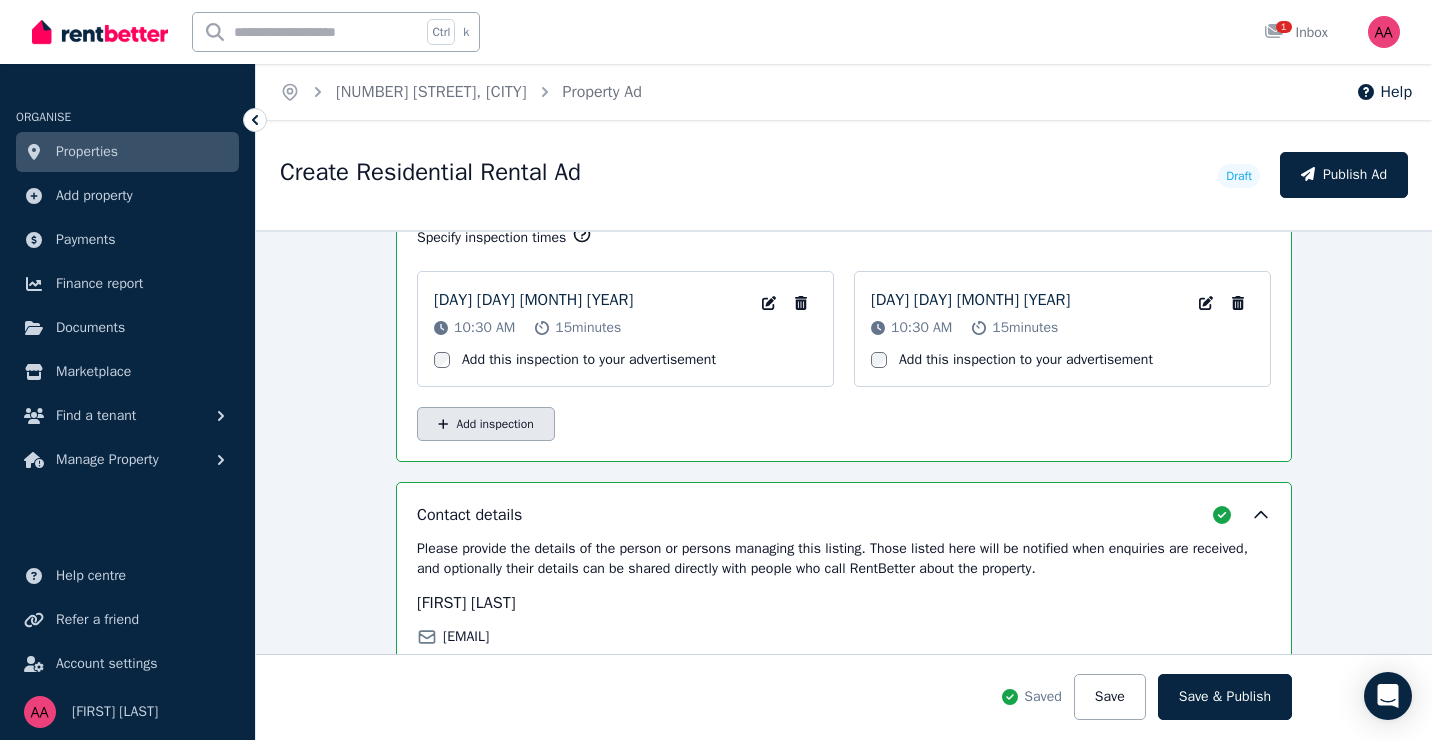 click 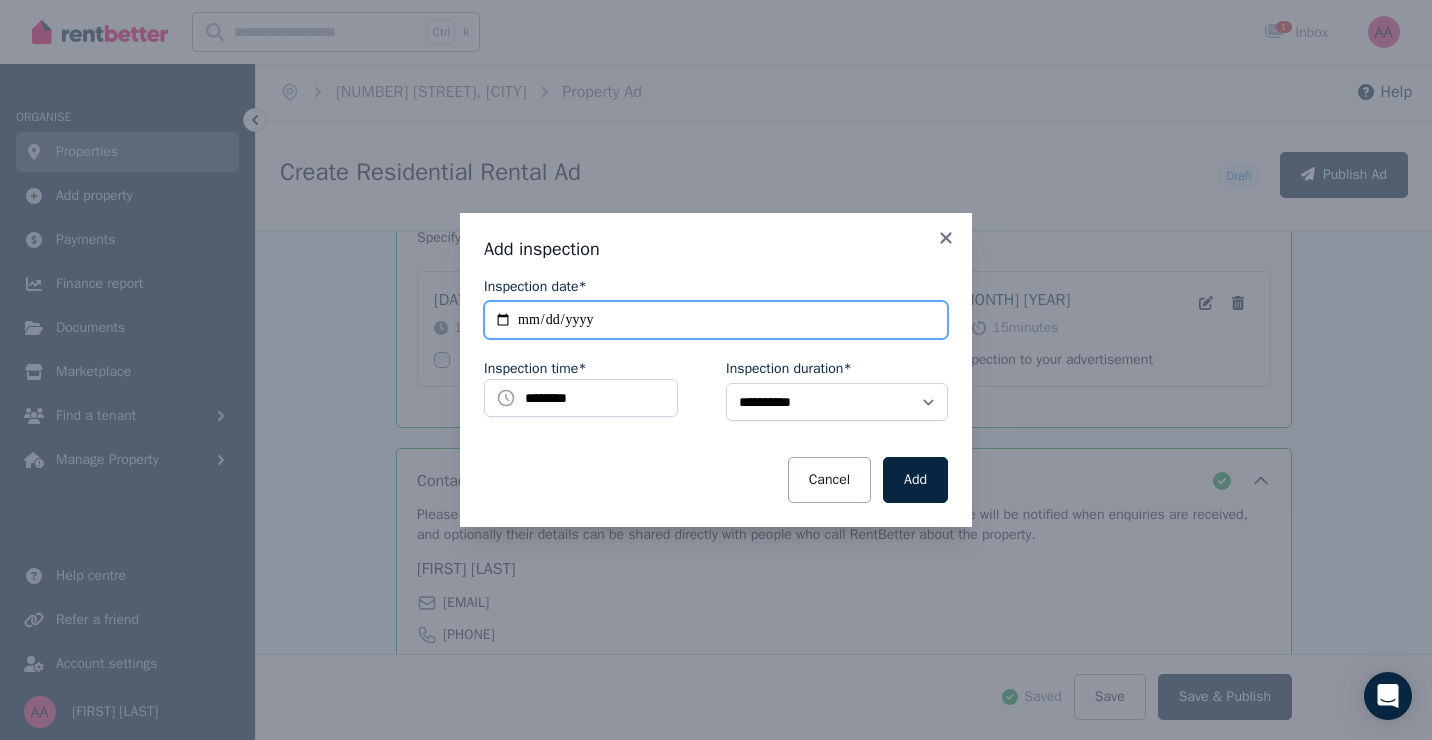 click on "**********" at bounding box center (716, 320) 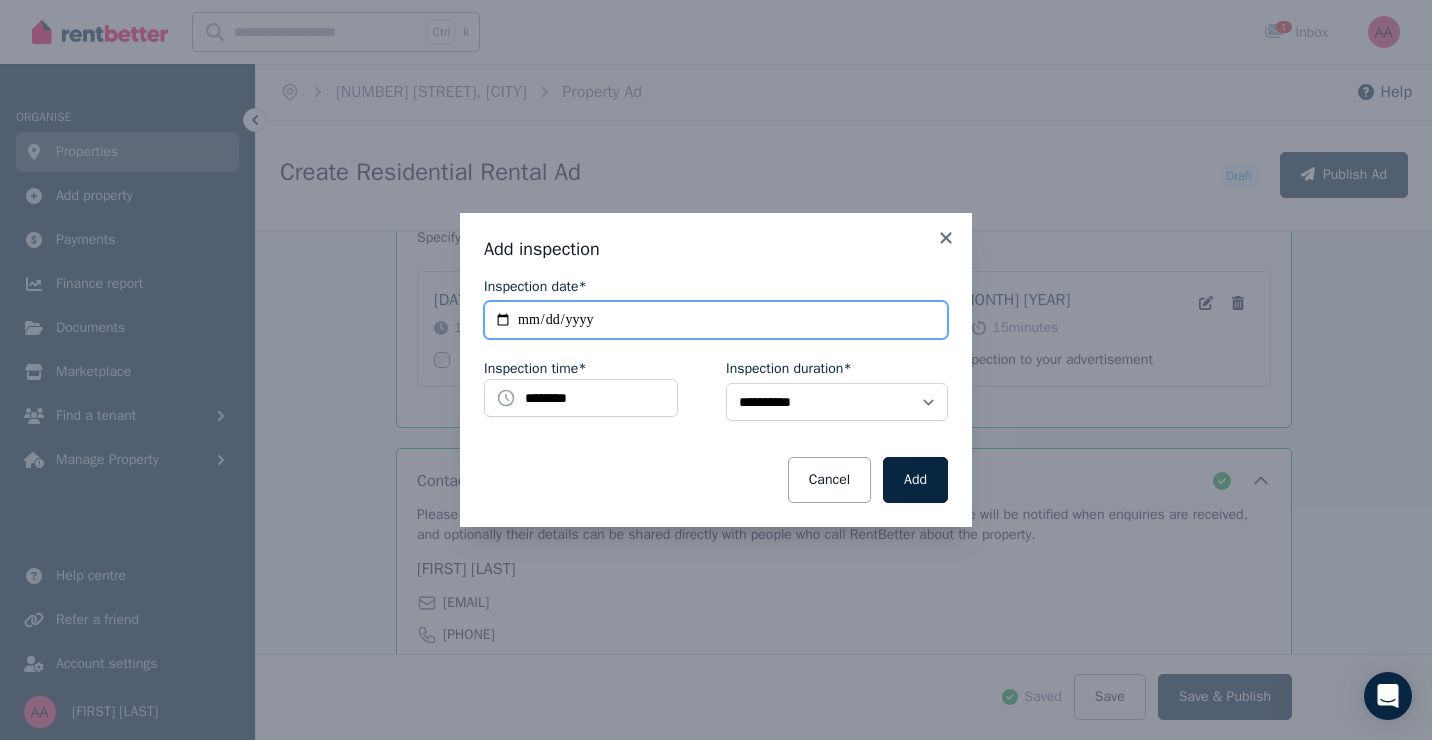 click on "**********" at bounding box center (716, 320) 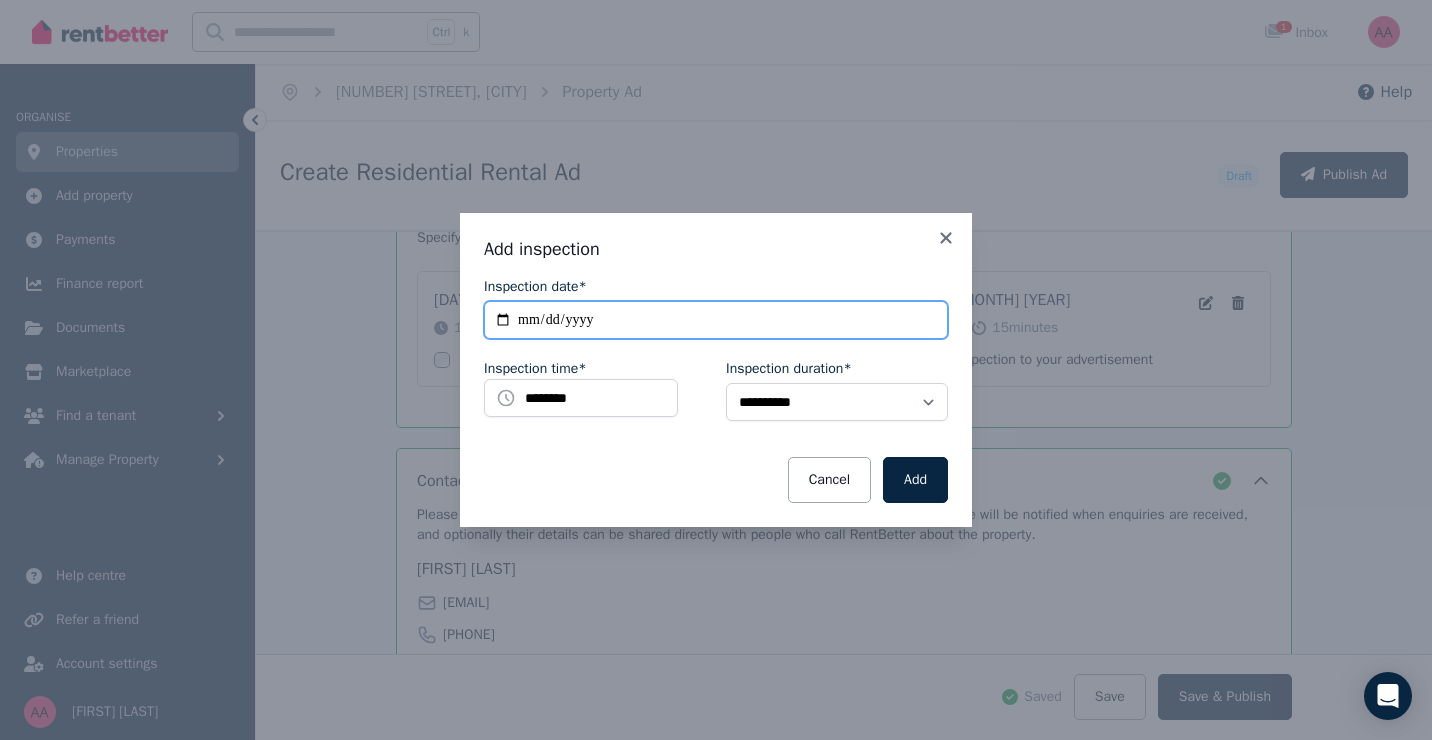 type on "**********" 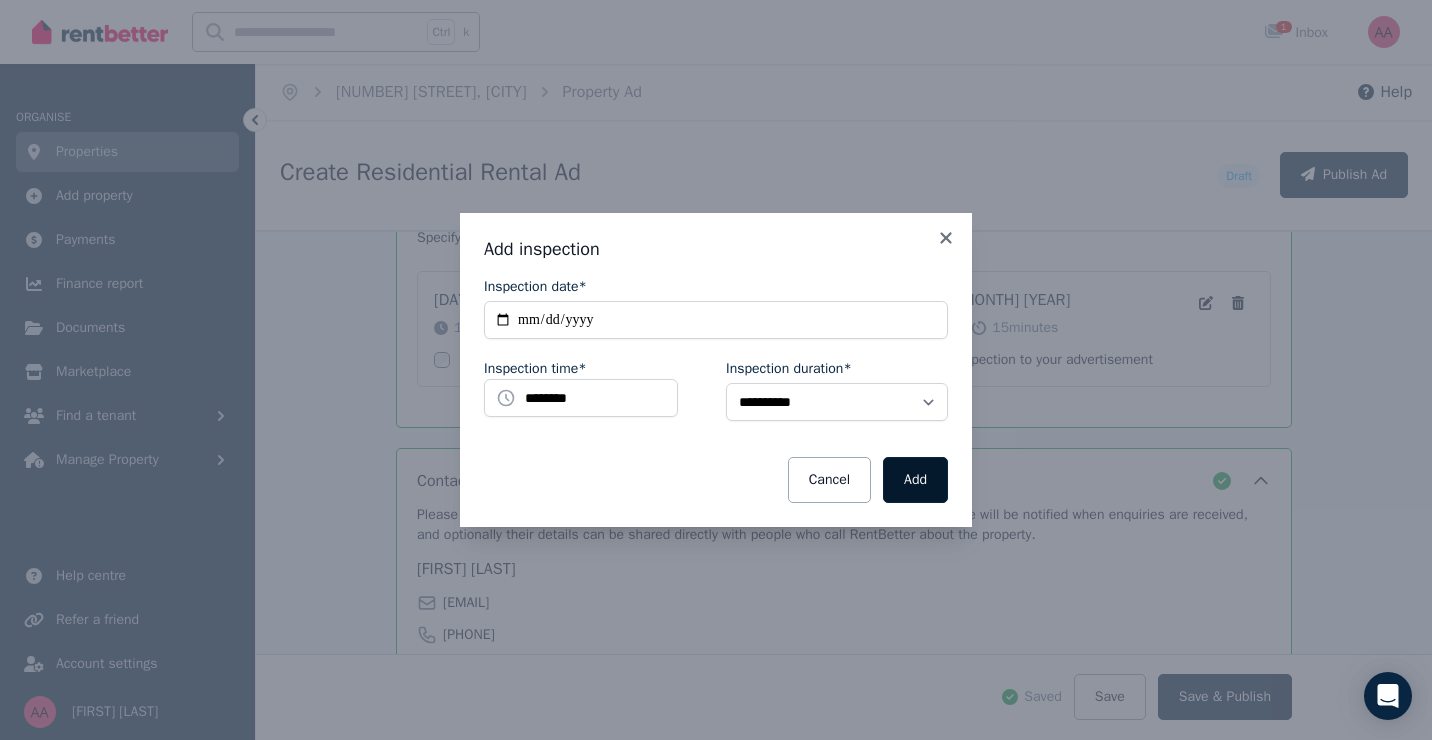 click on "Add" at bounding box center [915, 480] 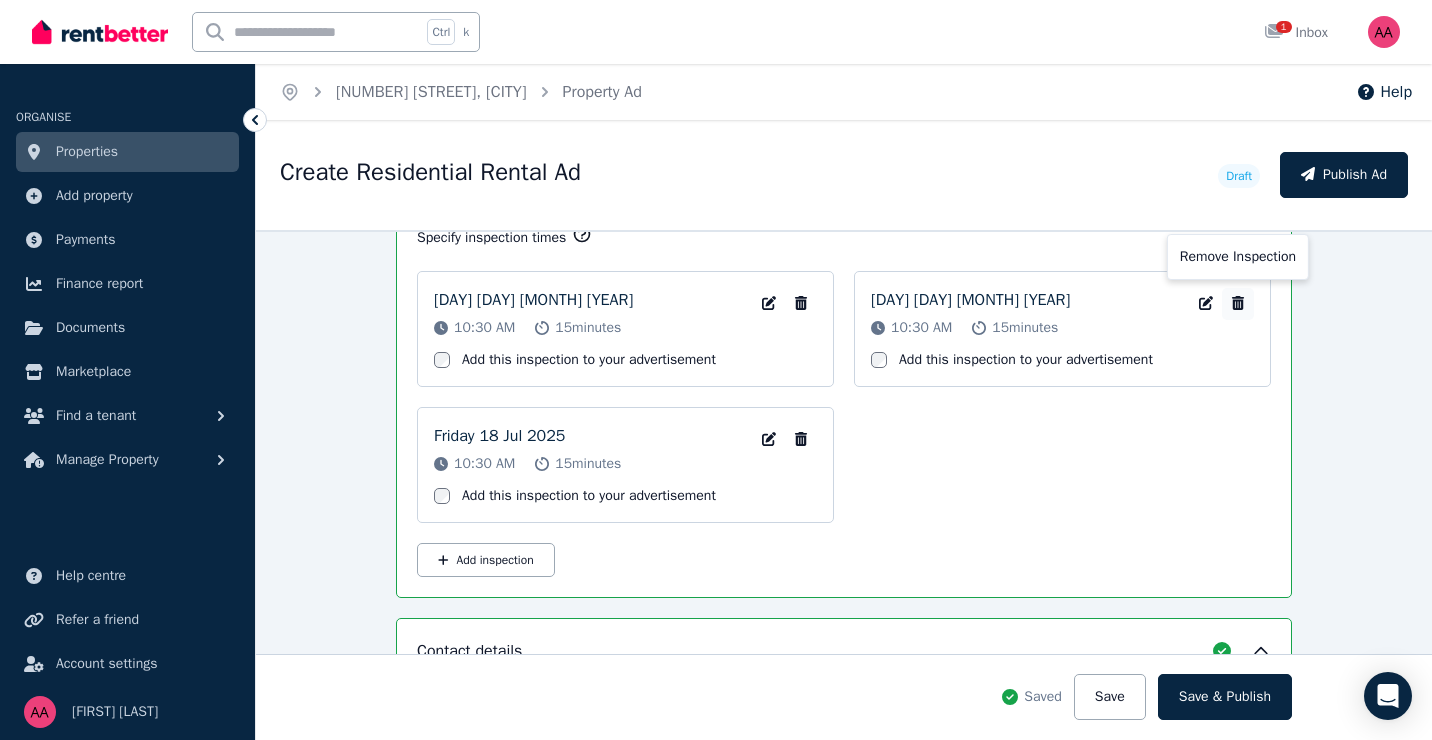 click 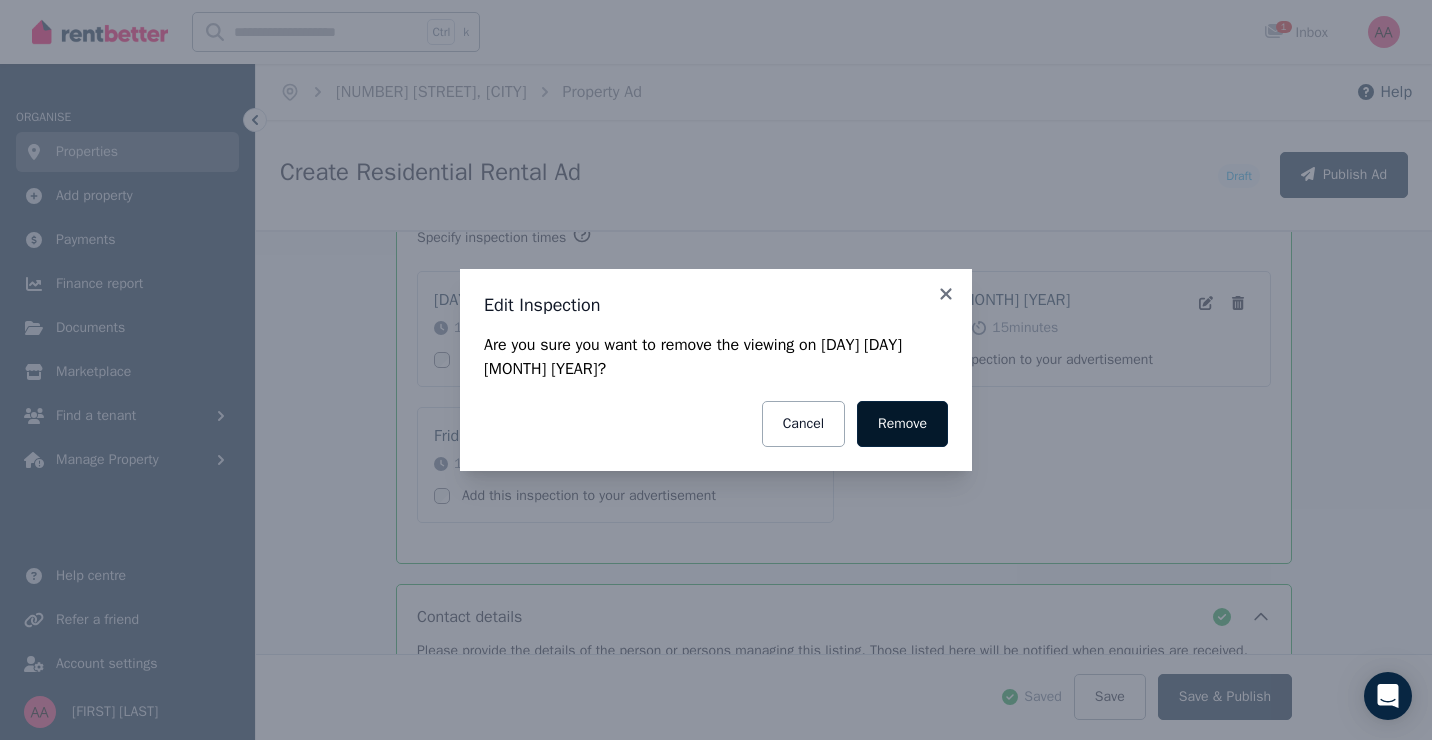 click on "Remove" at bounding box center [902, 424] 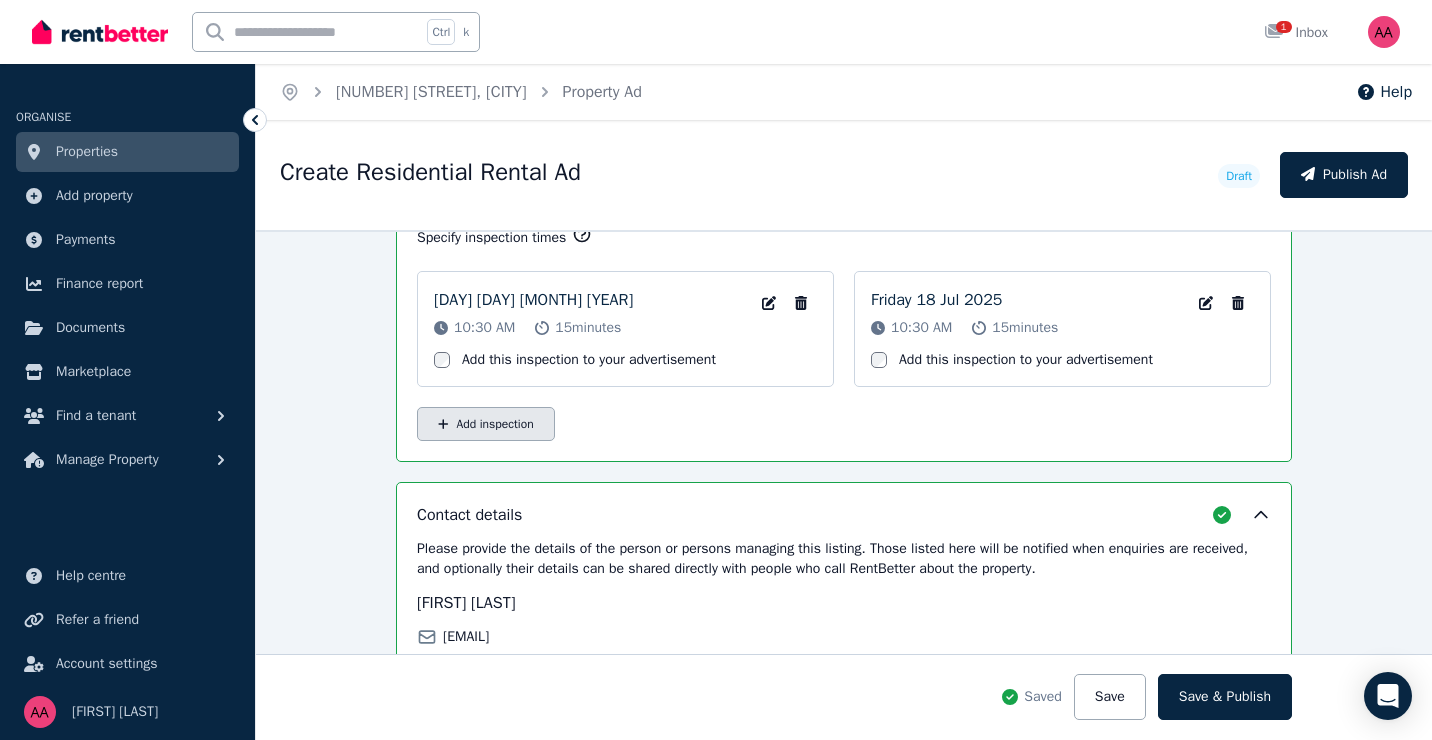 click 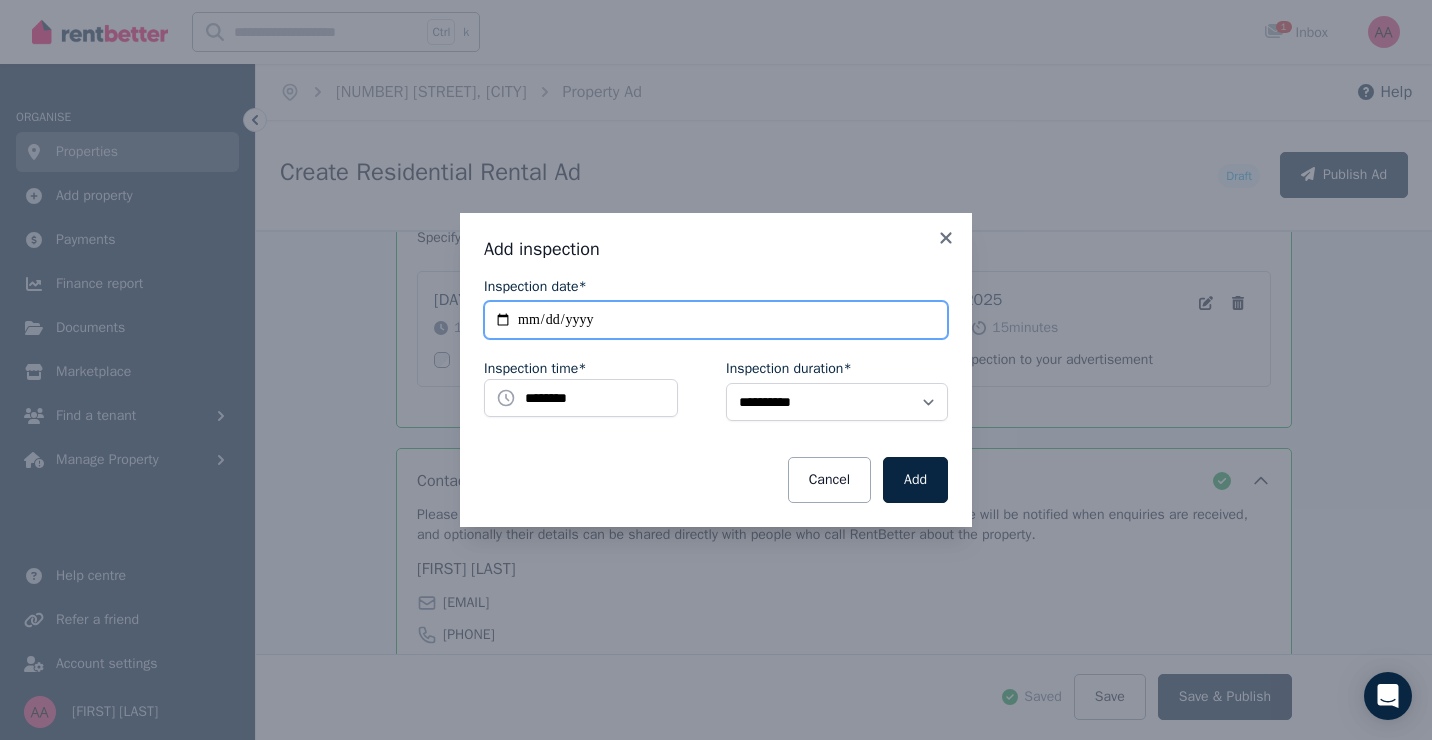 click on "**********" at bounding box center (716, 320) 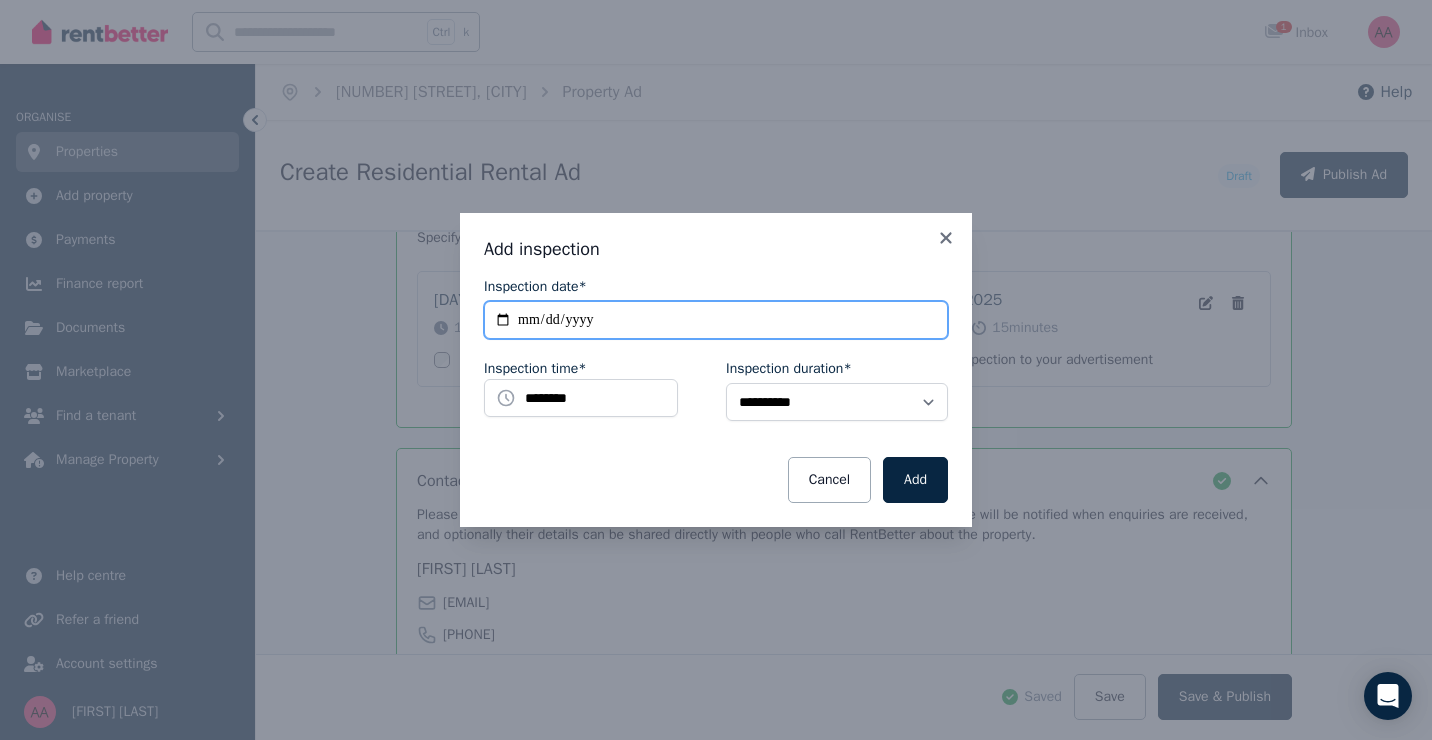 type on "**********" 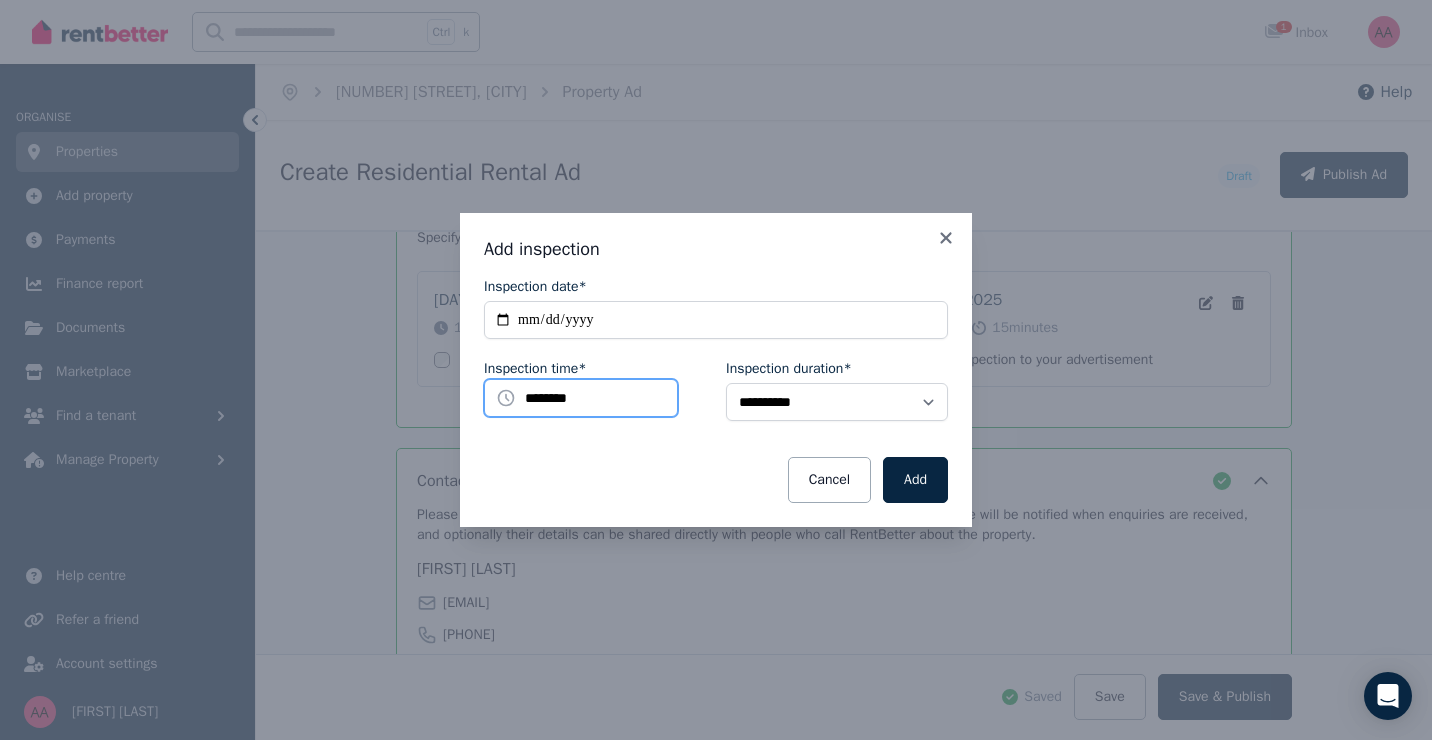 click on "********" at bounding box center (581, 398) 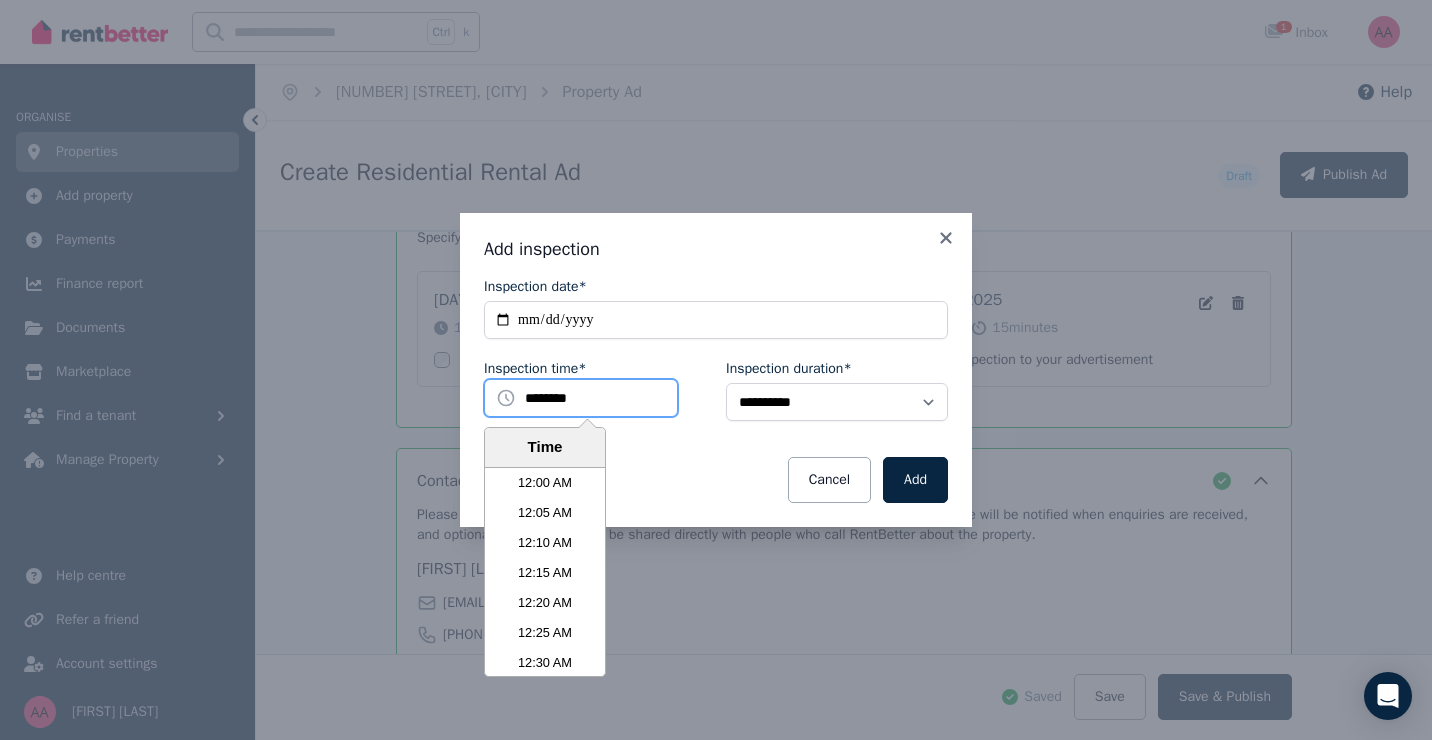 scroll, scrollTop: 3690, scrollLeft: 0, axis: vertical 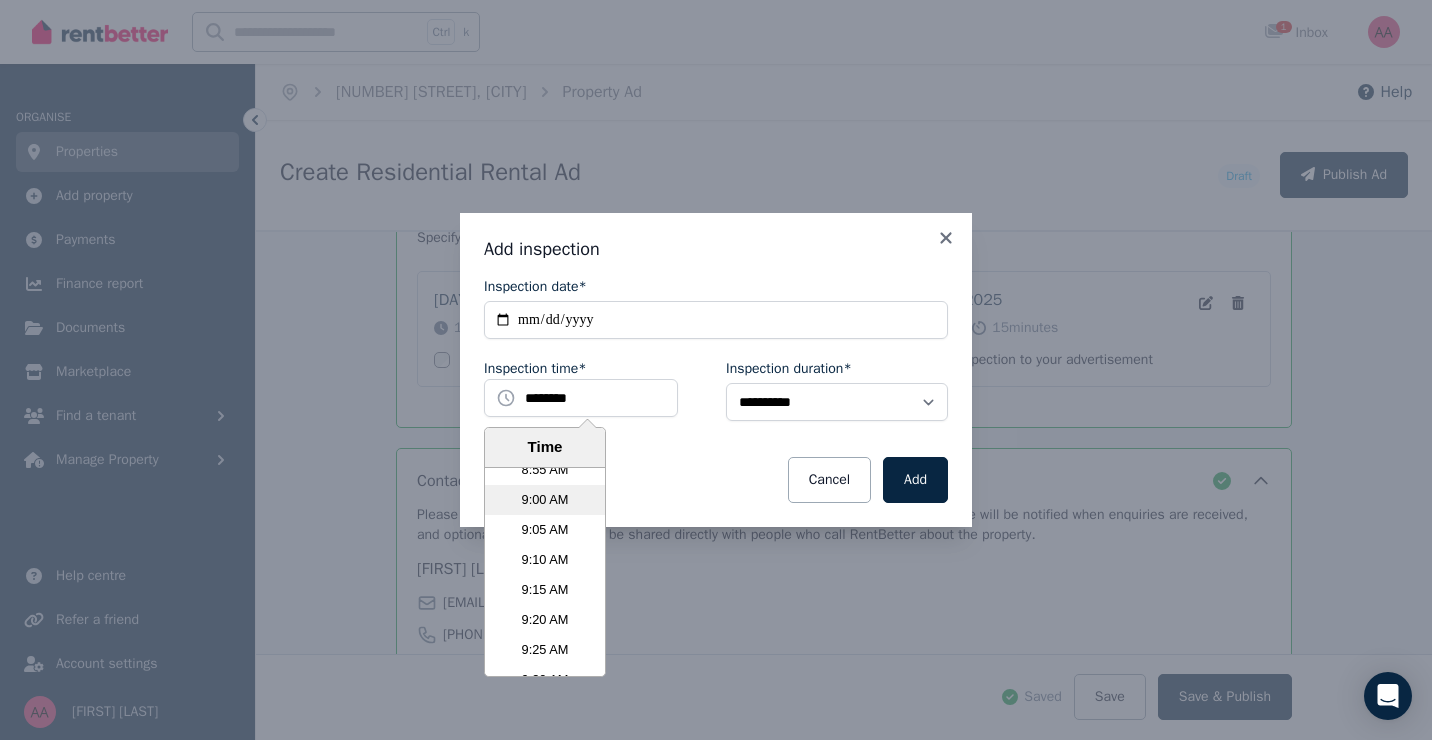 click on "9:00 AM" at bounding box center [545, 500] 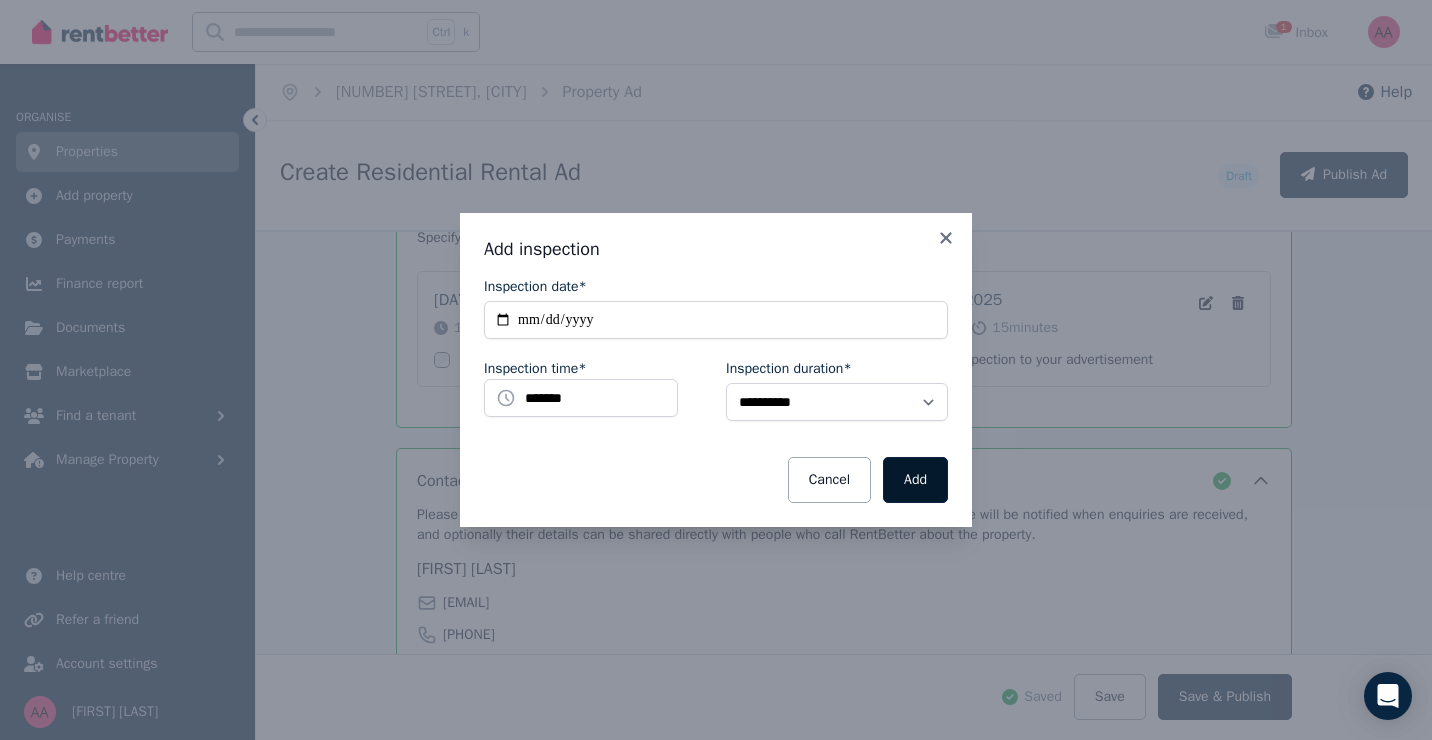click on "Add" at bounding box center [915, 480] 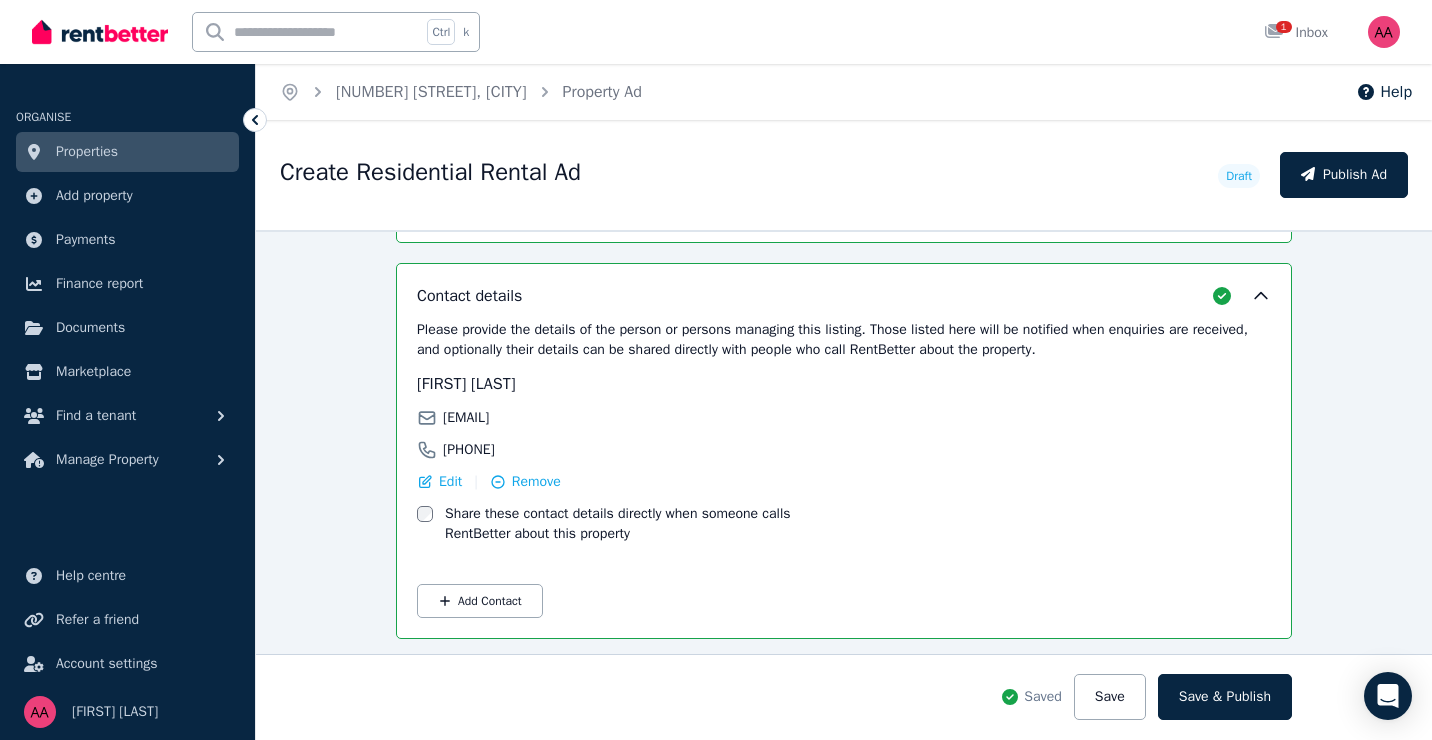 scroll, scrollTop: 3557, scrollLeft: 0, axis: vertical 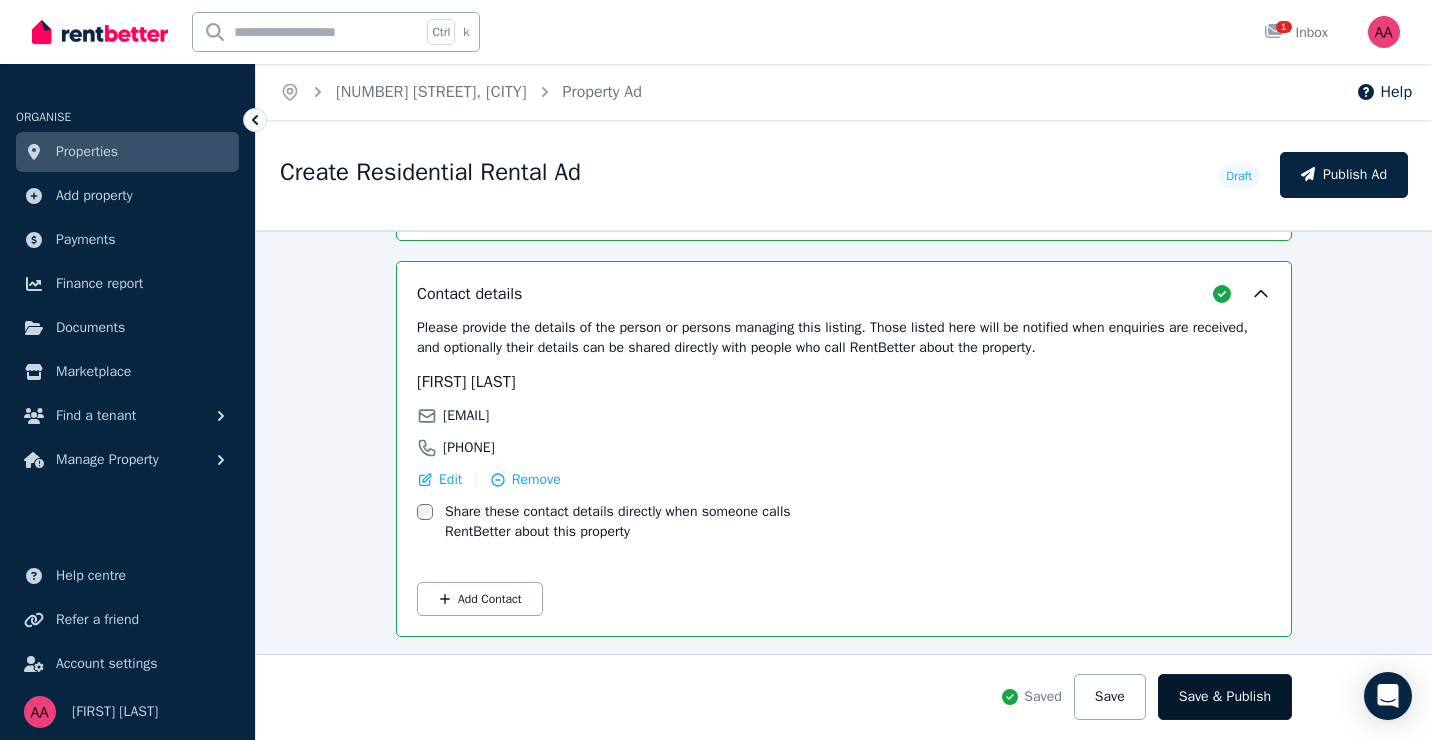 click on "Save & Publish" at bounding box center (1225, 697) 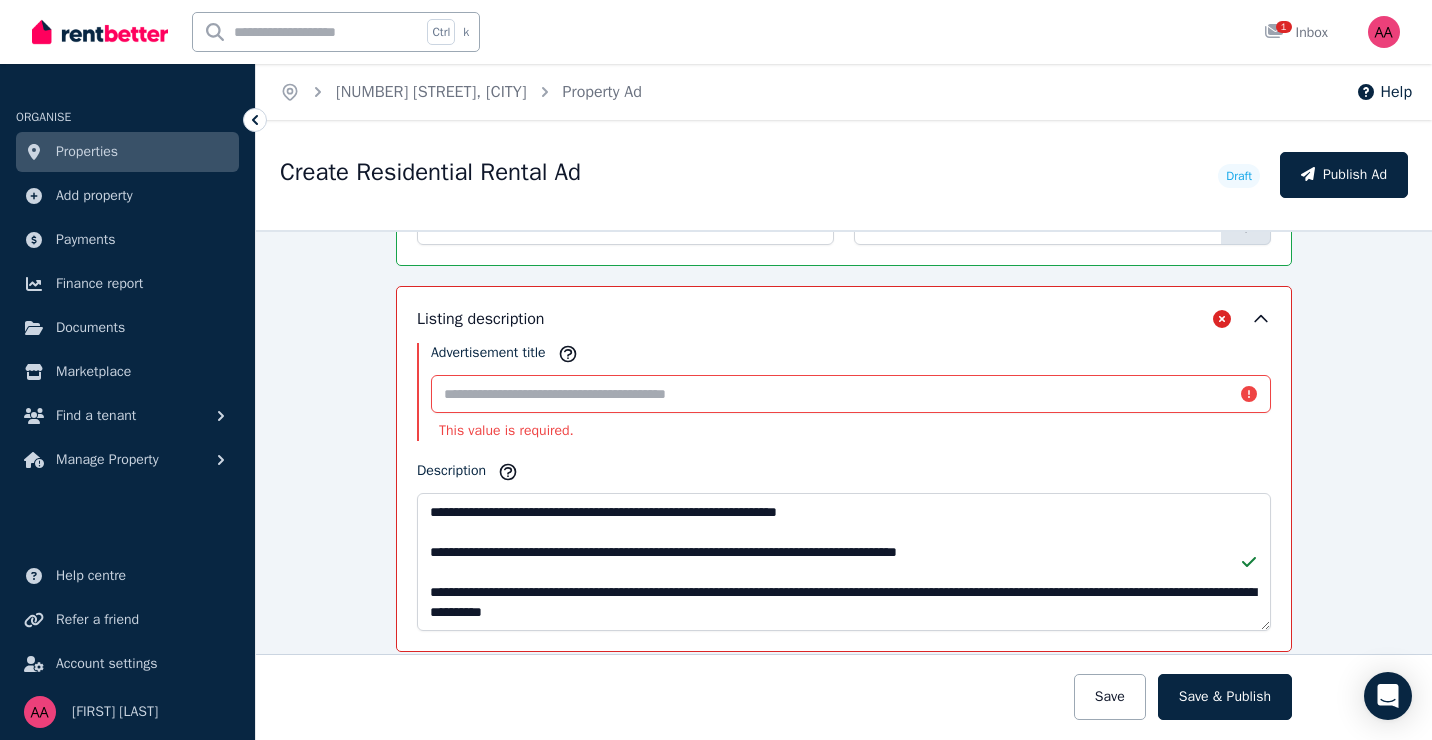 scroll, scrollTop: 1242, scrollLeft: 0, axis: vertical 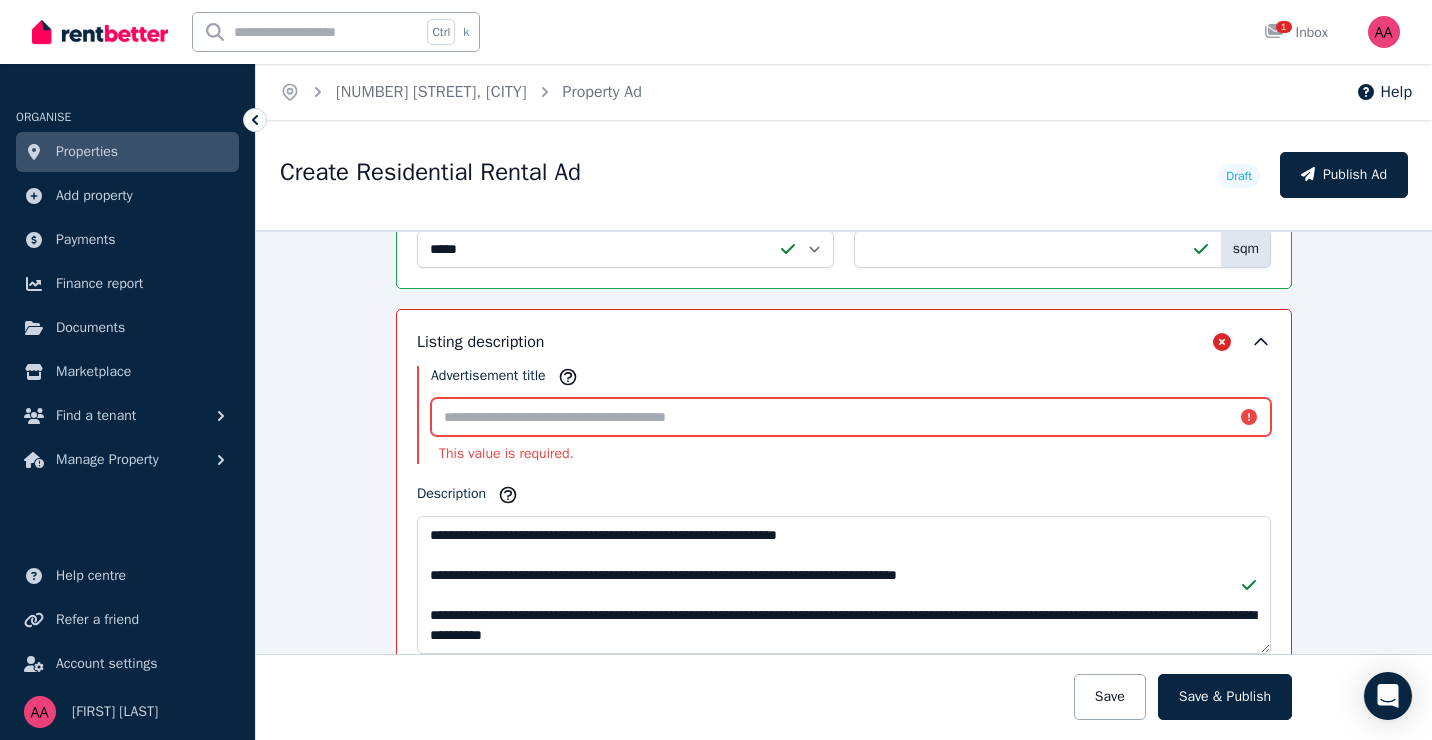 click on "Advertisement title" at bounding box center [851, 417] 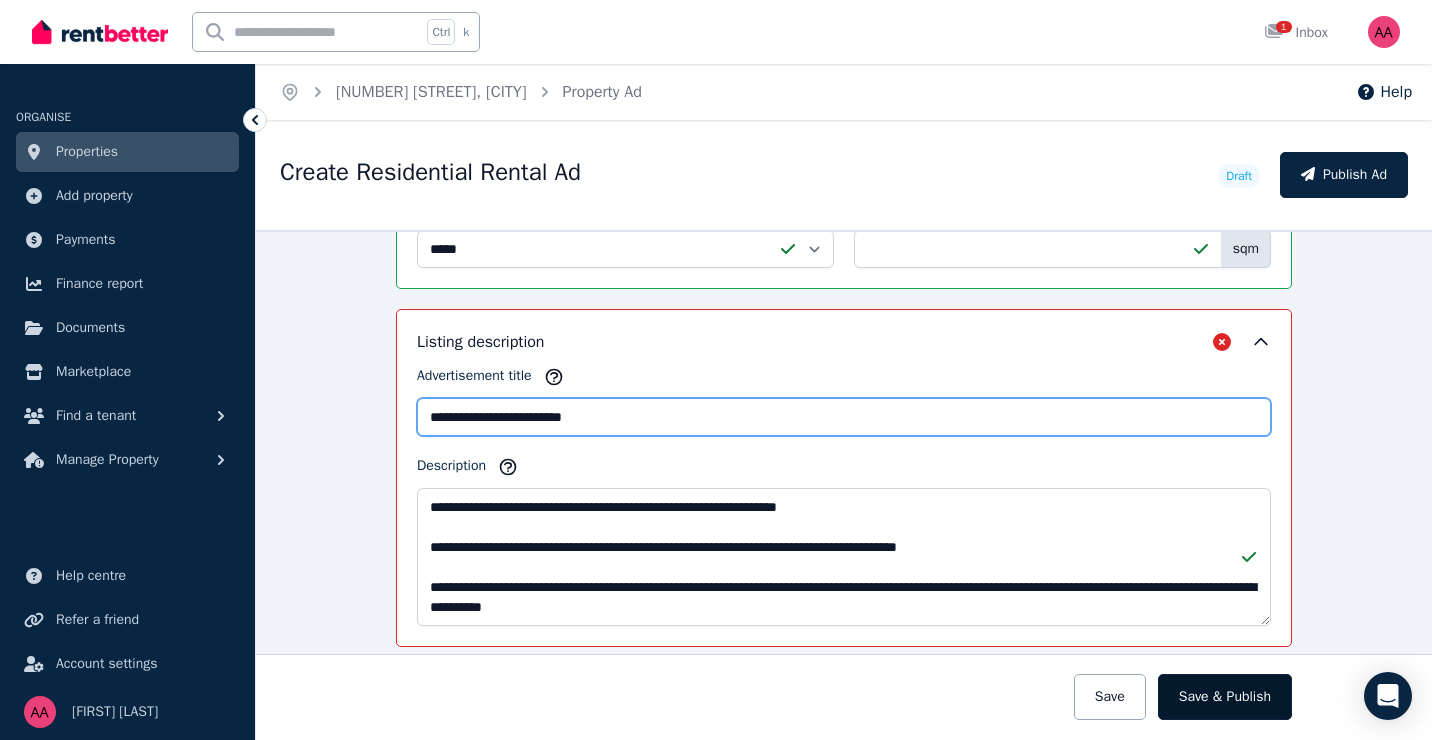 type on "**********" 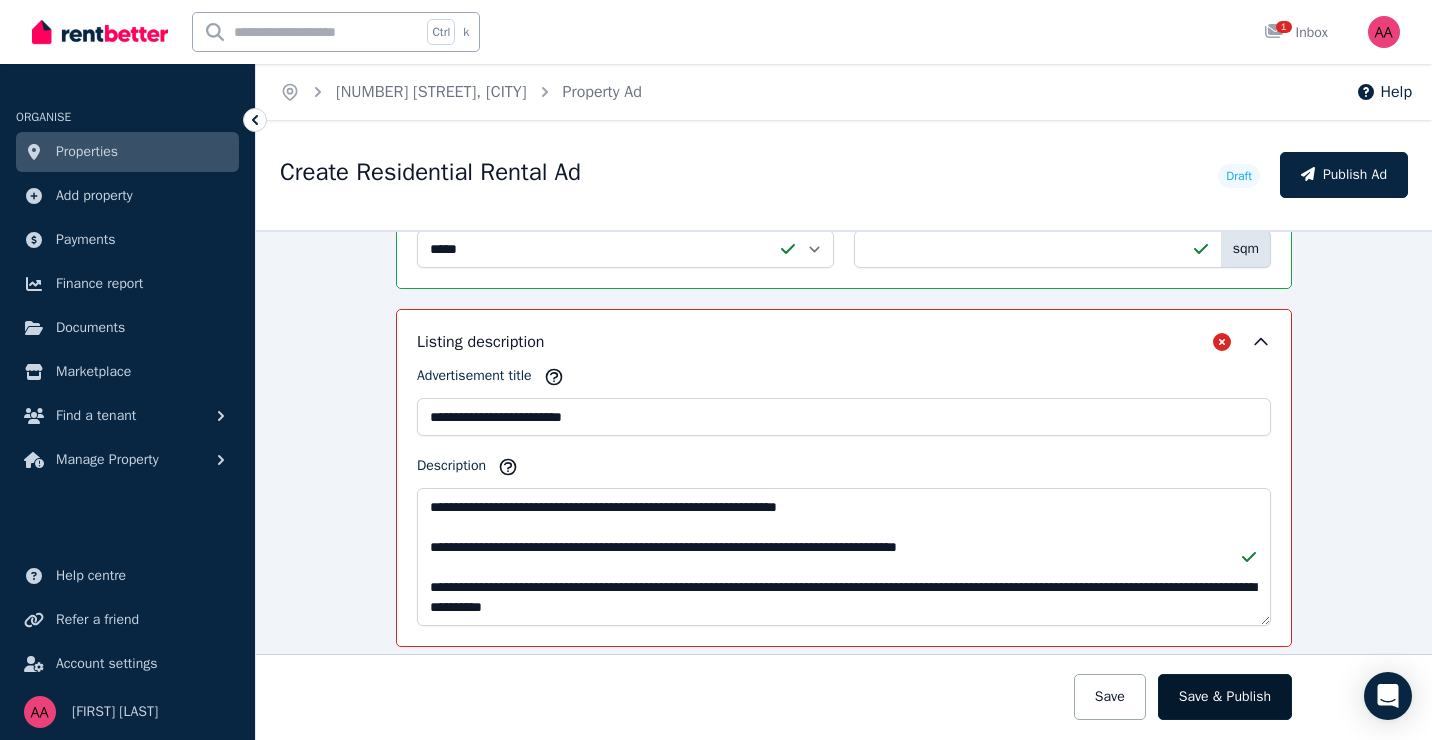 click on "Save & Publish" at bounding box center [1225, 697] 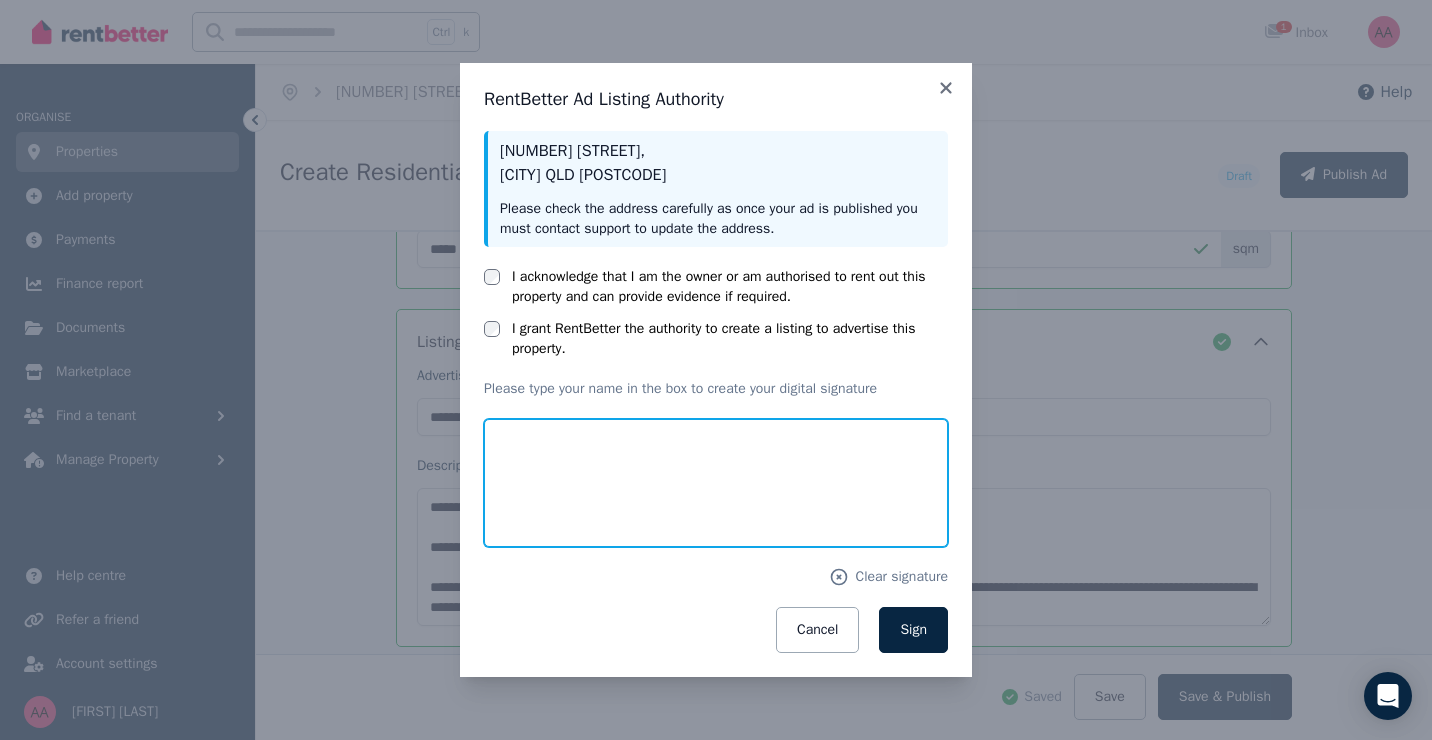 click at bounding box center [716, 483] 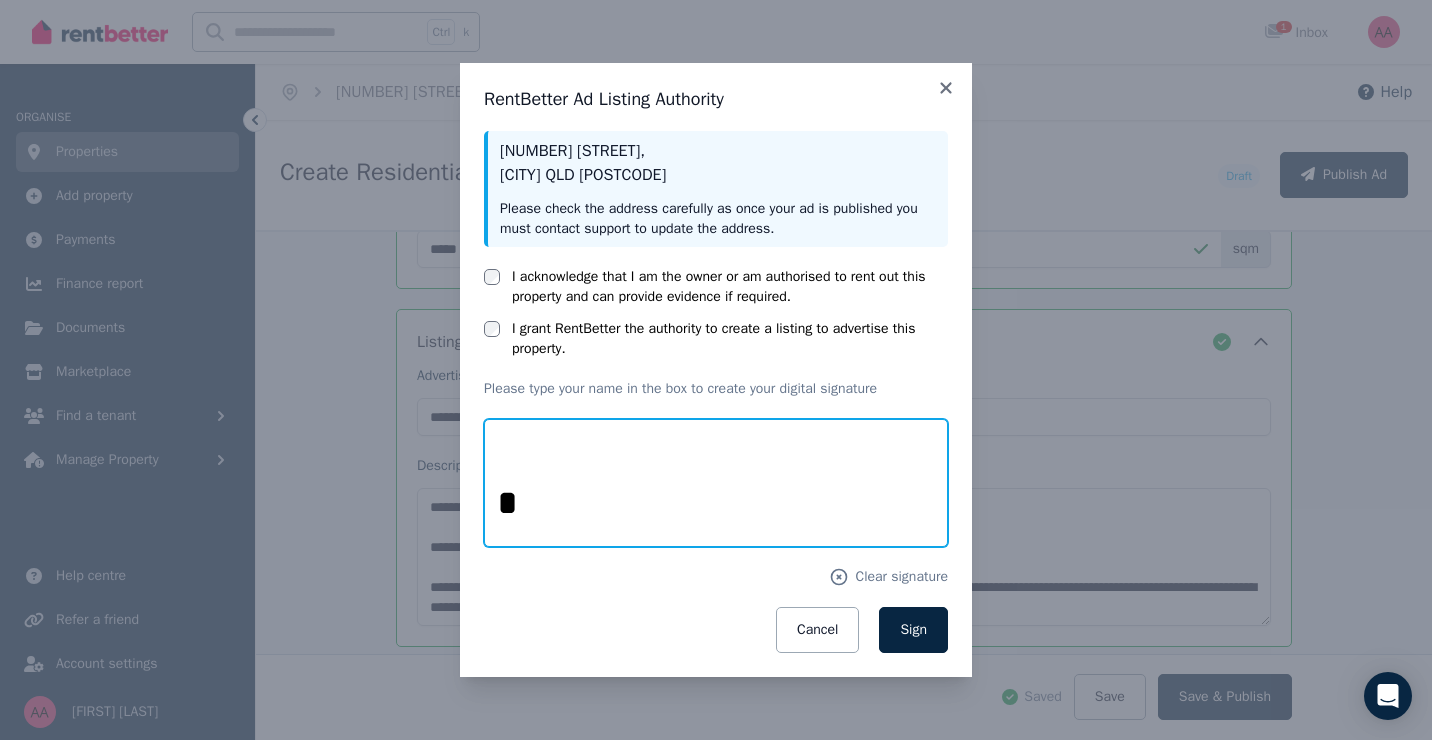 click on "*" at bounding box center (716, 483) 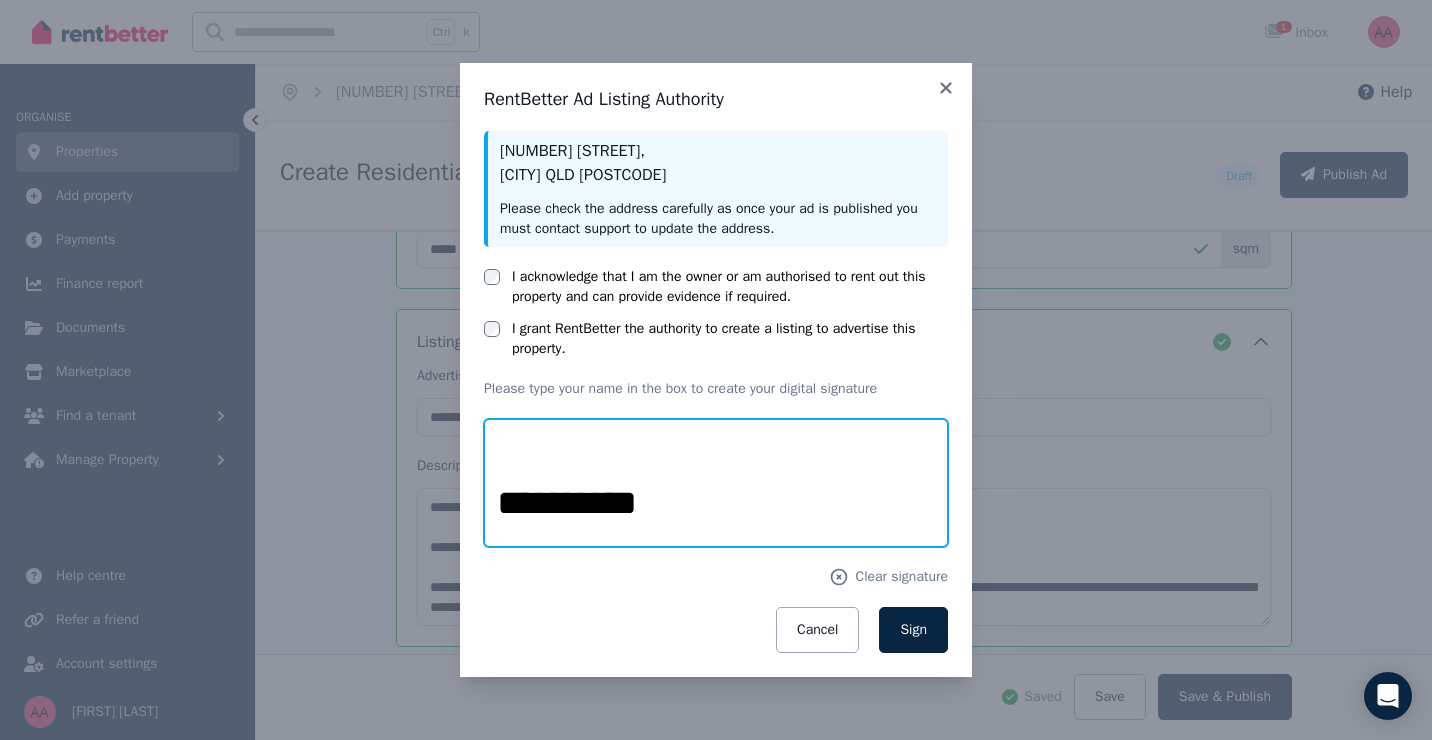 type on "**********" 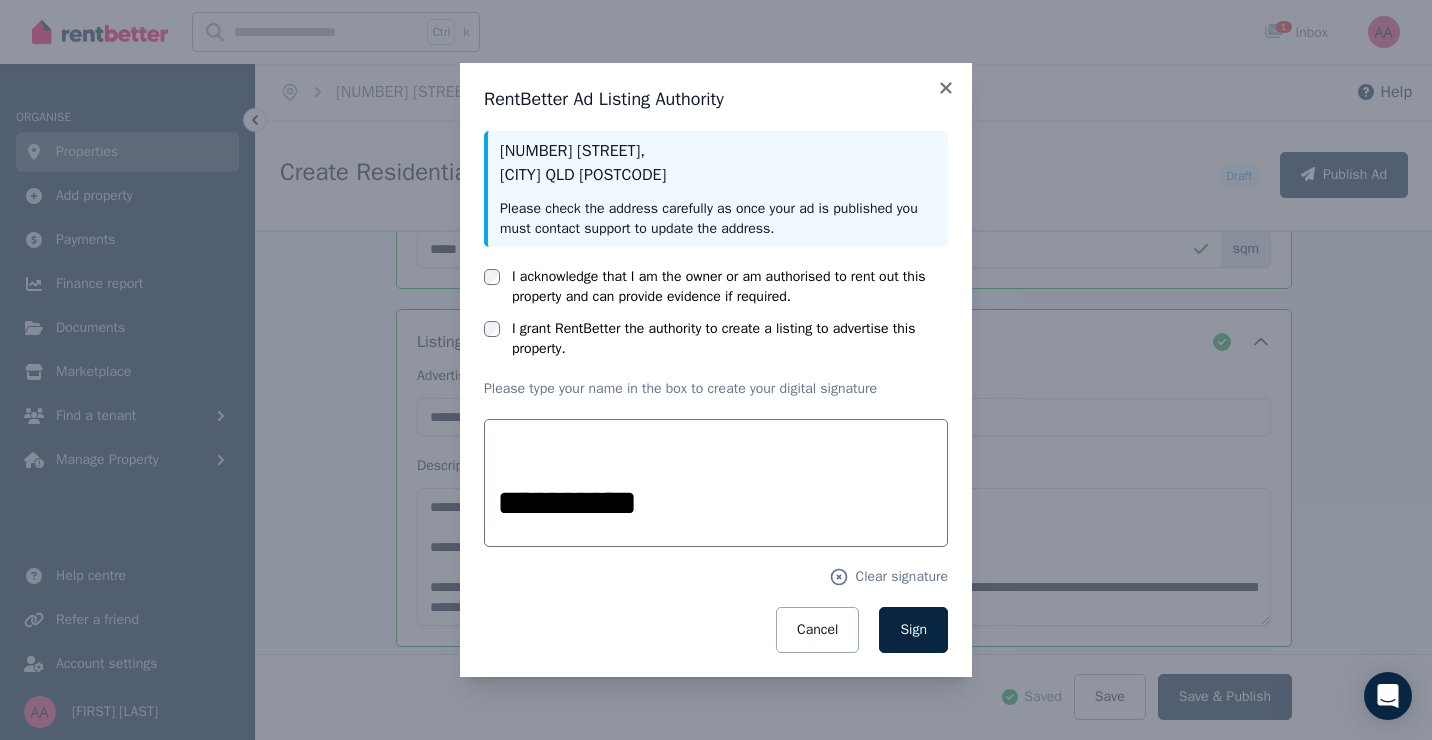 click on "Cancel Sign" at bounding box center [716, 630] 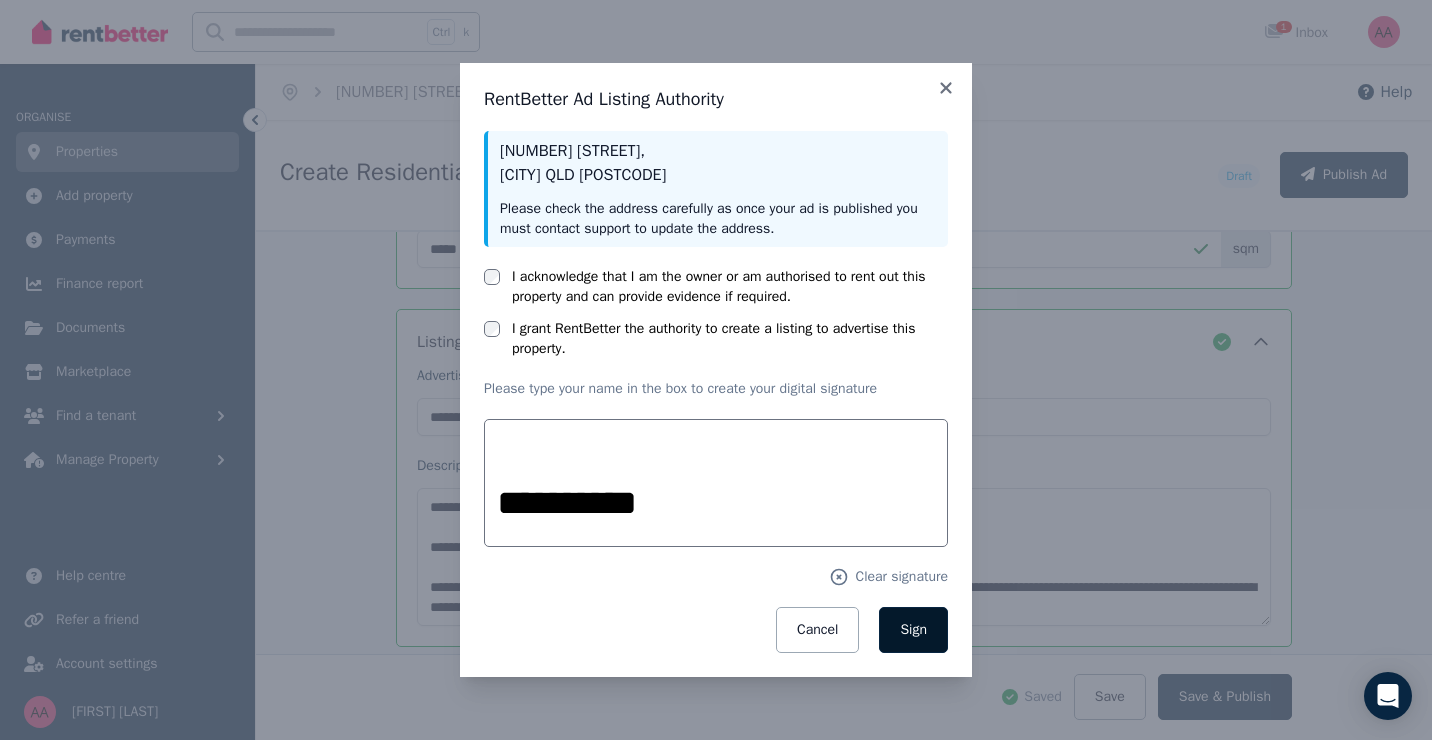 click on "Sign" at bounding box center (913, 629) 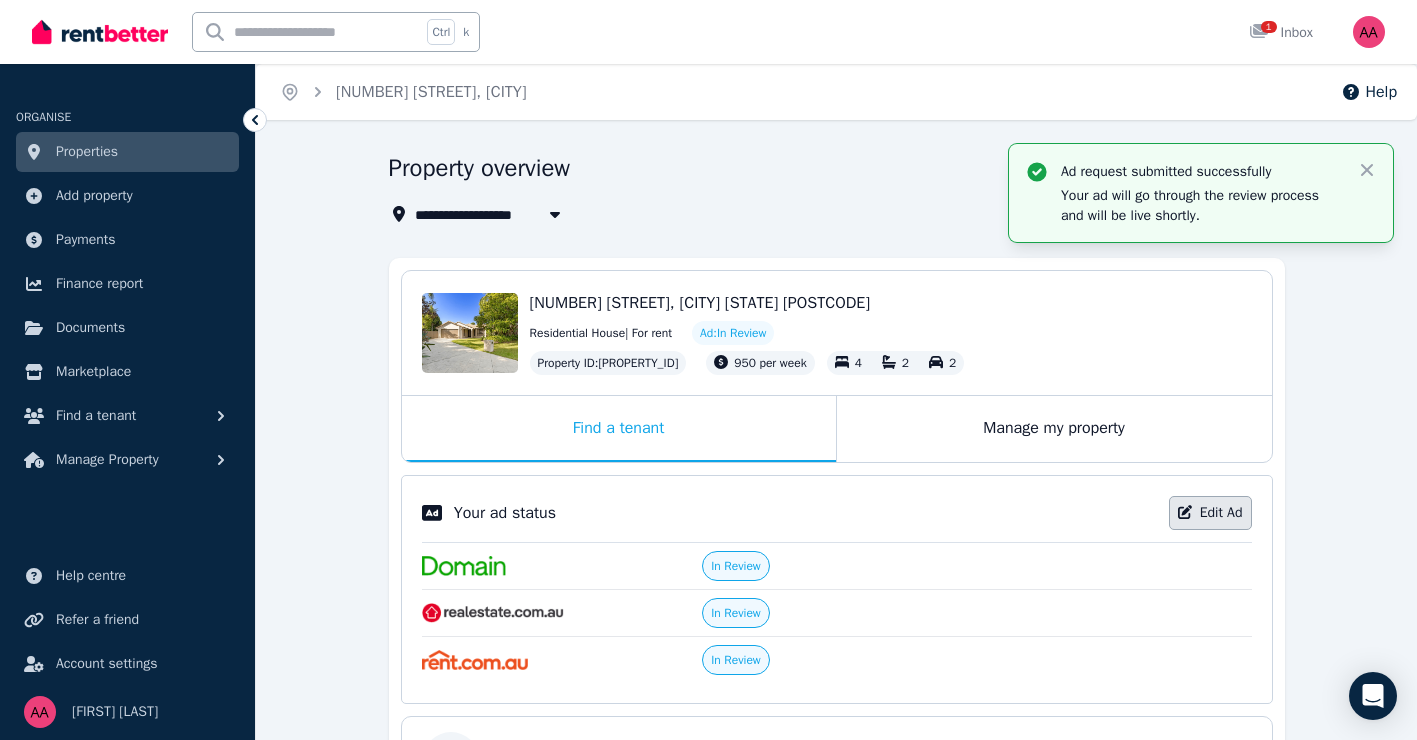 click on "Edit Ad" at bounding box center [1210, 513] 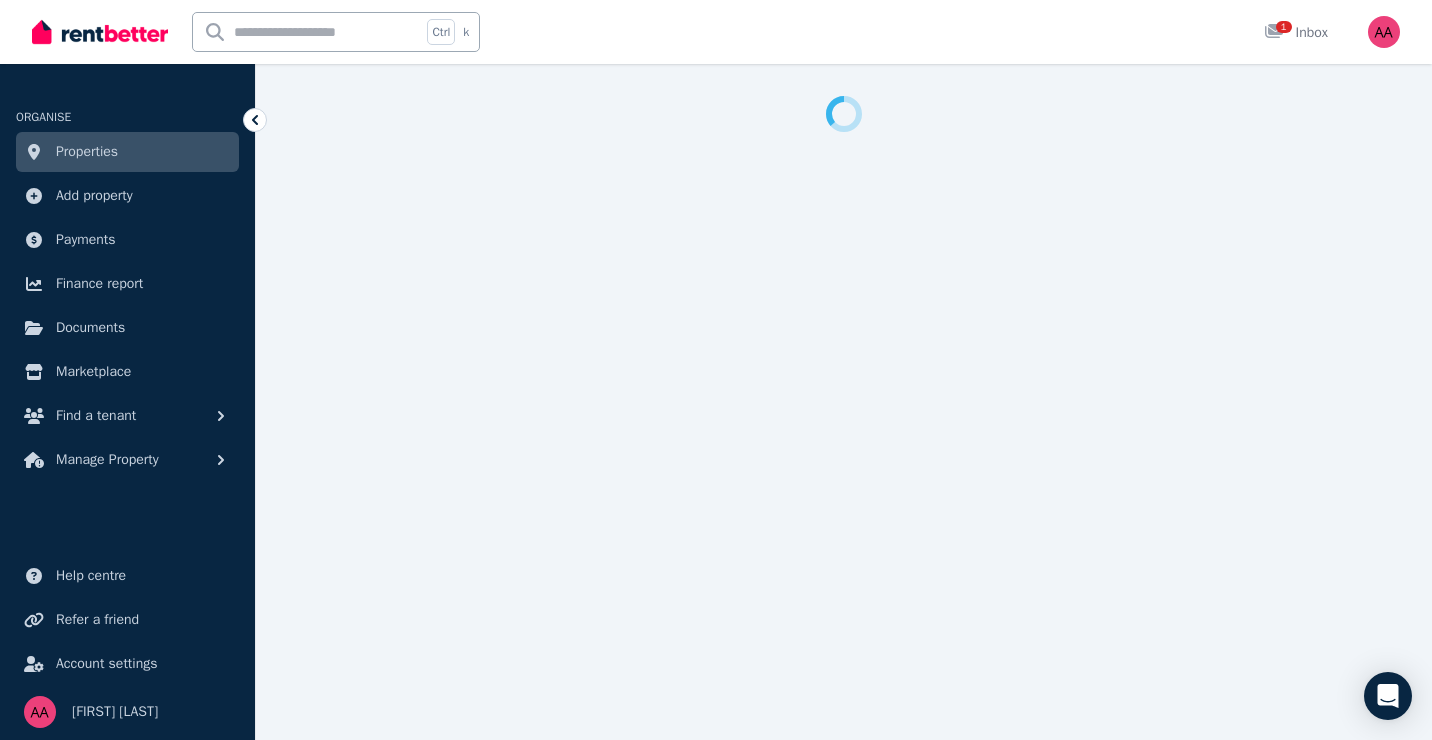 select on "***" 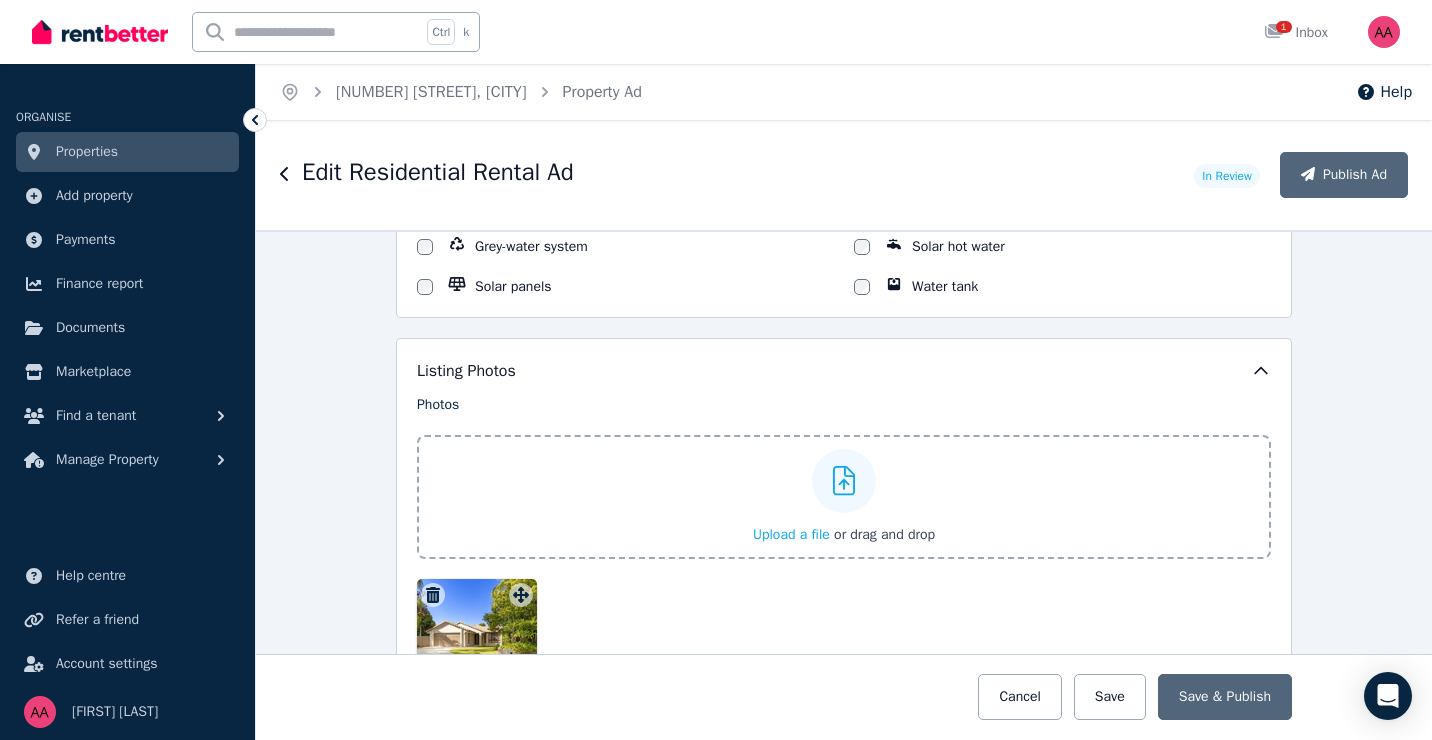 scroll, scrollTop: 2400, scrollLeft: 0, axis: vertical 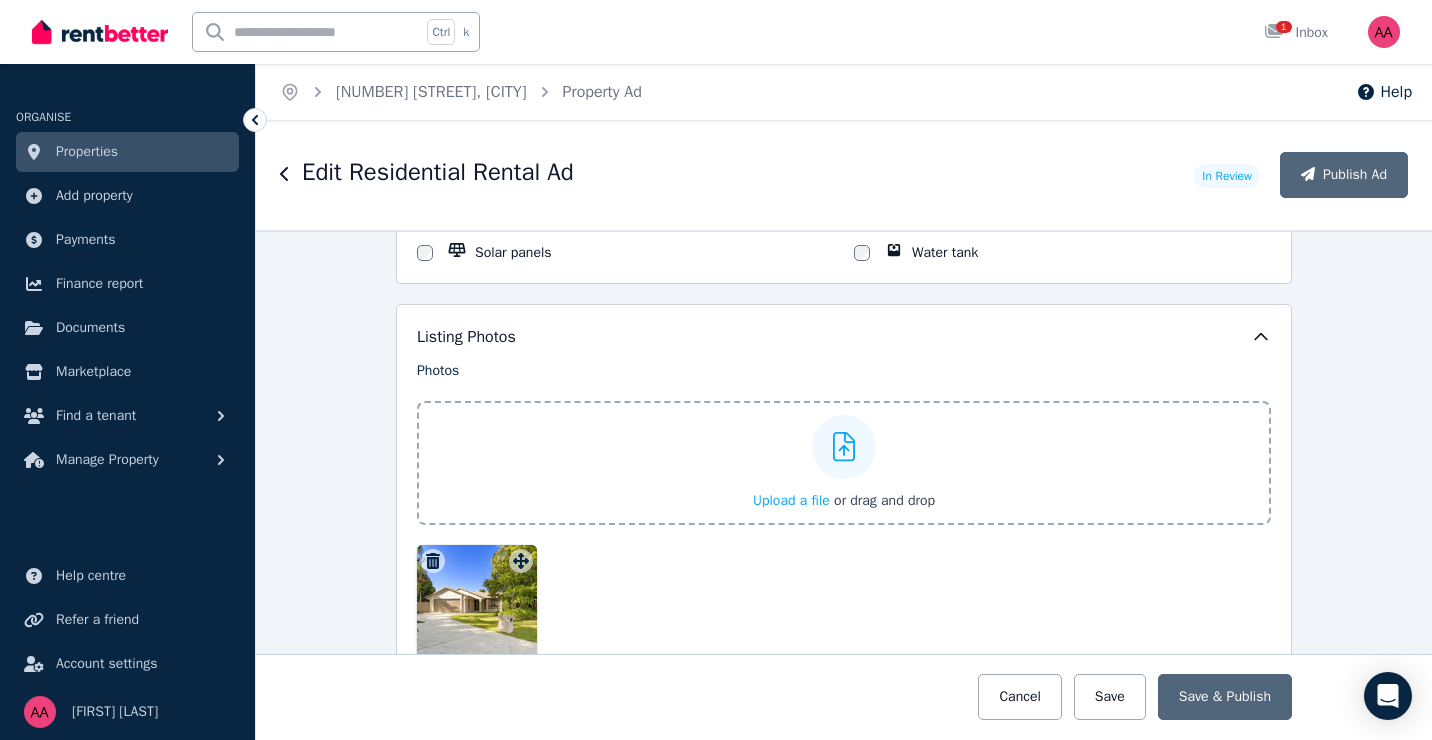 click 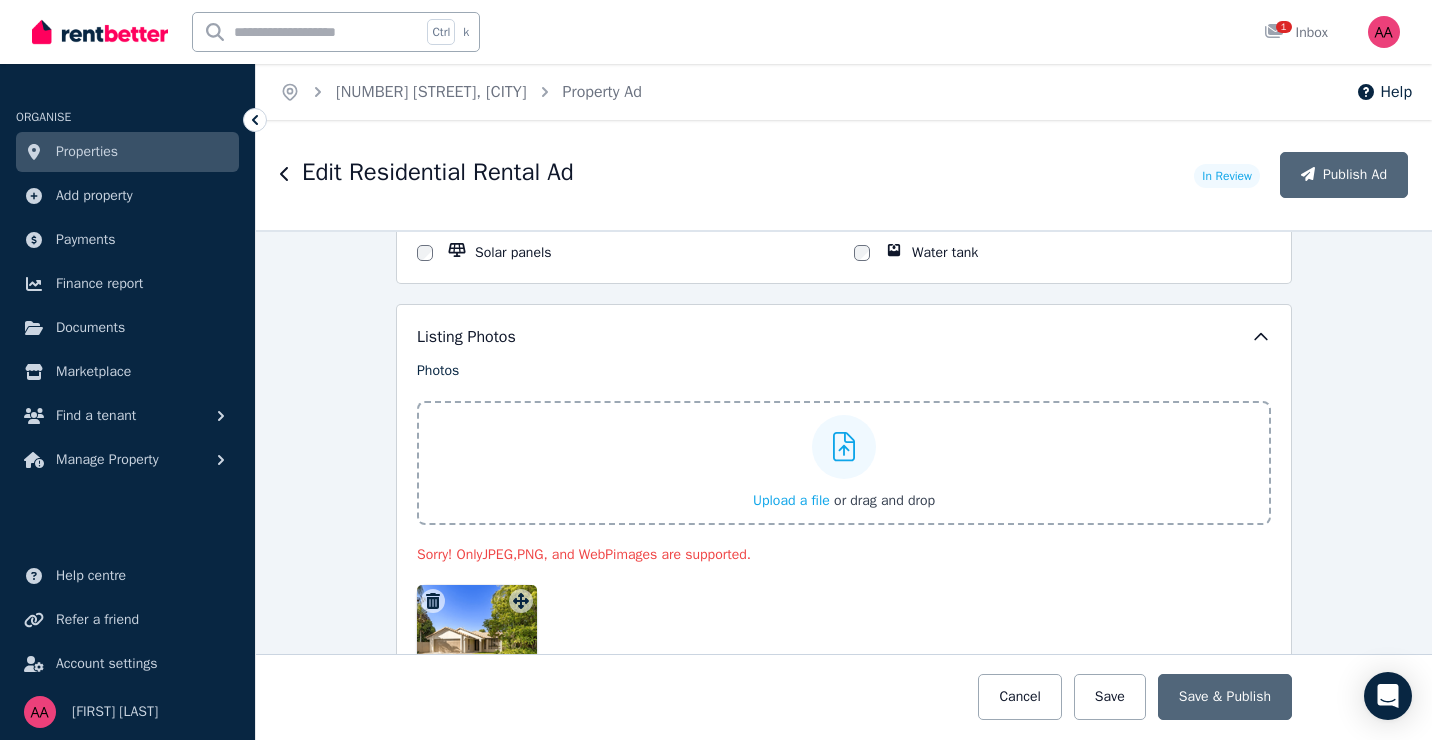 click 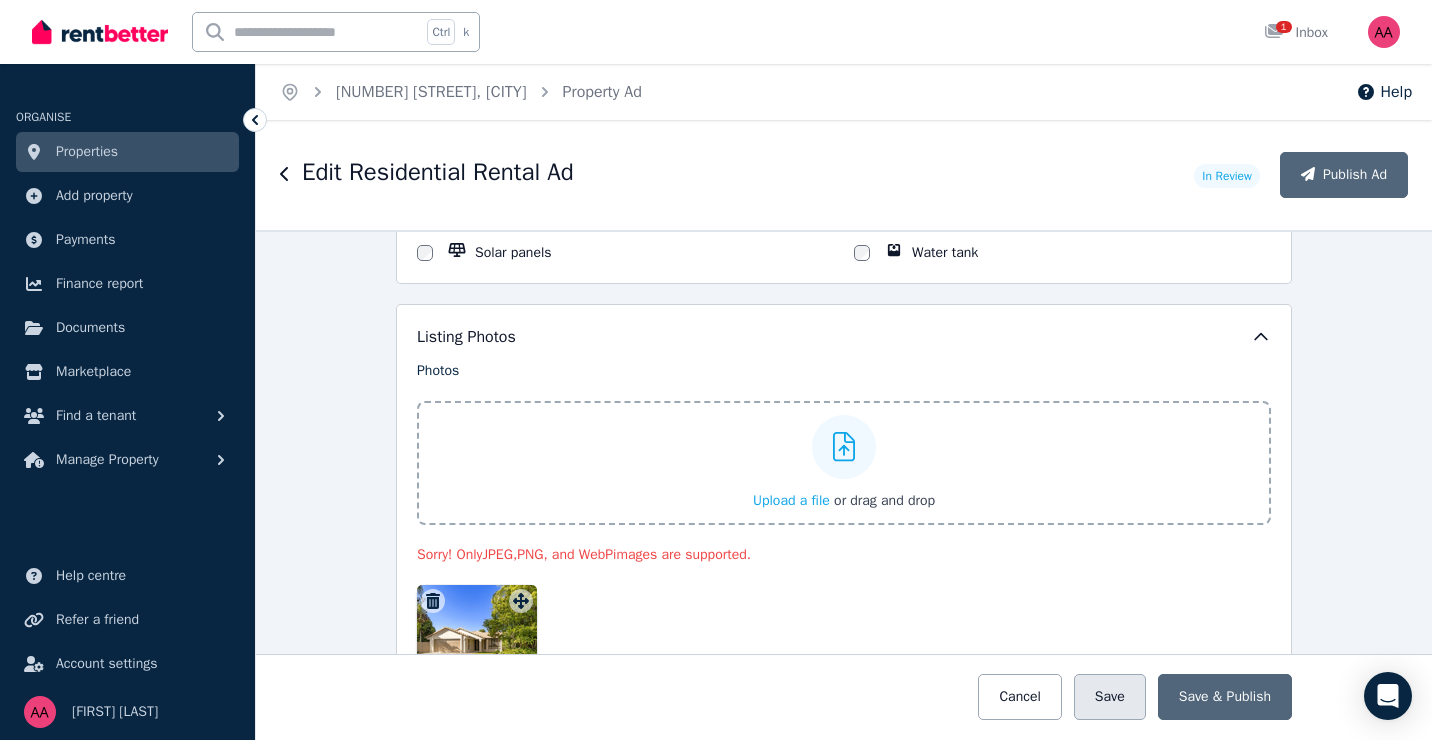 click on "Save" at bounding box center [1110, 697] 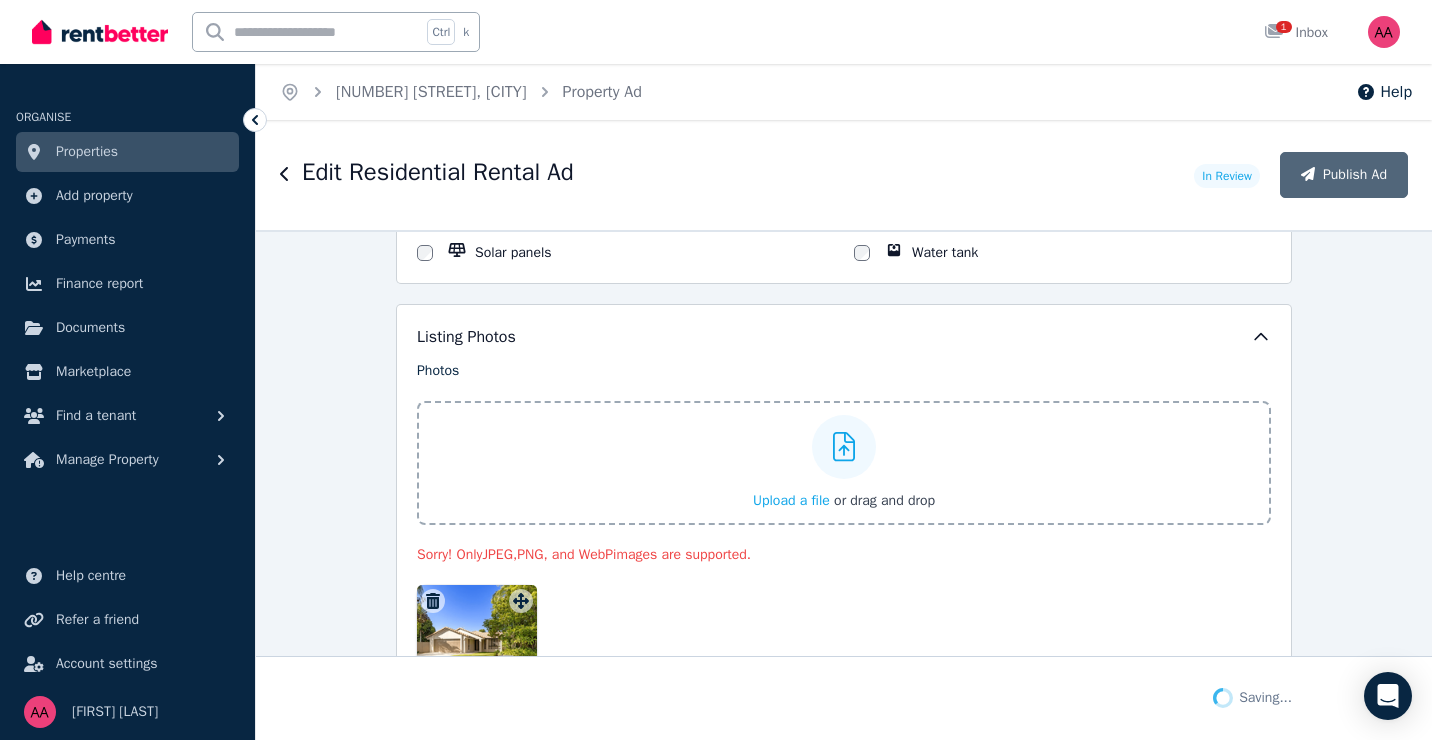 scroll, scrollTop: 2556, scrollLeft: 0, axis: vertical 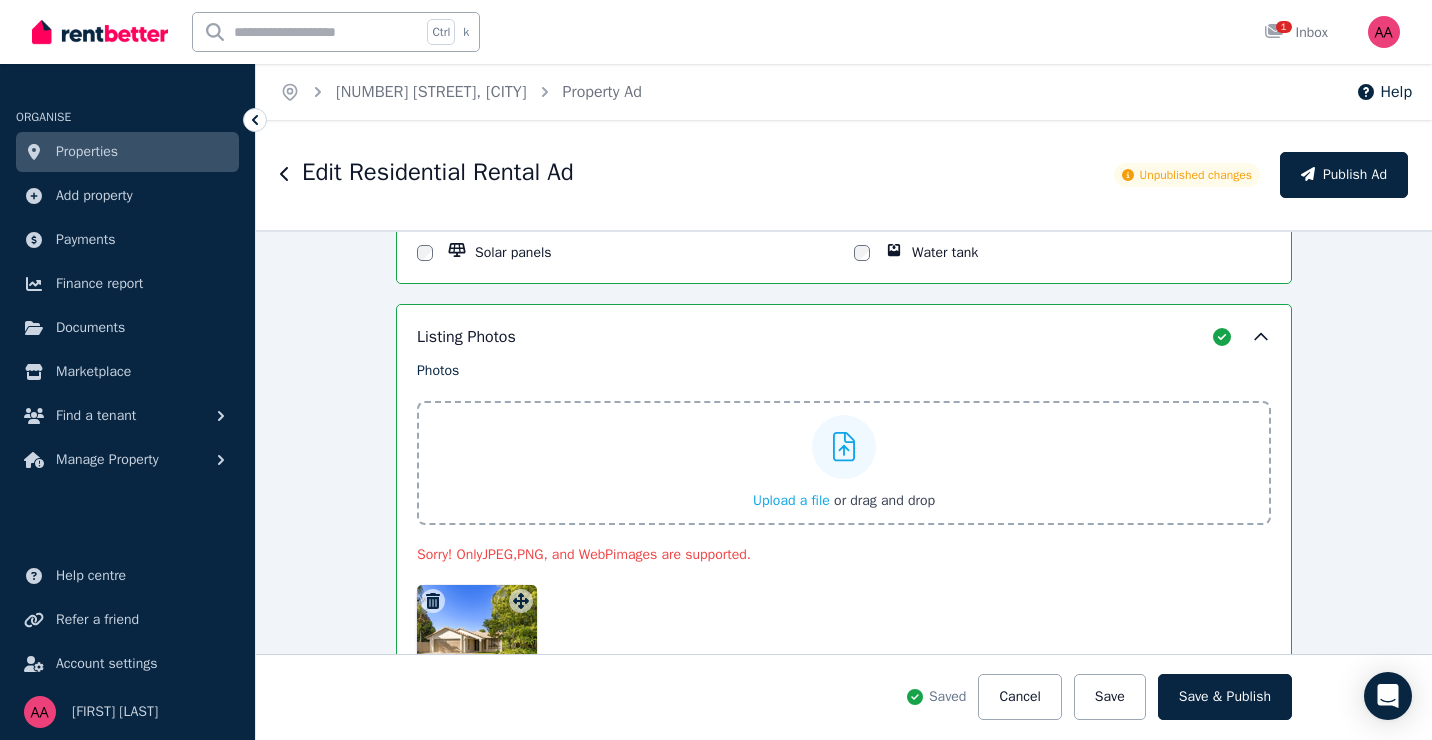 click 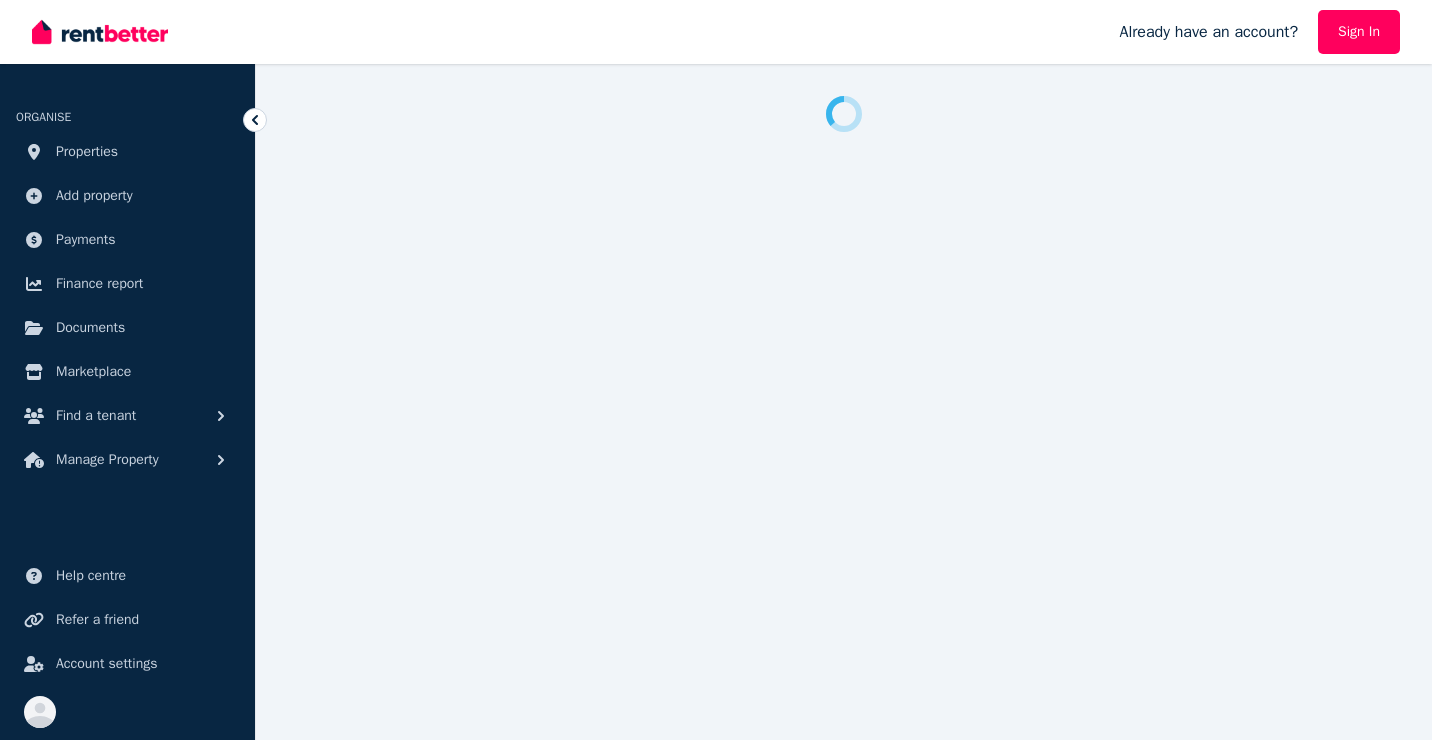 scroll, scrollTop: 0, scrollLeft: 0, axis: both 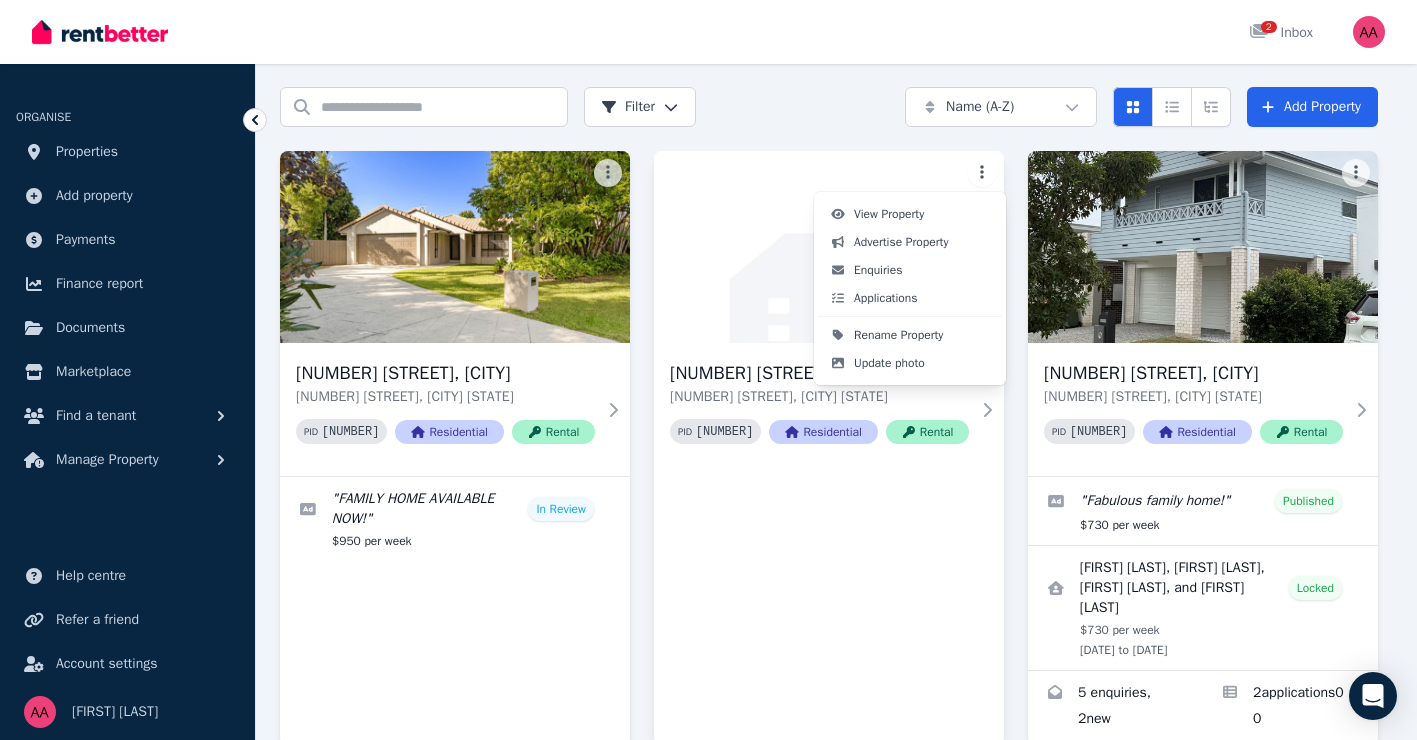 click on "Open main menu 2 Inbox Open user menu ORGANISE Properties Add property Payments Finance report Documents Marketplace Find a tenant Manage Property Help centre Refer a friend Account settings Your profile Annie Abra Home Properties Help Search properties Filter Name (A-Z) Add Property 5 Lowe Ct, Tewantin 5 Lowe Ct, Tewantin QLD 4565 PID   394895 Residential Rental " FAMILY HOME AVAILABLE NOW! " In Review $950 per week 176 Prosperity St, Narangba 176 Prosperity St, Narangba QLD 4504 PID   394487 Residential Rental 177 Prosperity St, Narangba 177 Prosperity St, Narangba QLD 4504 PID   394490 Residential Rental " Fabulous family home! " Published $730 per week Matthew Mcculloch, Sophie McCulloch, Jordan Mcculloch, and Vincent Mcculloch Locked $730 per week 14 July 2025 to 13 Jan 2026 5   enquiries , 2  new 2  application s 0 0 /portal
View Property Advertise Property Enquiries Applications Rename Property Update photo" at bounding box center (708, 305) 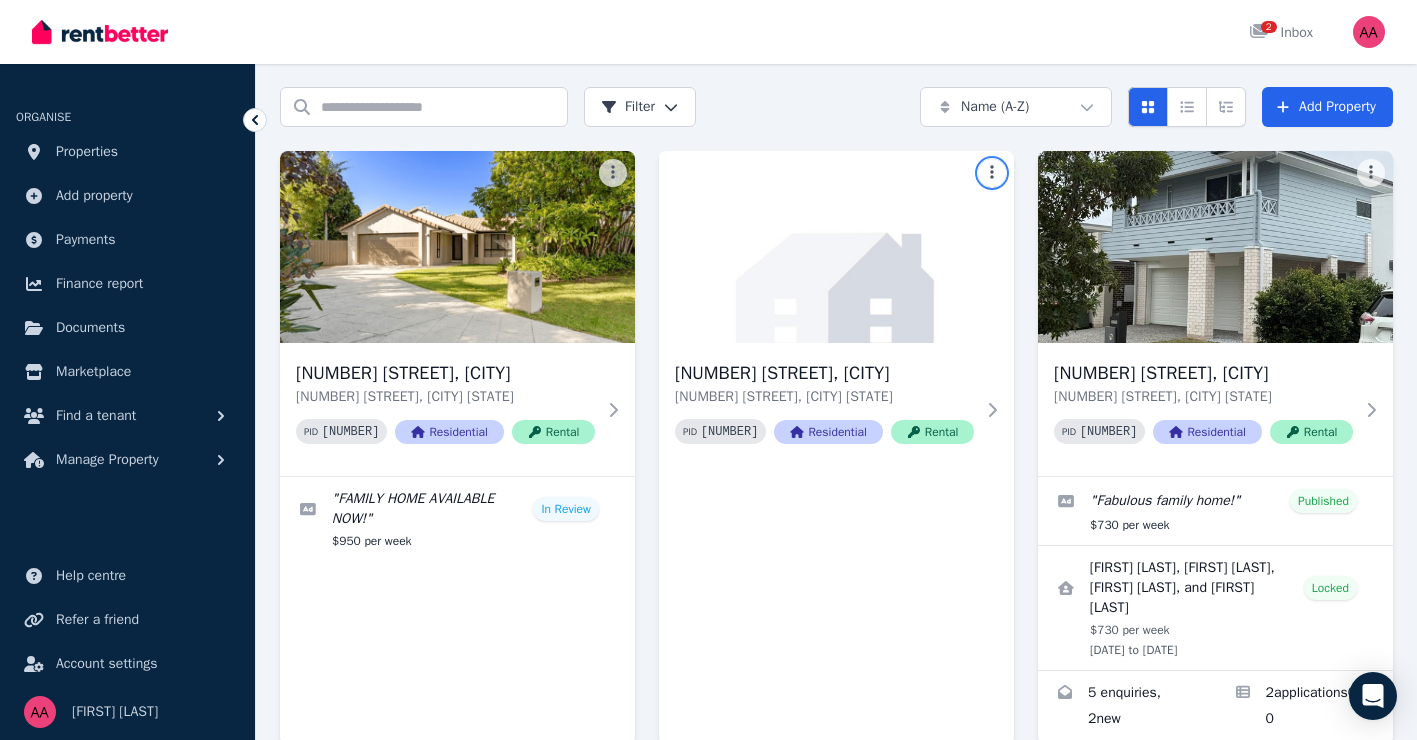 click on "Open main menu 2 Inbox Open user menu ORGANISE Properties Add property Payments Finance report Documents Marketplace Find a tenant Manage Property Help centre Refer a friend Account settings Your profile Annie Abra Home Properties Help Search properties Filter Name (A-Z) Add Property 5 Lowe Ct, Tewantin 5 Lowe Ct, Tewantin QLD 4565 PID   394895 Residential Rental " FAMILY HOME AVAILABLE NOW! " In Review $950 per week 176 Prosperity St, Narangba 176 Prosperity St, Narangba QLD 4504 PID   394487 Residential Rental 177 Prosperity St, Narangba 177 Prosperity St, Narangba QLD 4504 PID   394490 Residential Rental " Fabulous family home! " Published $730 per week Matthew Mcculloch, Sophie McCulloch, Jordan Mcculloch, and Vincent Mcculloch Locked $730 per week 14 July 2025 to 13 Jan 2026 5   enquiries , 2  new 2  application s 0 0 /portal" at bounding box center (708, 305) 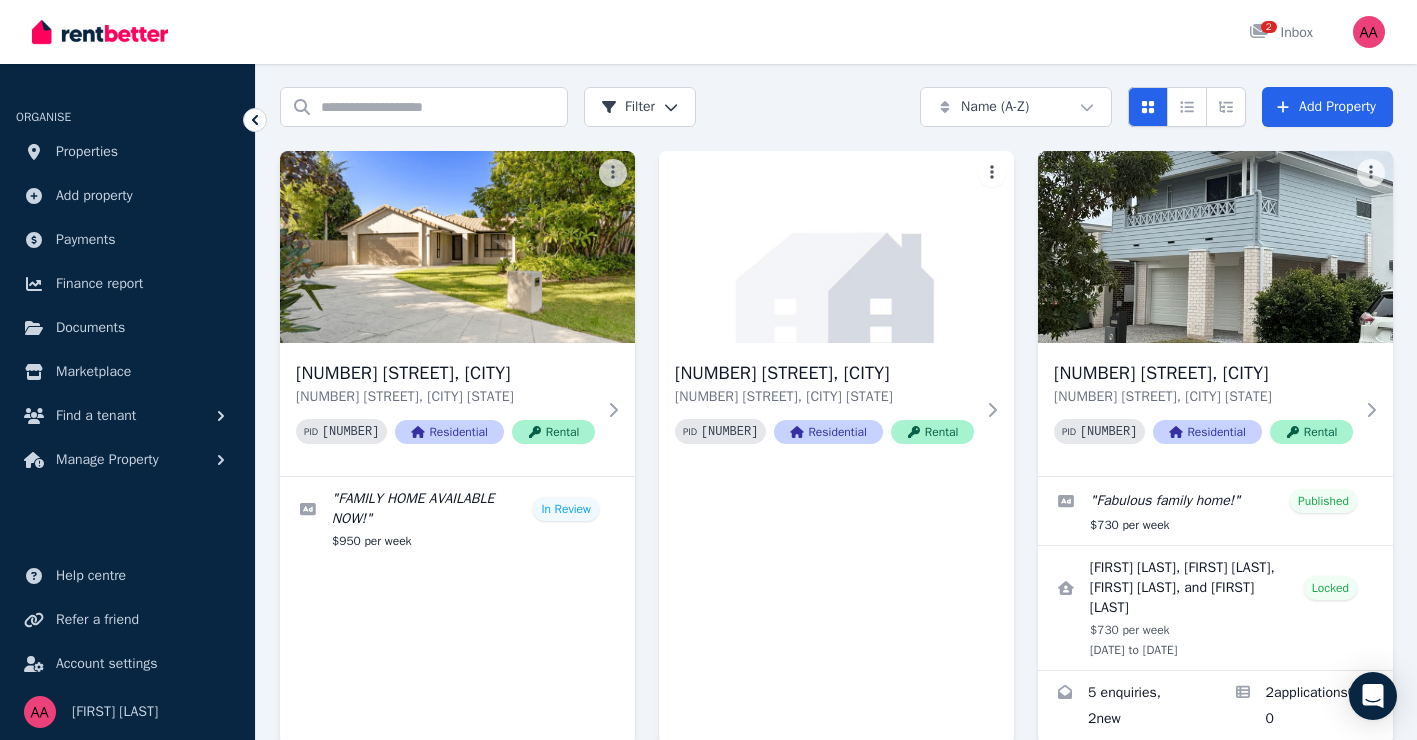 click on "Open main menu 2 Inbox Open user menu ORGANISE Properties Add property Payments Finance report Documents Marketplace Find a tenant Manage Property Help centre Refer a friend Account settings Your profile Annie Abra Home Properties Help Search properties Filter Name (A-Z) Add Property 5 Lowe Ct, Tewantin 5 Lowe Ct, Tewantin QLD 4565 PID   394895 Residential Rental " FAMILY HOME AVAILABLE NOW! " In Review $950 per week 176 Prosperity St, Narangba 176 Prosperity St, Narangba QLD 4504 PID   394487 Residential Rental 177 Prosperity St, Narangba 177 Prosperity St, Narangba QLD 4504 PID   394490 Residential Rental " Fabulous family home! " Published $730 per week Matthew Mcculloch, Sophie McCulloch, Jordan Mcculloch, and Vincent Mcculloch Locked $730 per week 14 July 2025 to 13 Jan 2026 5   enquiries , 2  new 2  application s 0 0 /portal" at bounding box center (708, 305) 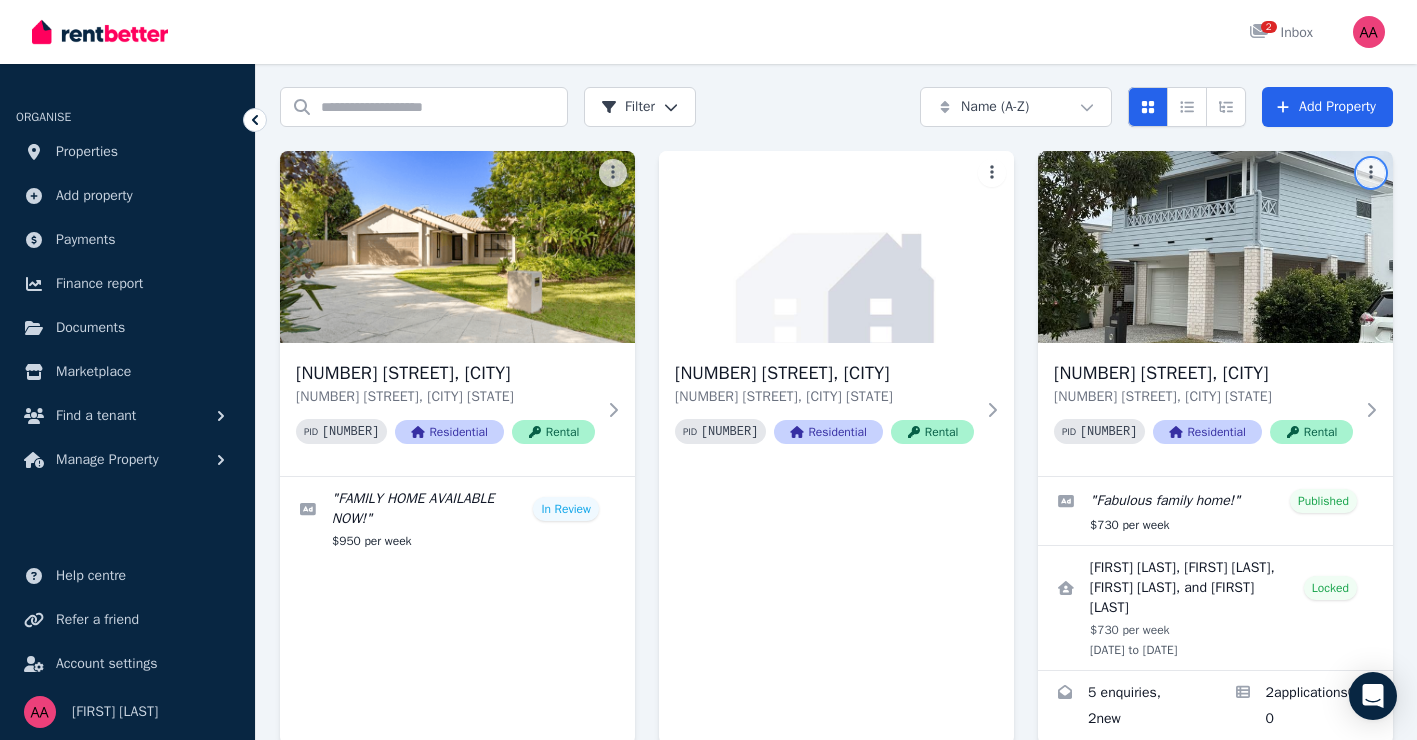click on "Open main menu 2 Inbox Open user menu ORGANISE Properties Add property Payments Finance report Documents Marketplace Find a tenant Manage Property Help centre Refer a friend Account settings Your profile Annie Abra Home Properties Help Search properties Filter Name (A-Z) Add Property 5 Lowe Ct, Tewantin 5 Lowe Ct, Tewantin QLD 4565 PID   394895 Residential Rental " FAMILY HOME AVAILABLE NOW! " In Review $950 per week 176 Prosperity St, Narangba 176 Prosperity St, Narangba QLD 4504 PID   394487 Residential Rental 177 Prosperity St, Narangba 177 Prosperity St, Narangba QLD 4504 PID   394490 Residential Rental " Fabulous family home! " Published $730 per week Matthew Mcculloch, Sophie McCulloch, Jordan Mcculloch, and Vincent Mcculloch Locked $730 per week 14 July 2025 to 13 Jan 2026 5   enquiries , 2  new 2  application s 0 0 /portal" at bounding box center [708, 305] 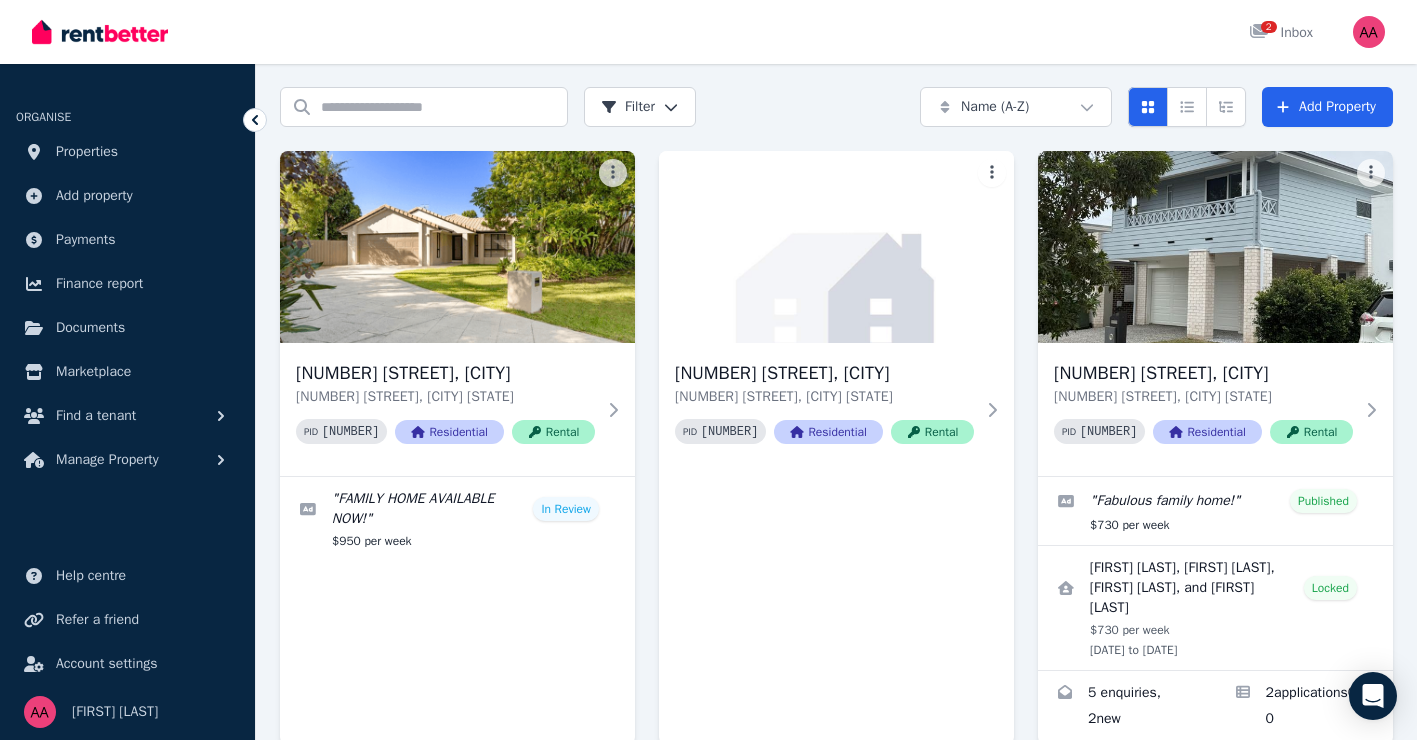 click on "Search properties Filter Name (A-Z) Add Property" at bounding box center (836, 107) 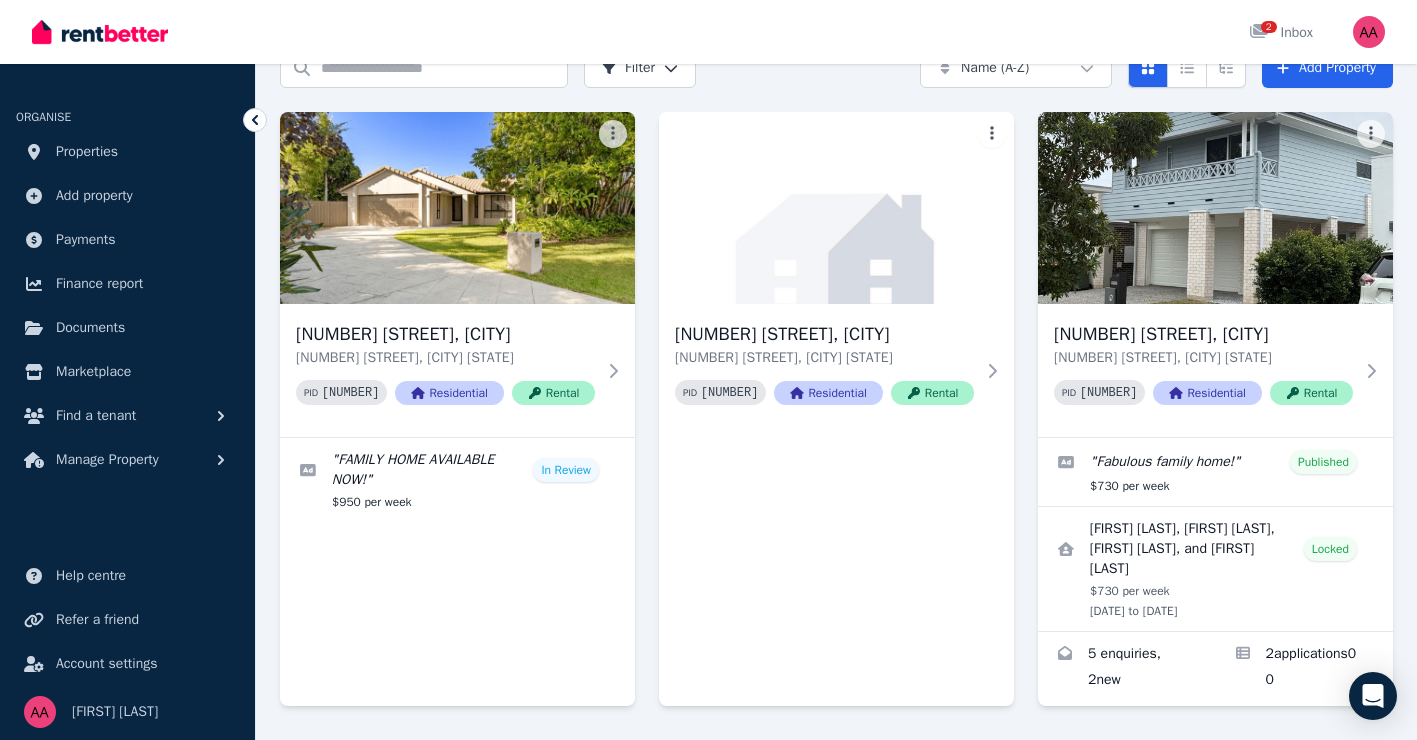 scroll, scrollTop: 182, scrollLeft: 0, axis: vertical 